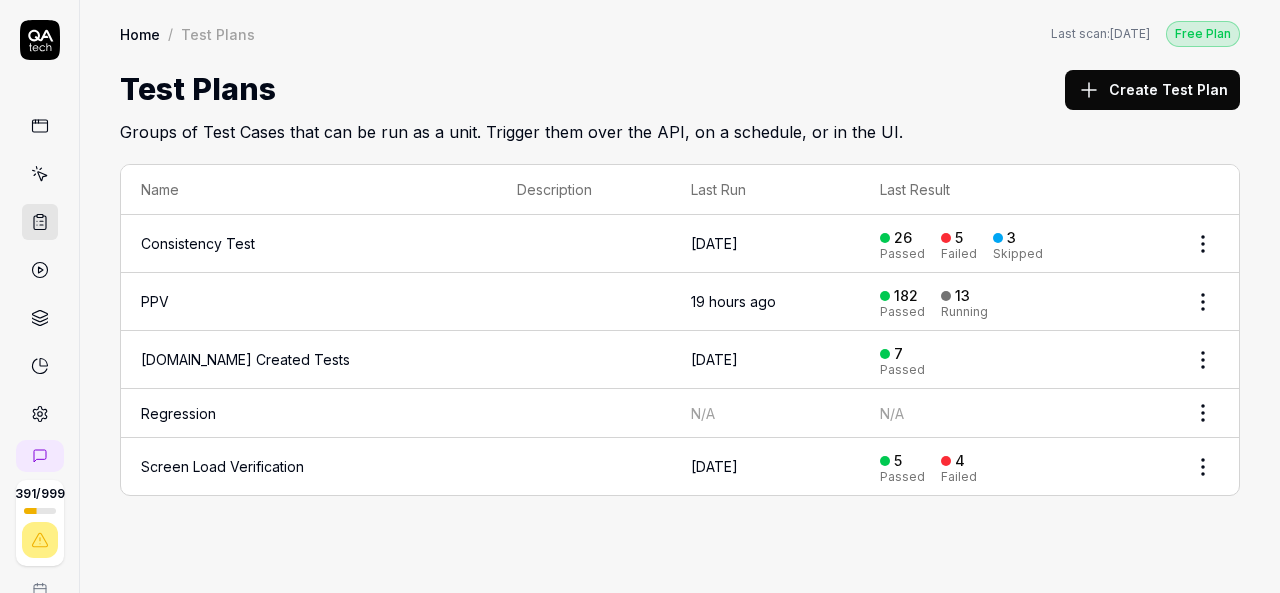 scroll, scrollTop: 0, scrollLeft: 0, axis: both 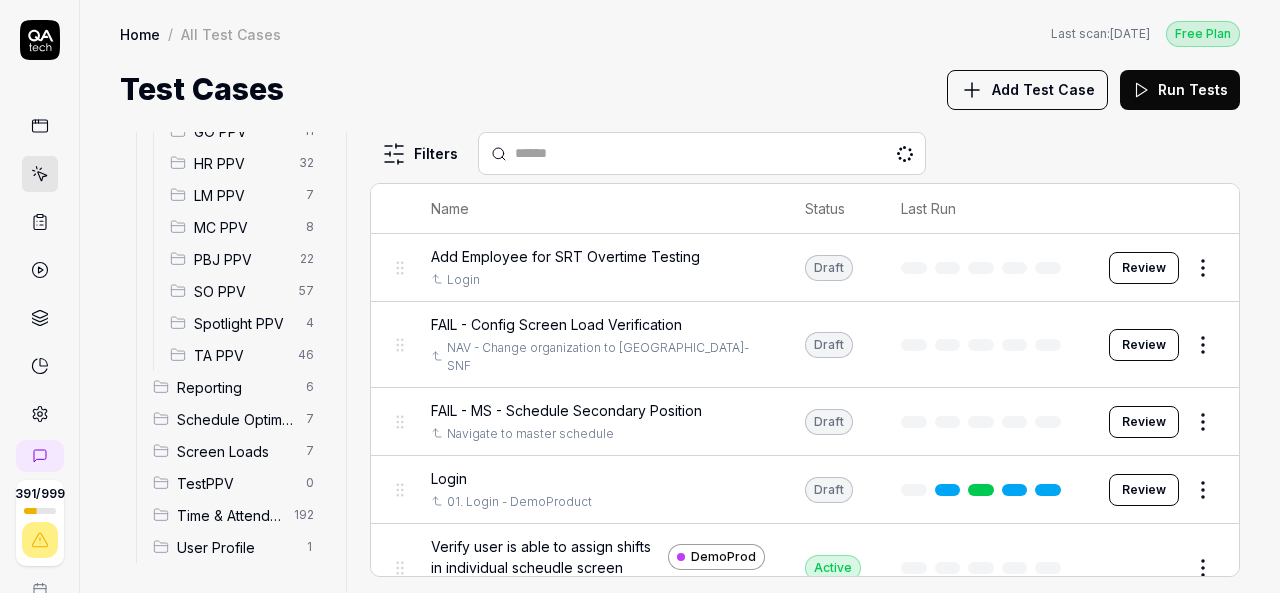 click on "SO PPV" at bounding box center (240, 291) 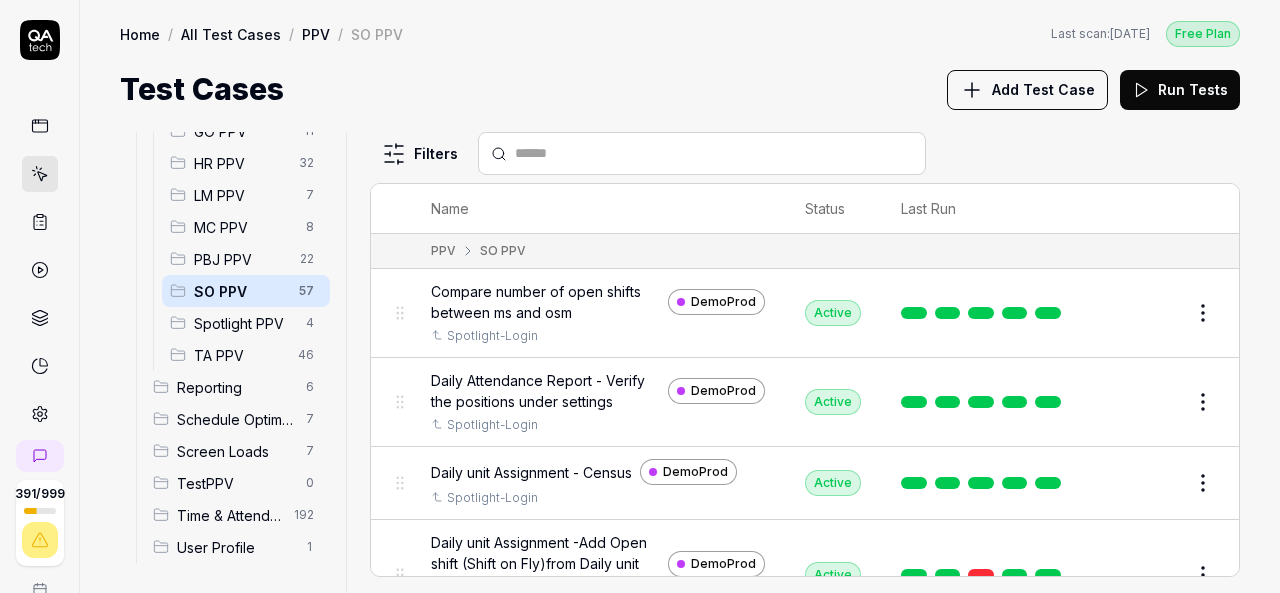 click on "Add Test Case" at bounding box center [1043, 89] 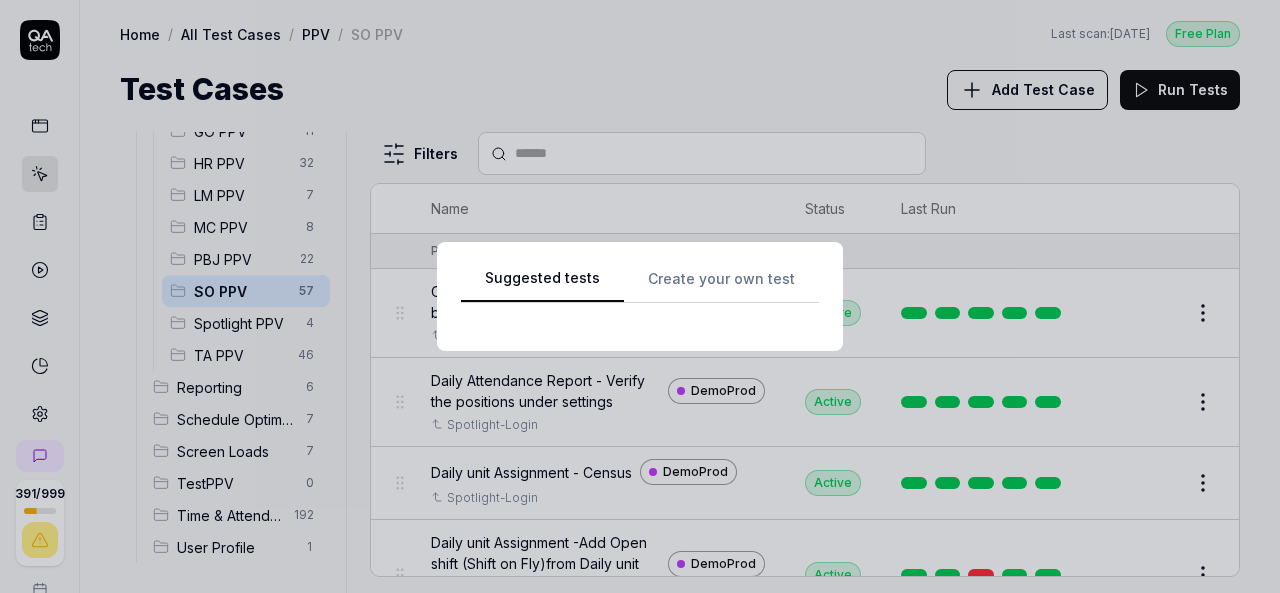 scroll, scrollTop: 0, scrollLeft: 0, axis: both 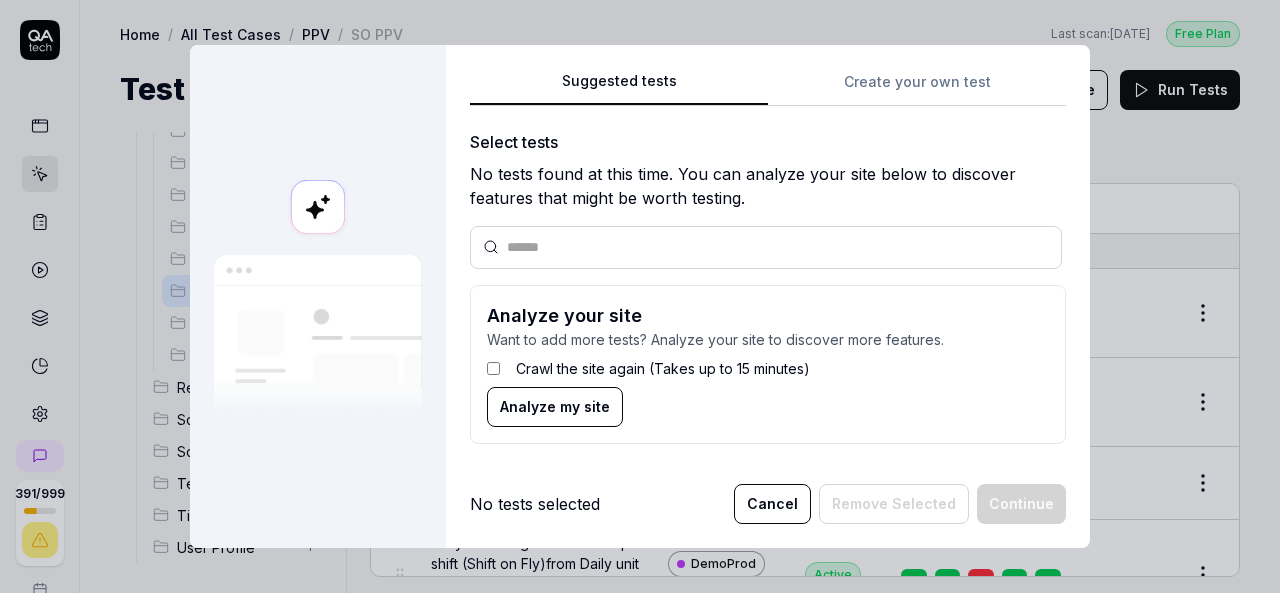 click on "Suggested tests Create your own test Select tests No tests found at this time. You can analyze your site below to discover features that might be worth testing. Analyze your site Want to add more tests? Analyze your site to discover more features. Crawl the site again (Takes up to 15 minutes) Analyze my site" at bounding box center [768, 264] 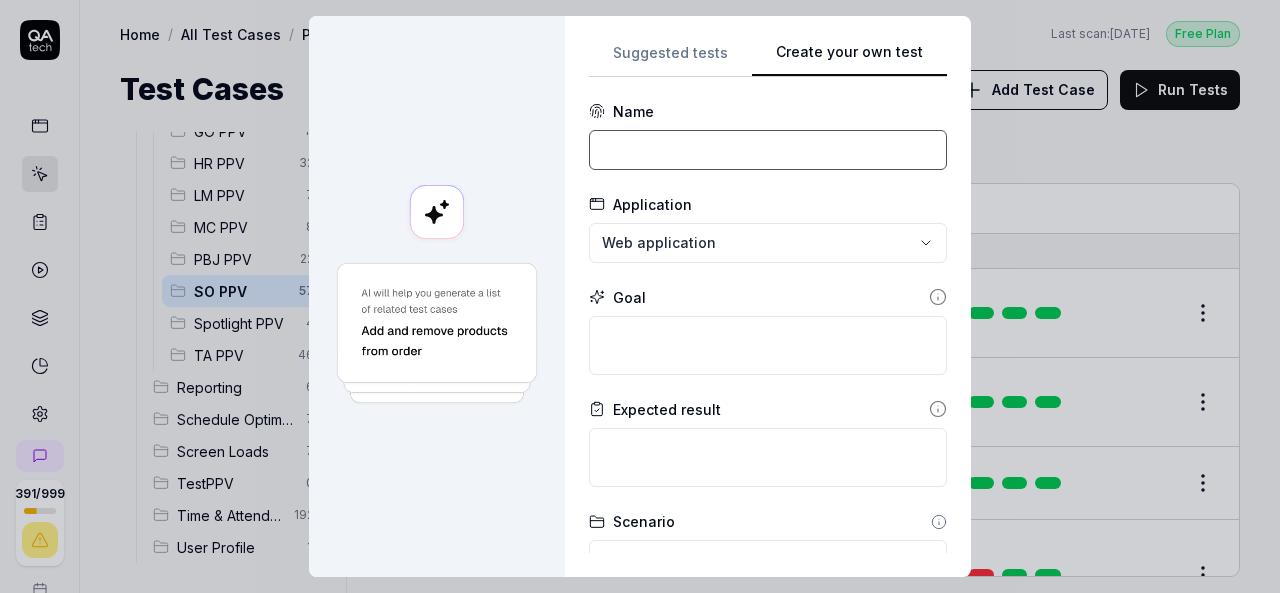 click at bounding box center (768, 150) 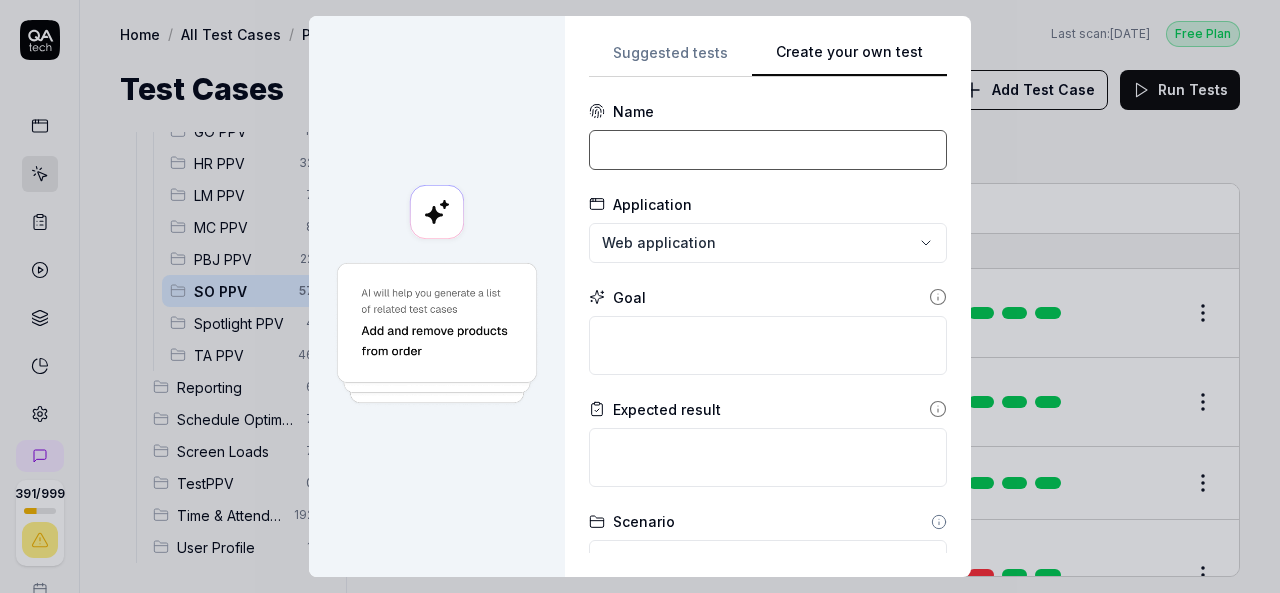 click at bounding box center [768, 150] 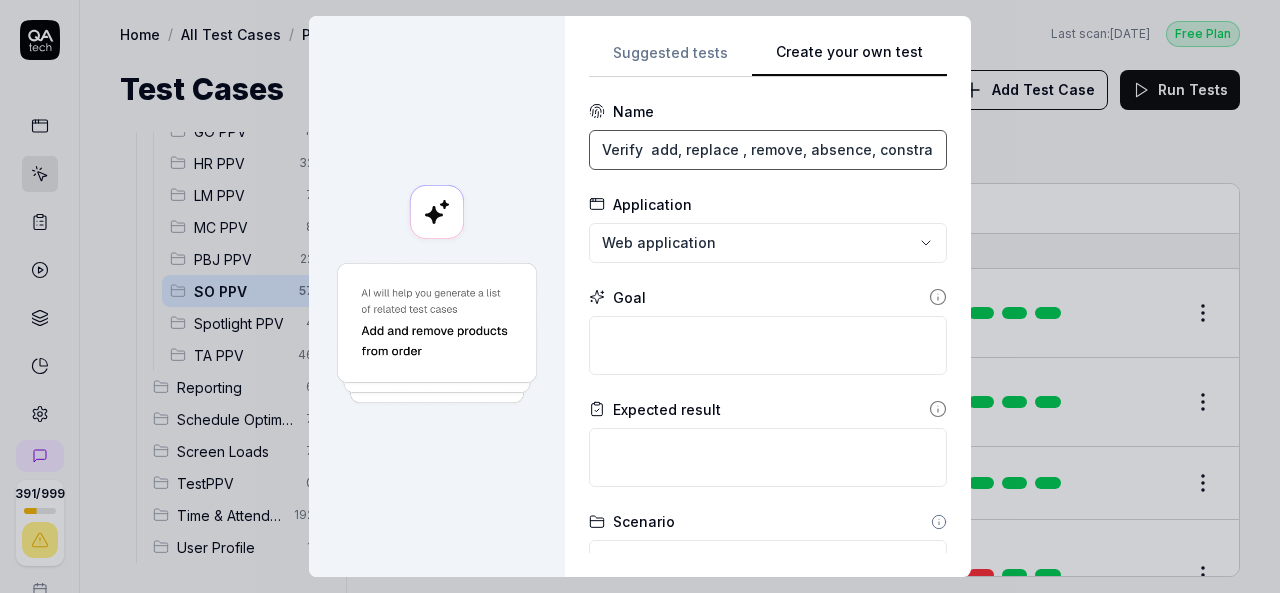 scroll, scrollTop: 0, scrollLeft: 187, axis: horizontal 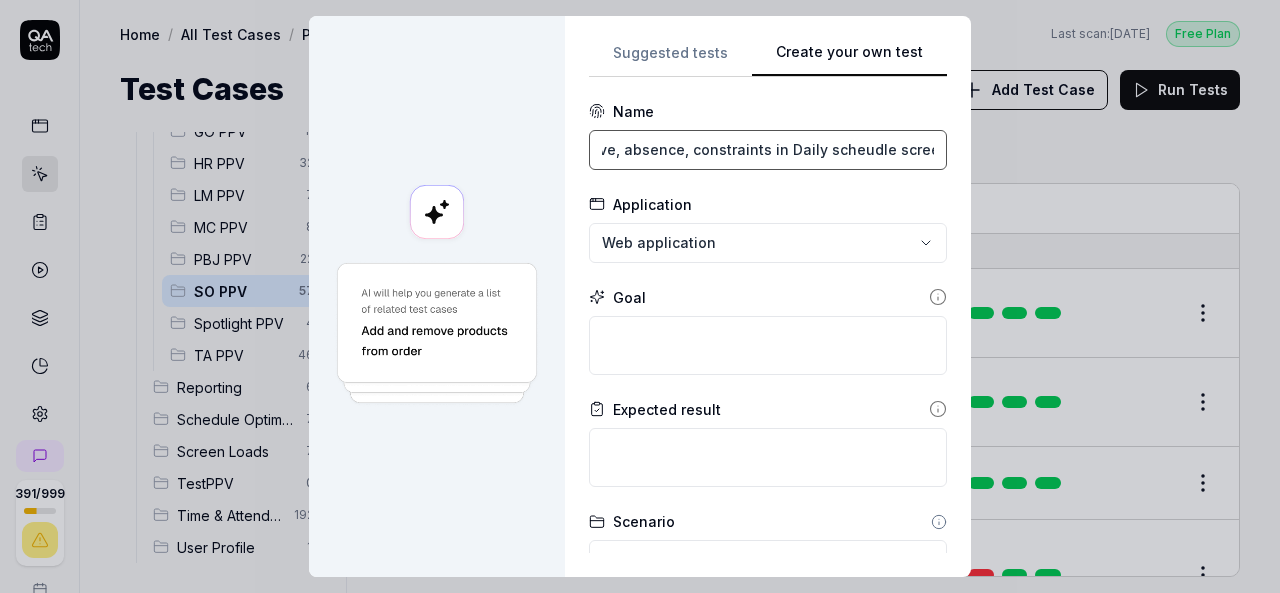 type on "Verify  add, replace , remove, absence, constraints in Daily scheudle screen" 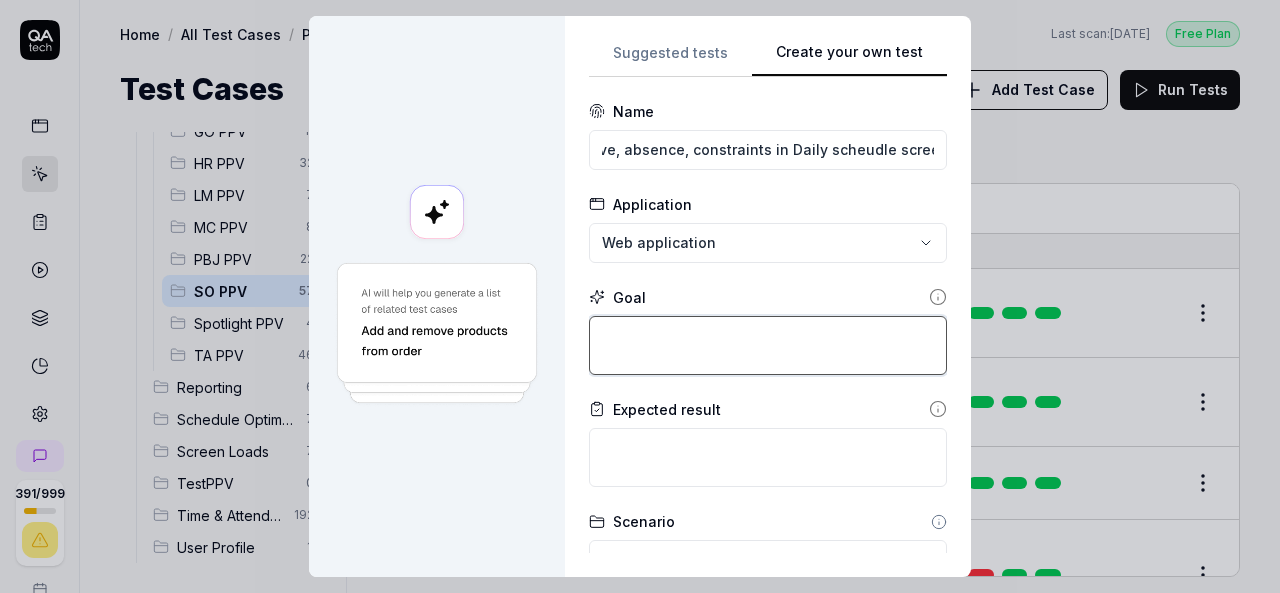 scroll, scrollTop: 0, scrollLeft: 0, axis: both 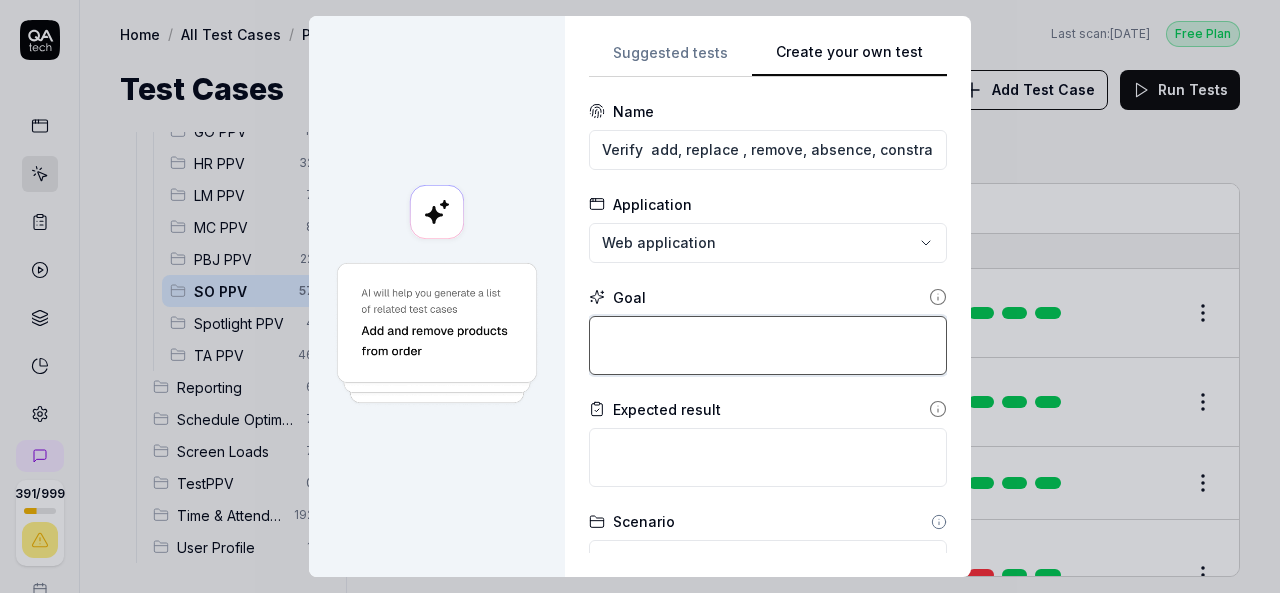 click at bounding box center [768, 345] 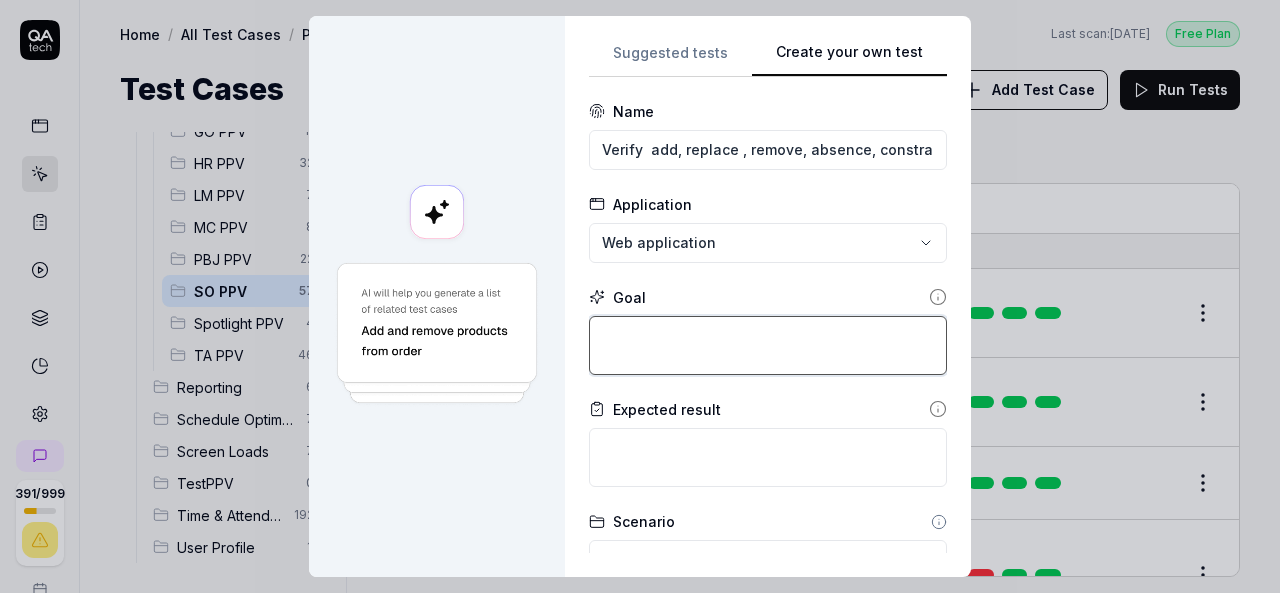 paste on "Verify  add, replace , remove, absence, constraints in Daily scheudle screen" 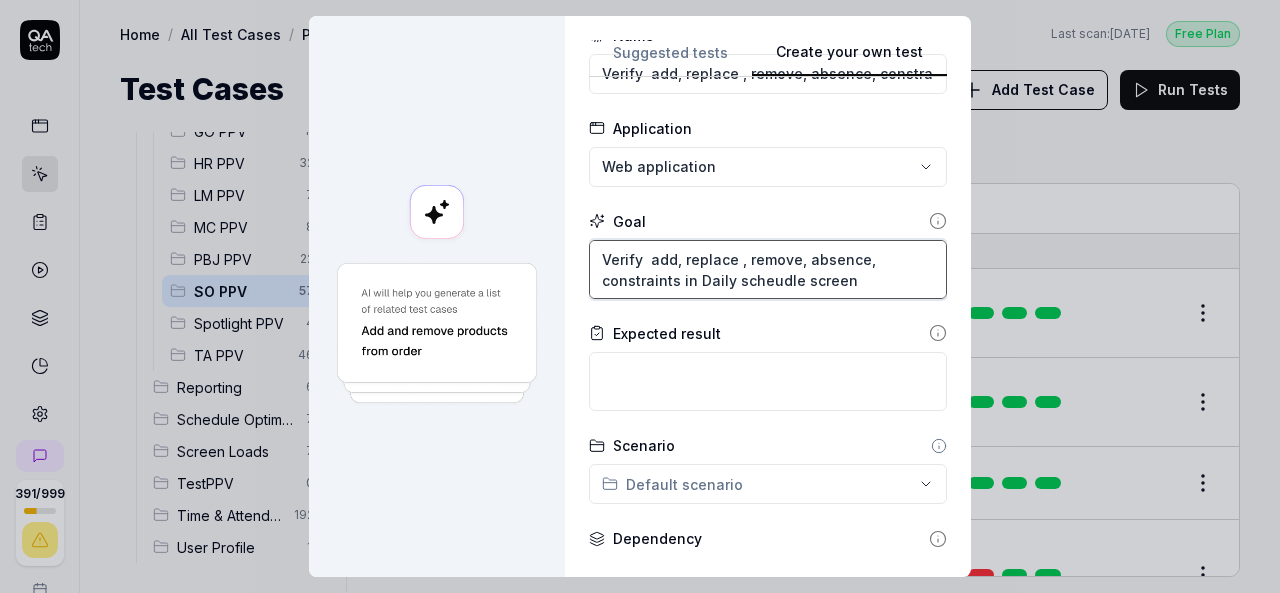 scroll, scrollTop: 78, scrollLeft: 0, axis: vertical 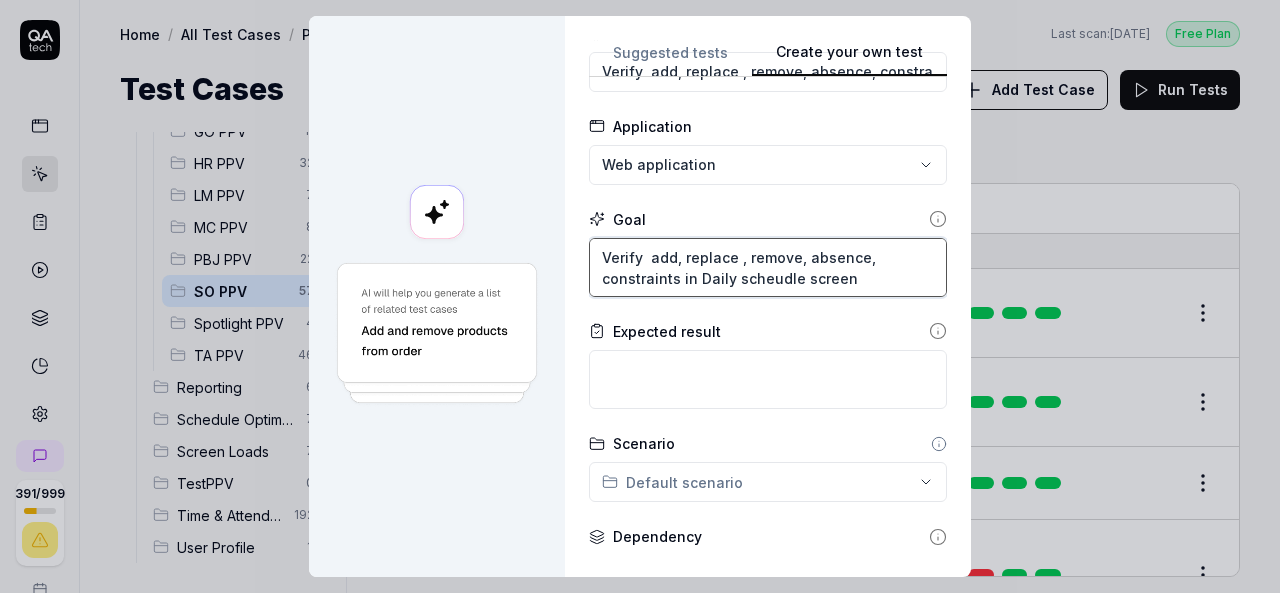 type on "Verify  add, replace , remove, absence, constraints in Daily scheudle screen" 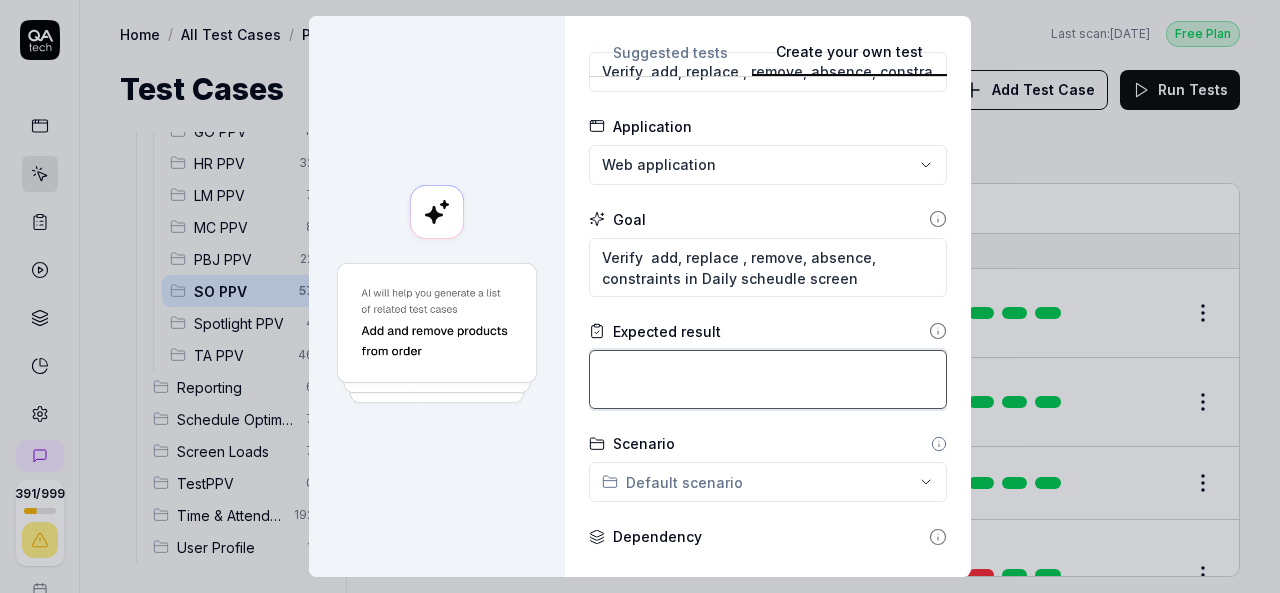 click at bounding box center (768, 379) 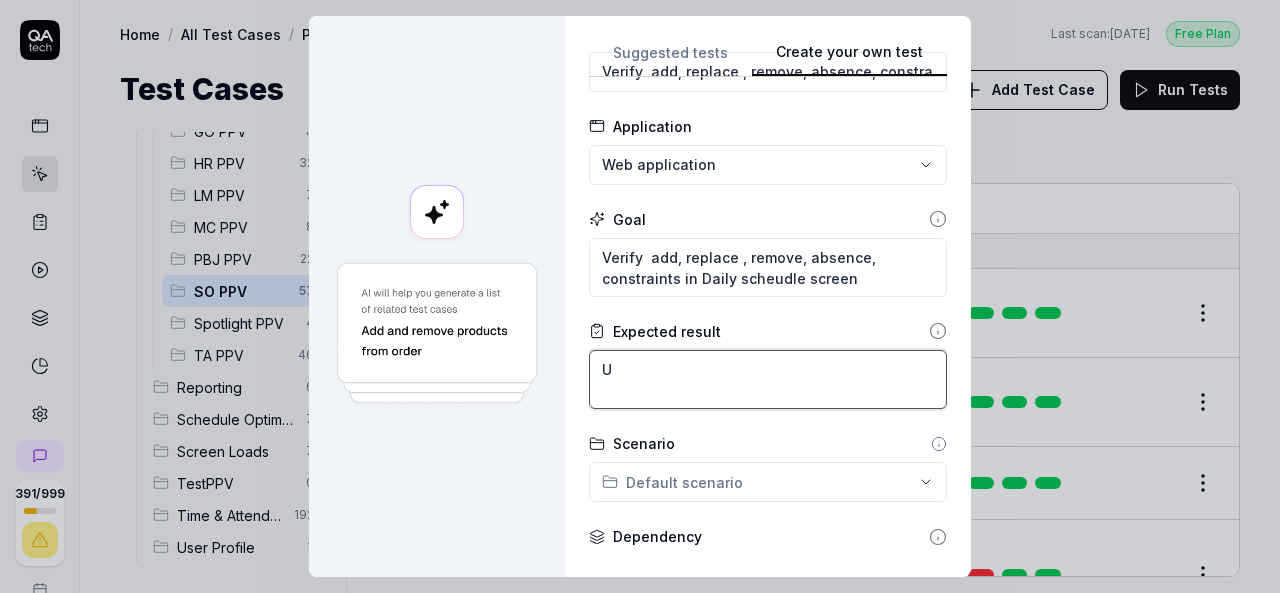 type on "*" 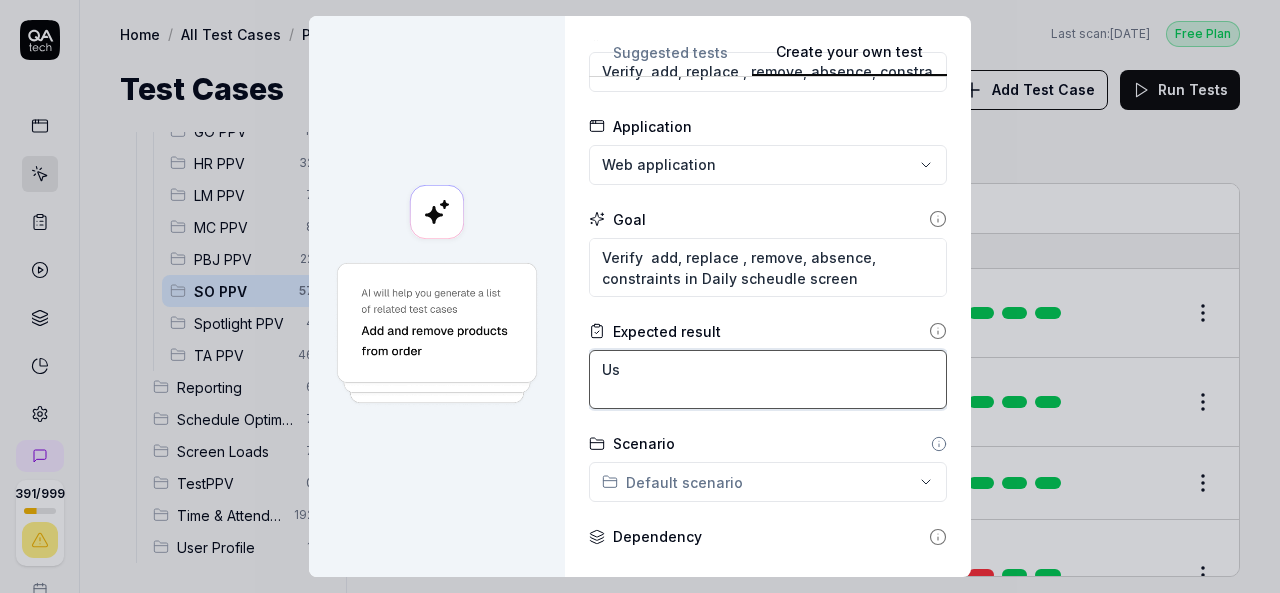 type on "*" 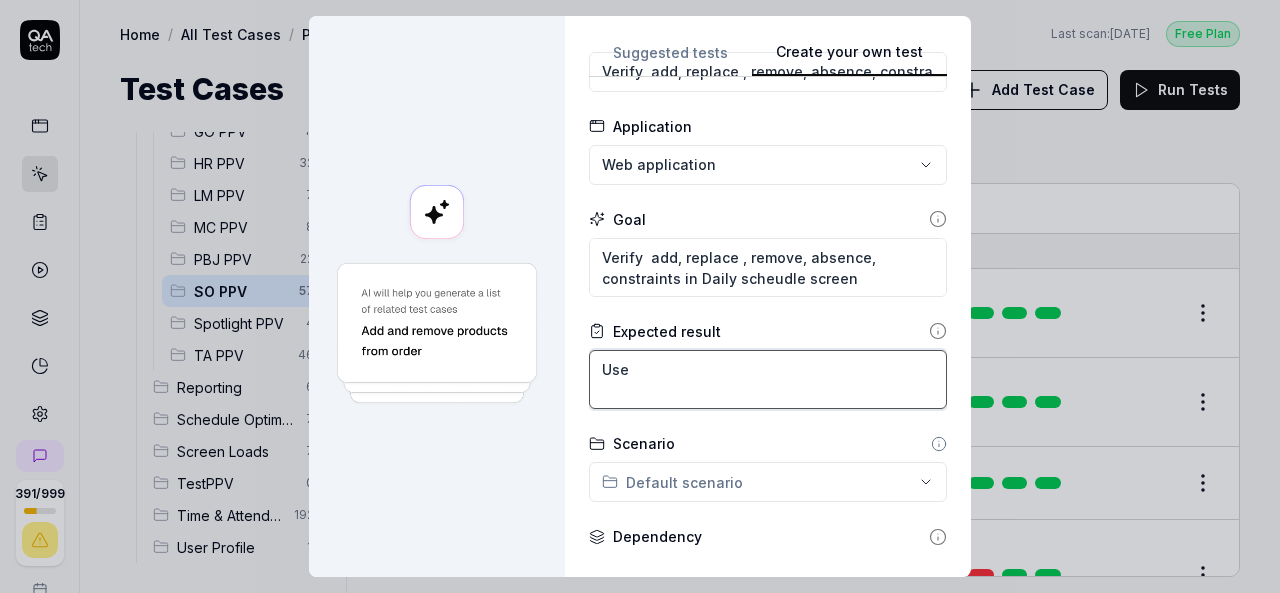 type on "*" 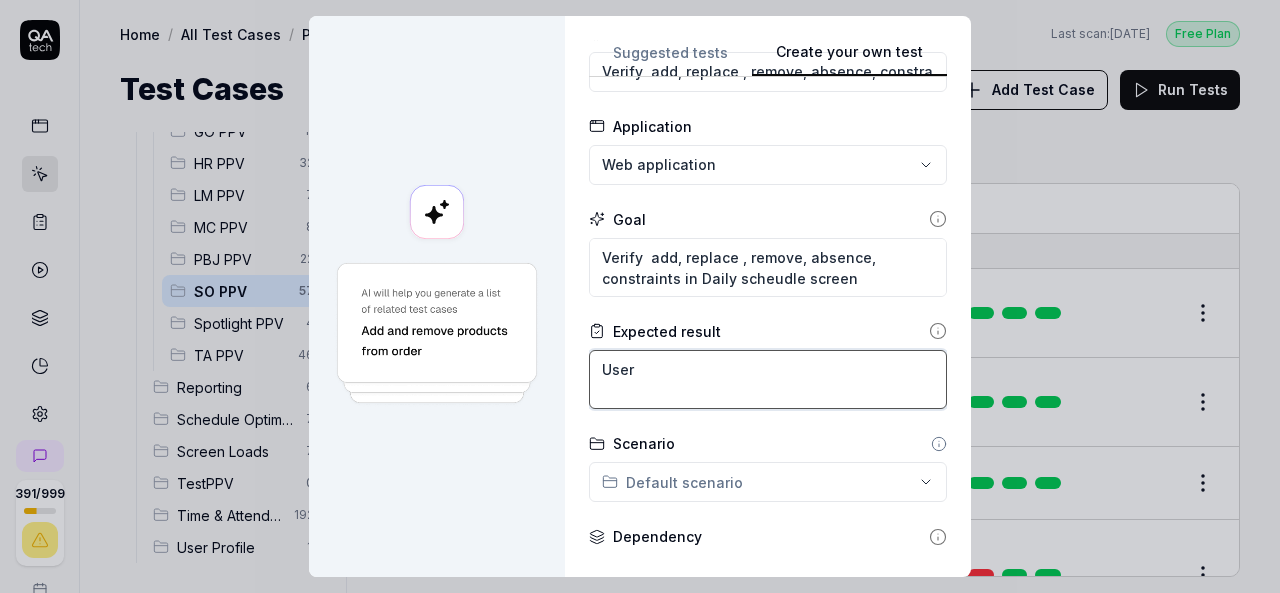 type on "*" 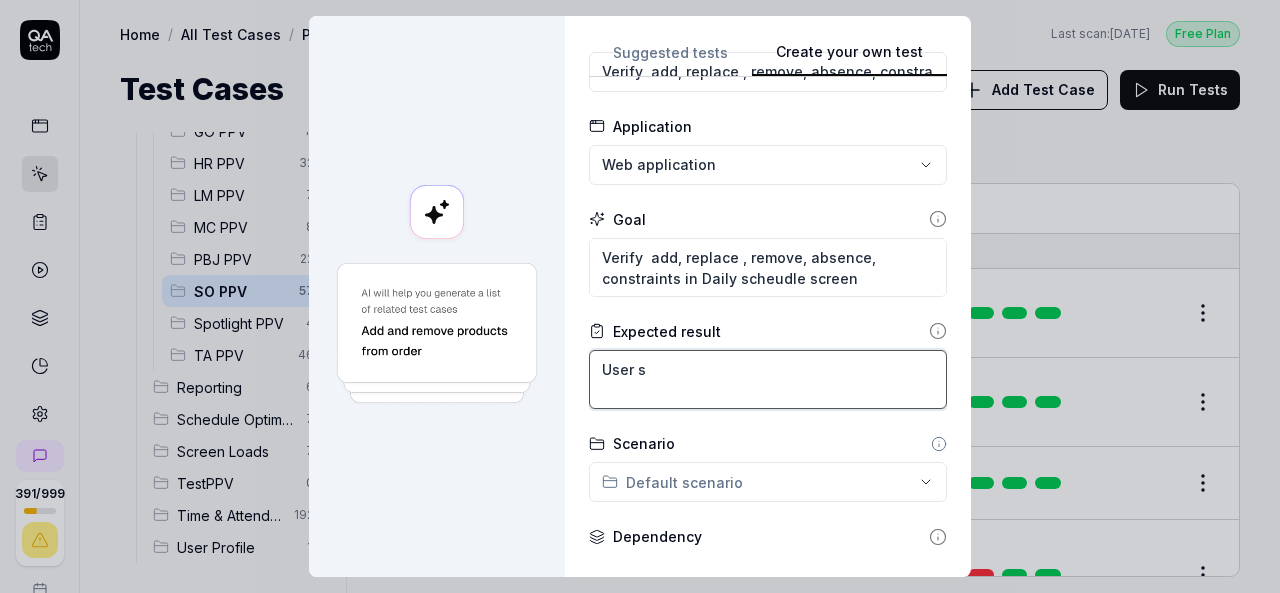 type on "*" 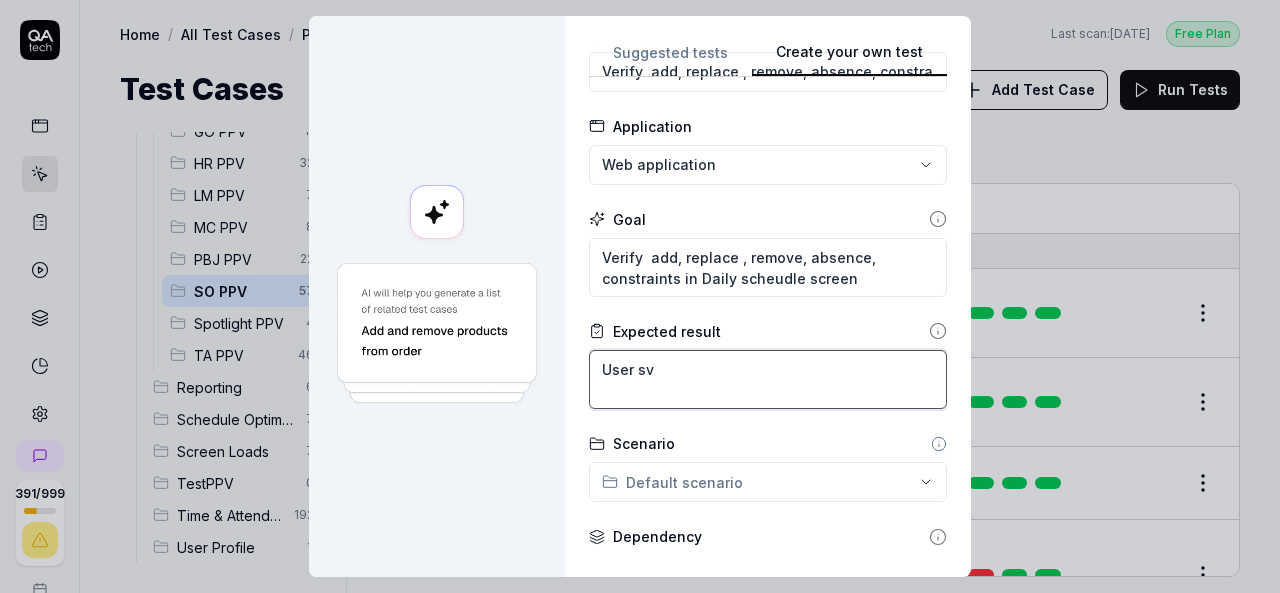 type on "*" 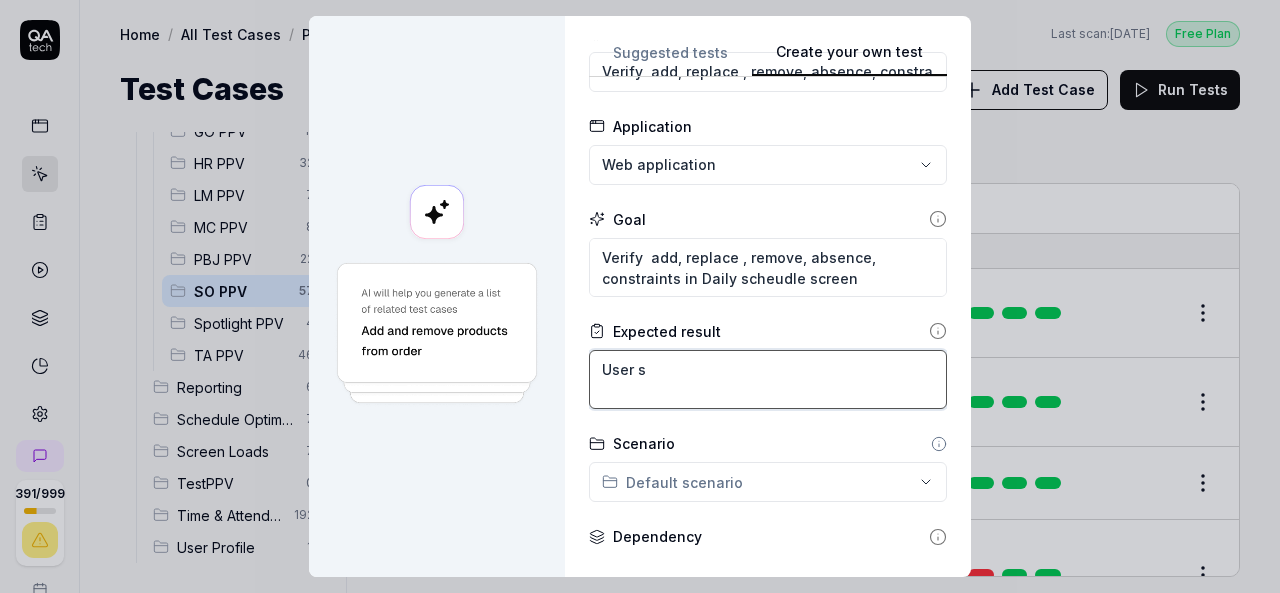 type on "*" 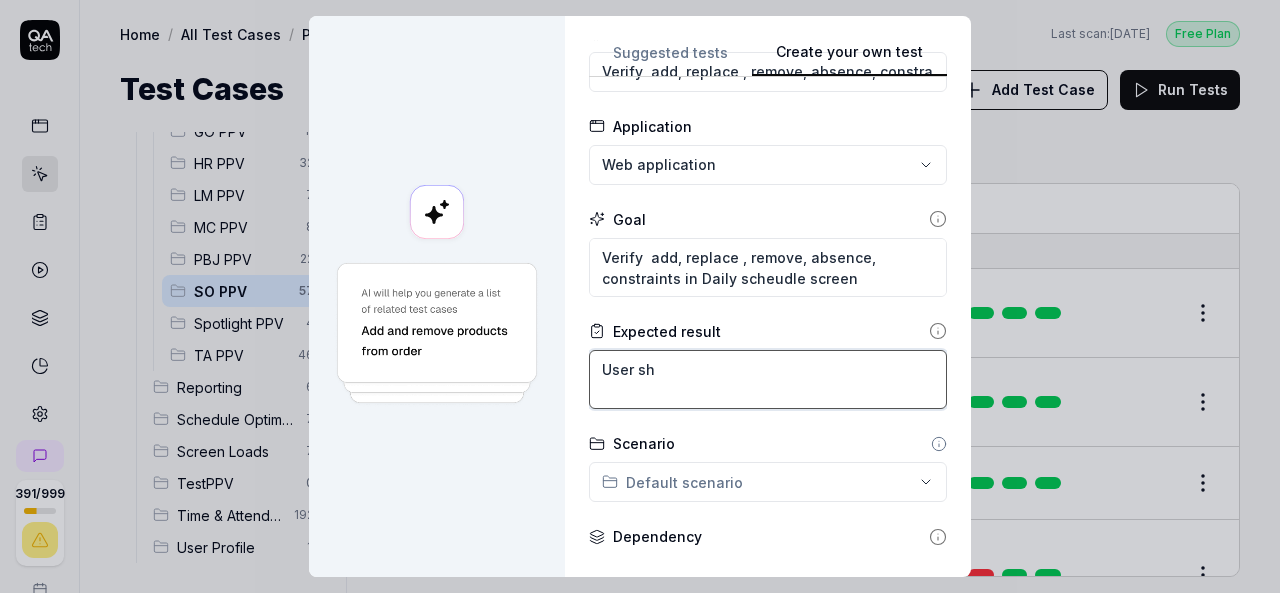 type on "*" 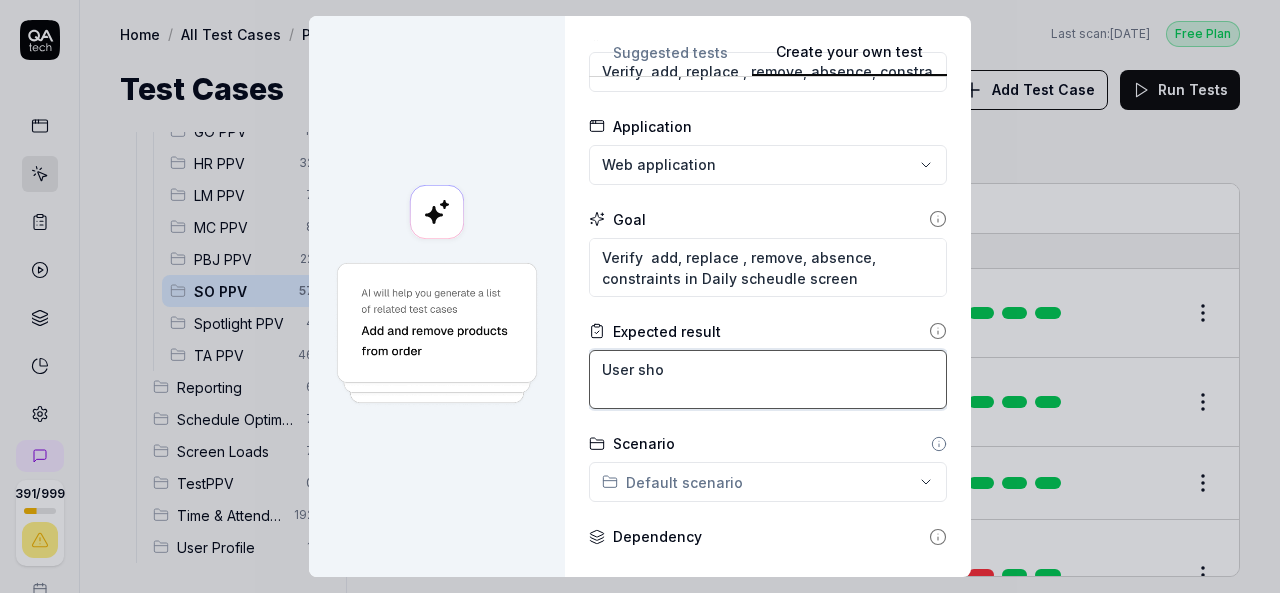 type on "*" 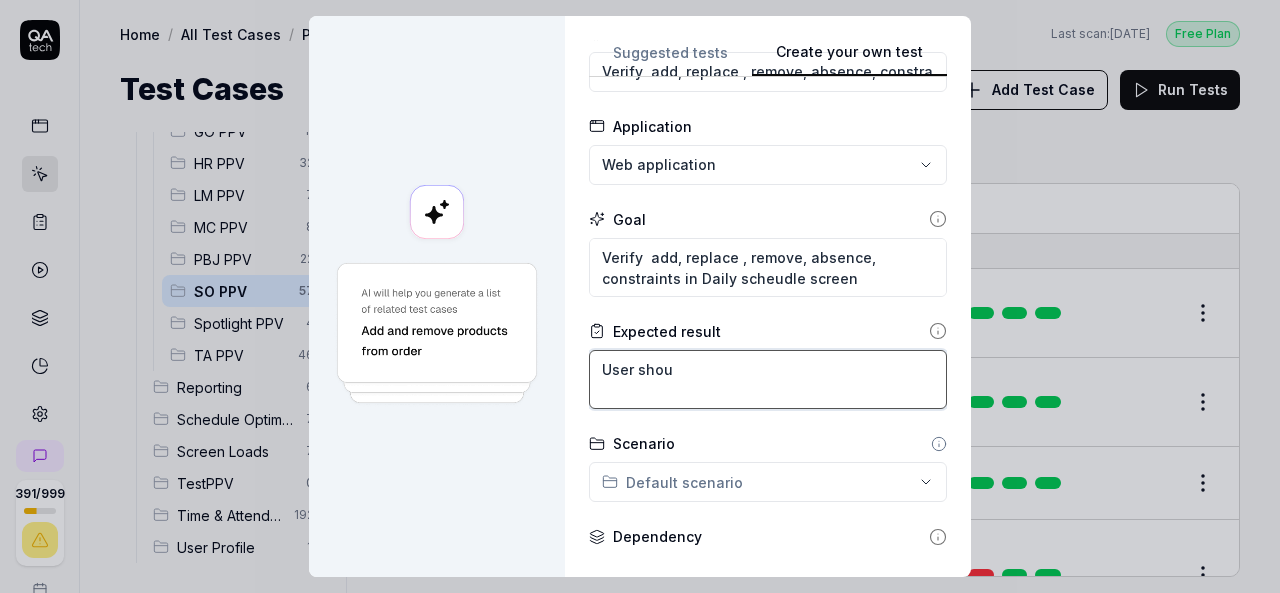 type on "*" 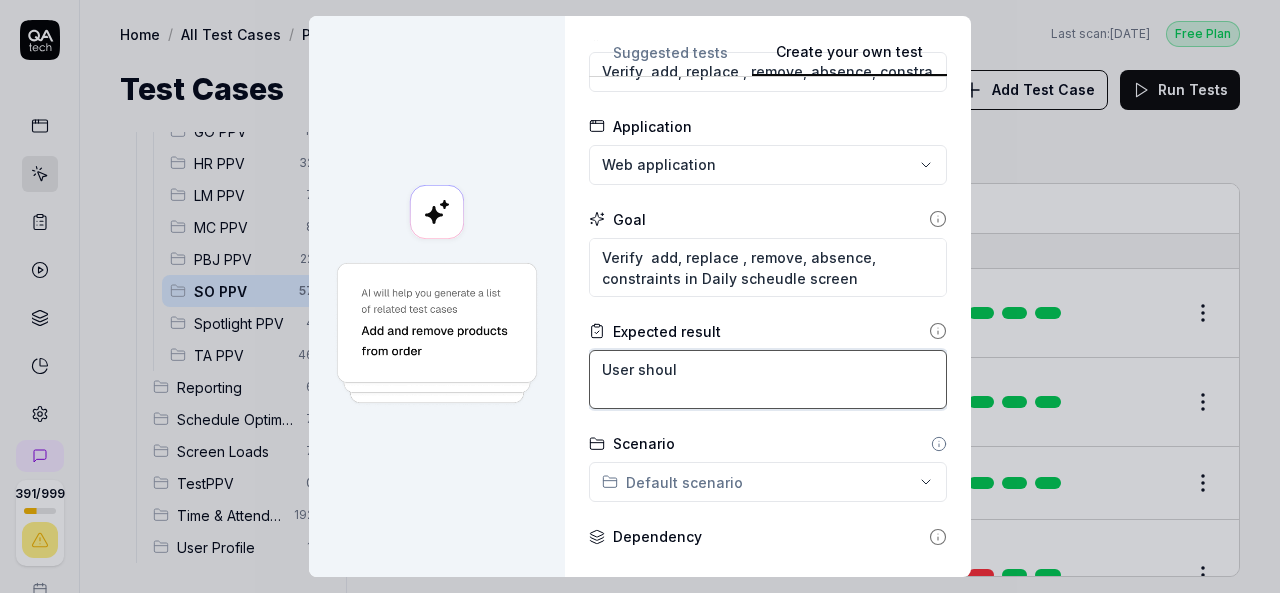 type on "*" 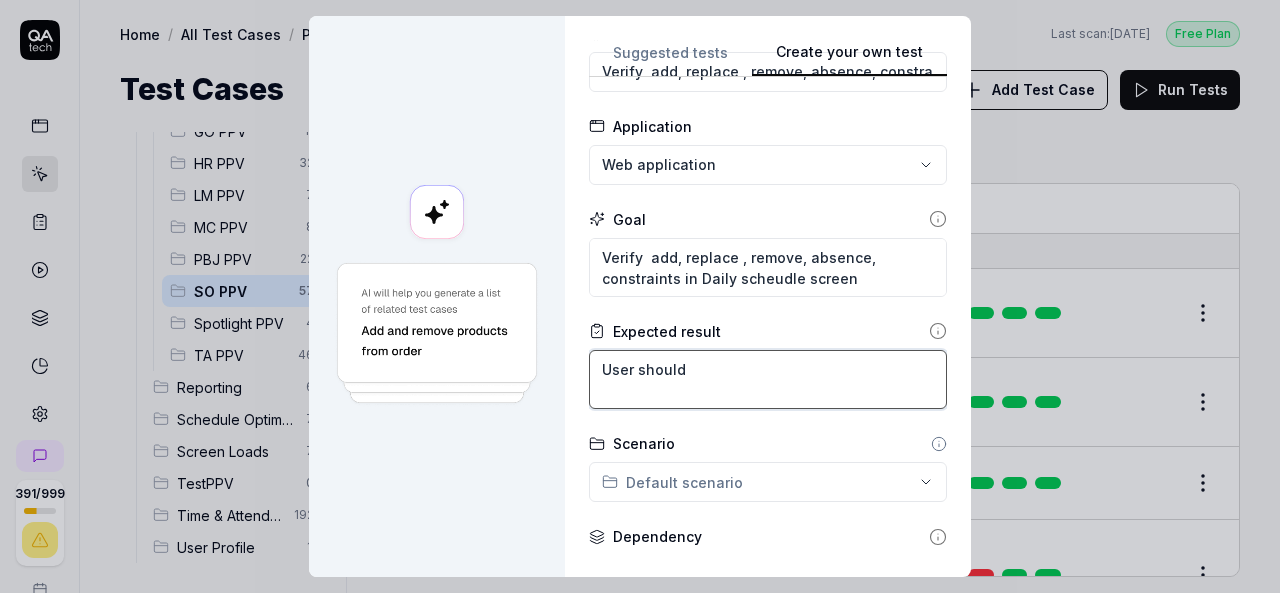 type on "*" 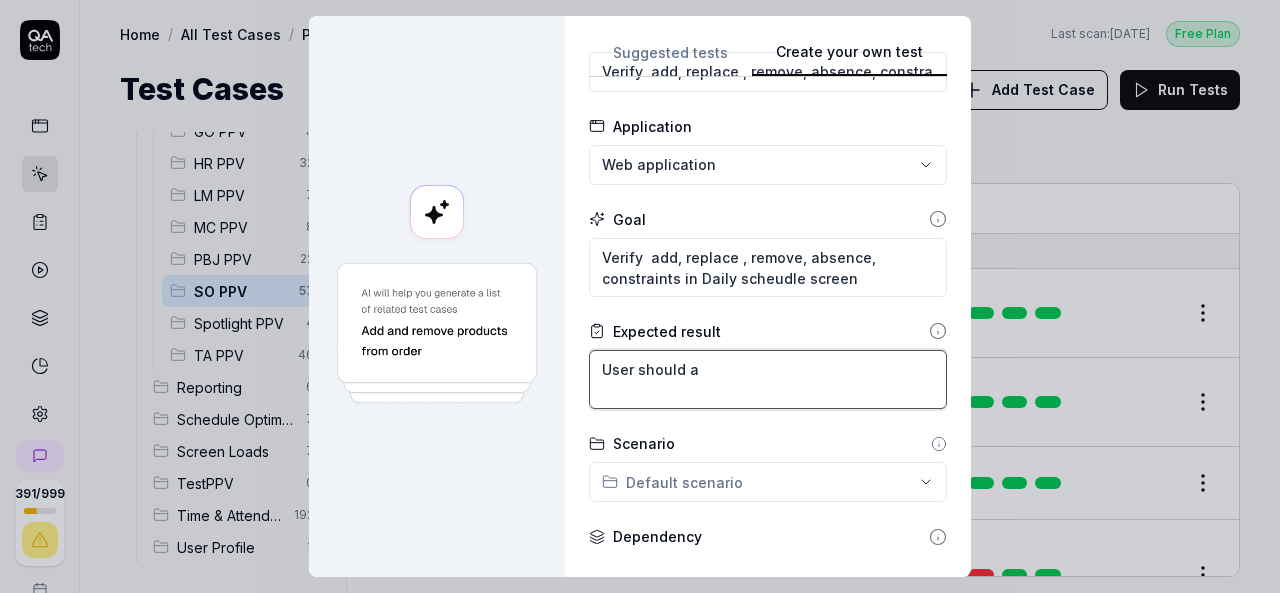type on "*" 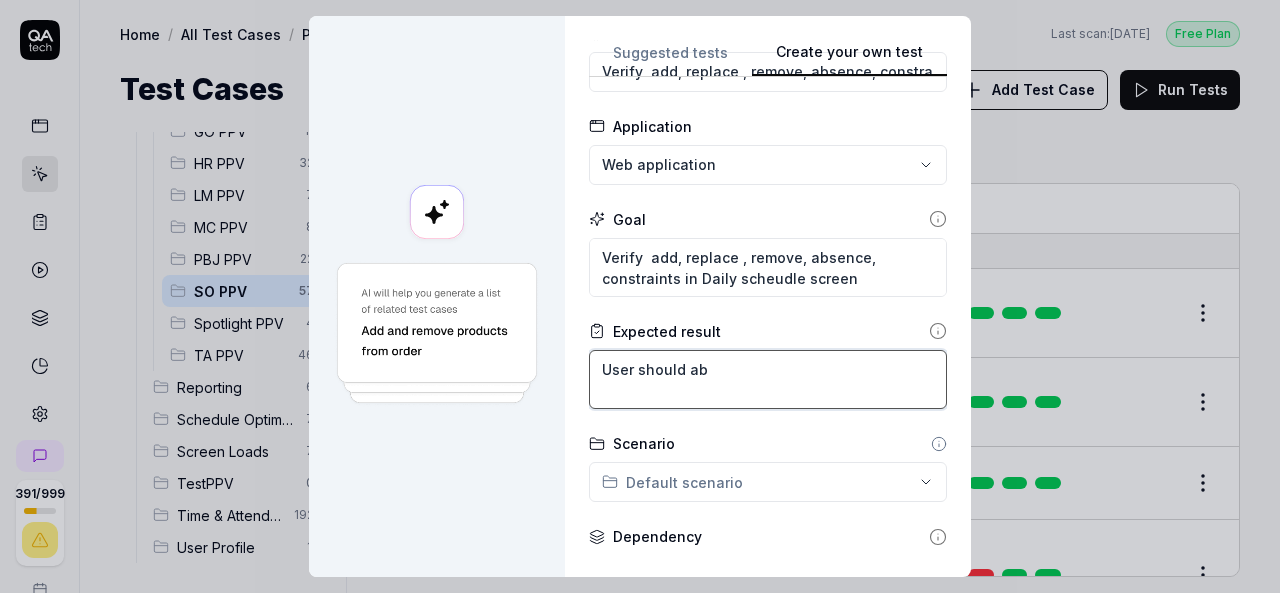 type on "*" 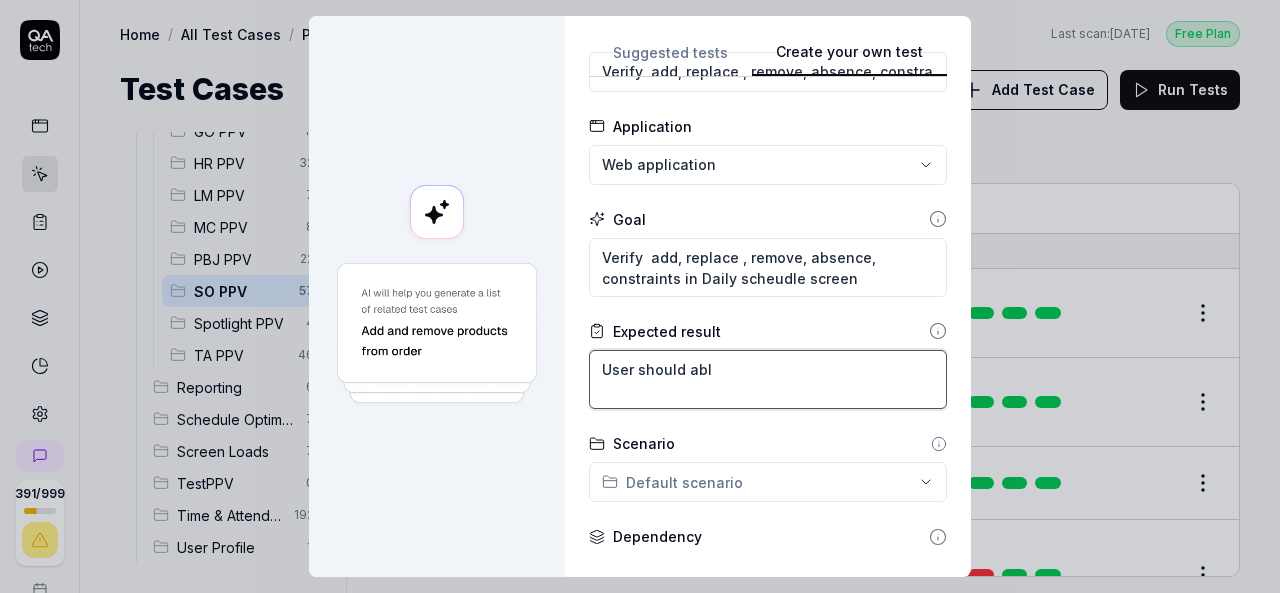 type on "*" 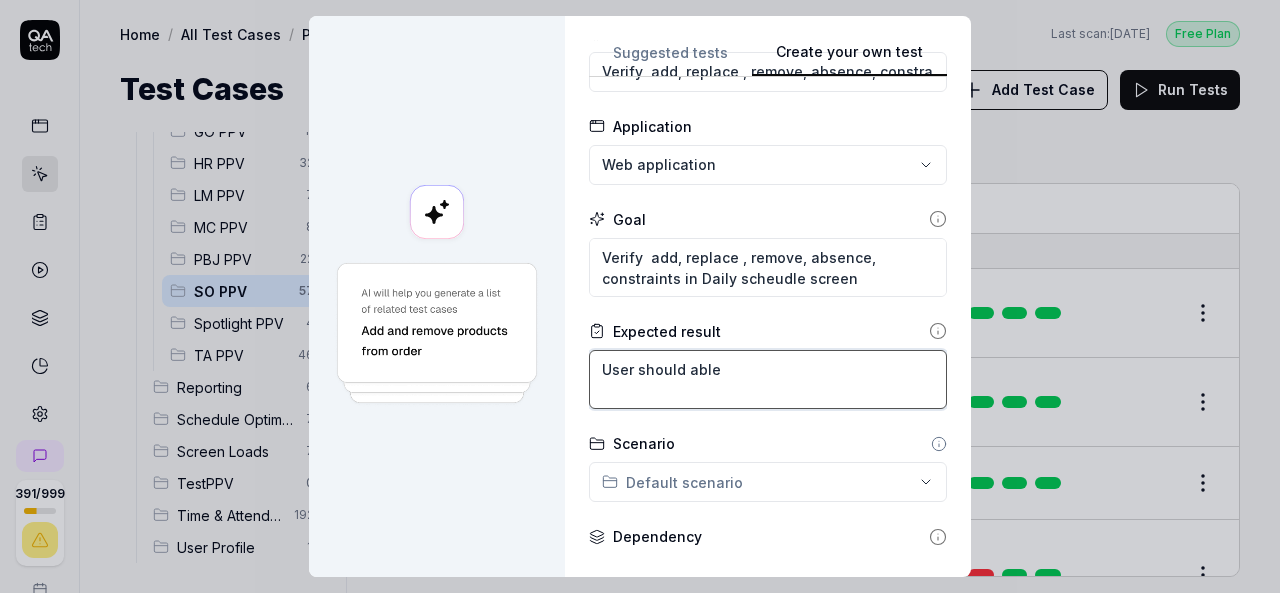 type on "*" 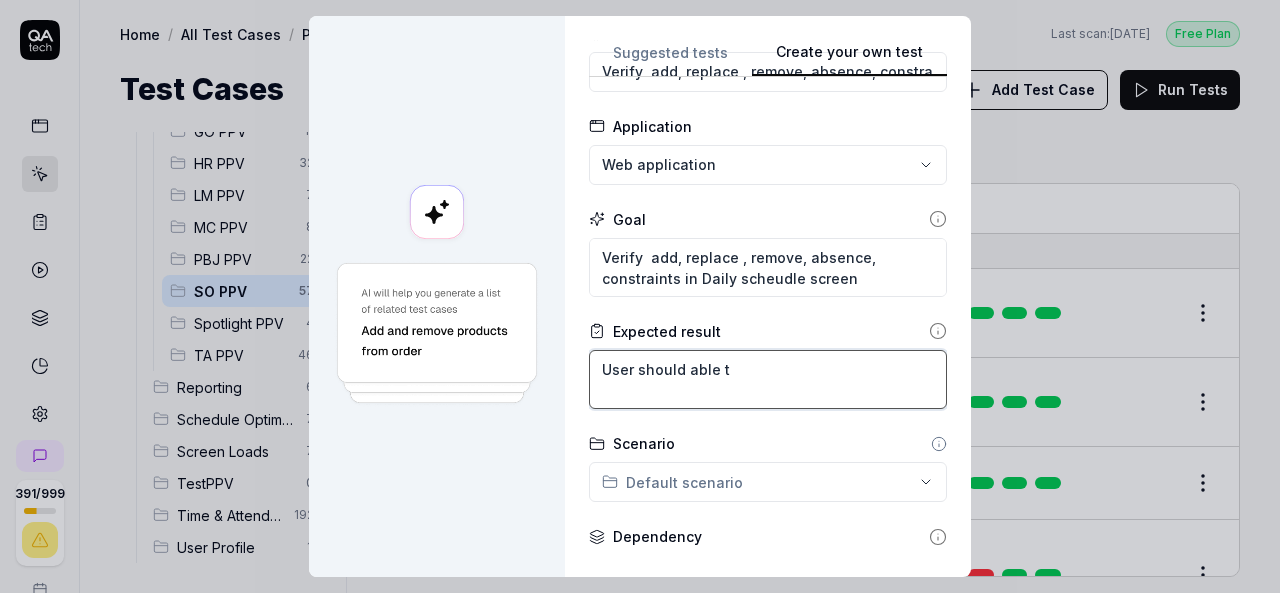 type on "*" 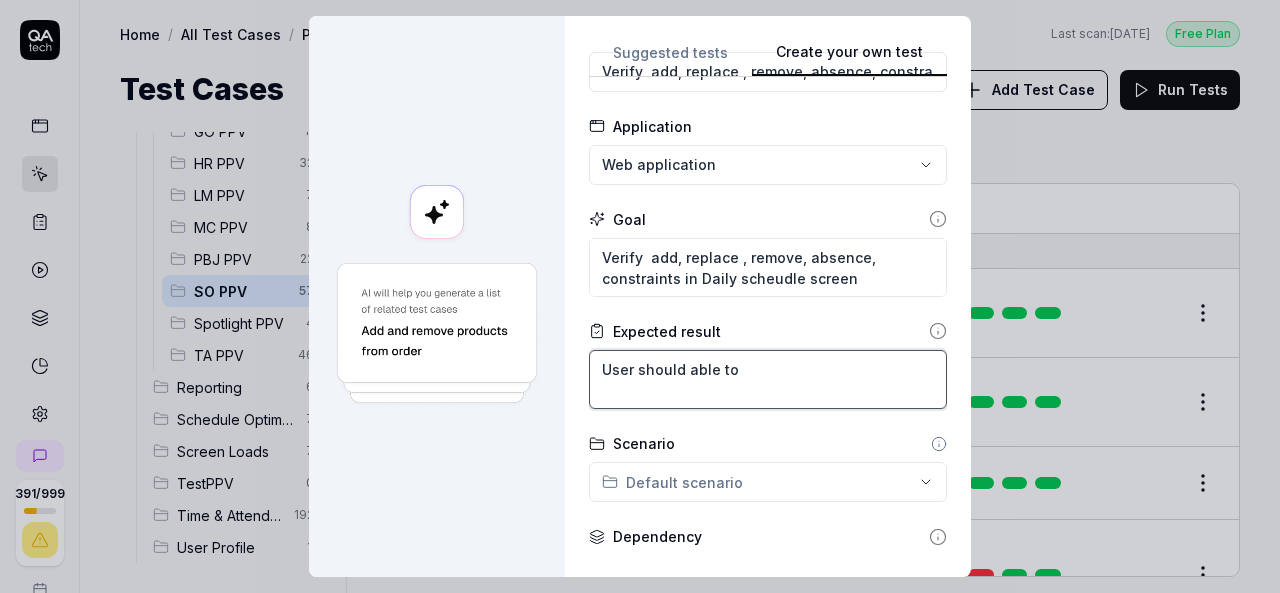 type on "*" 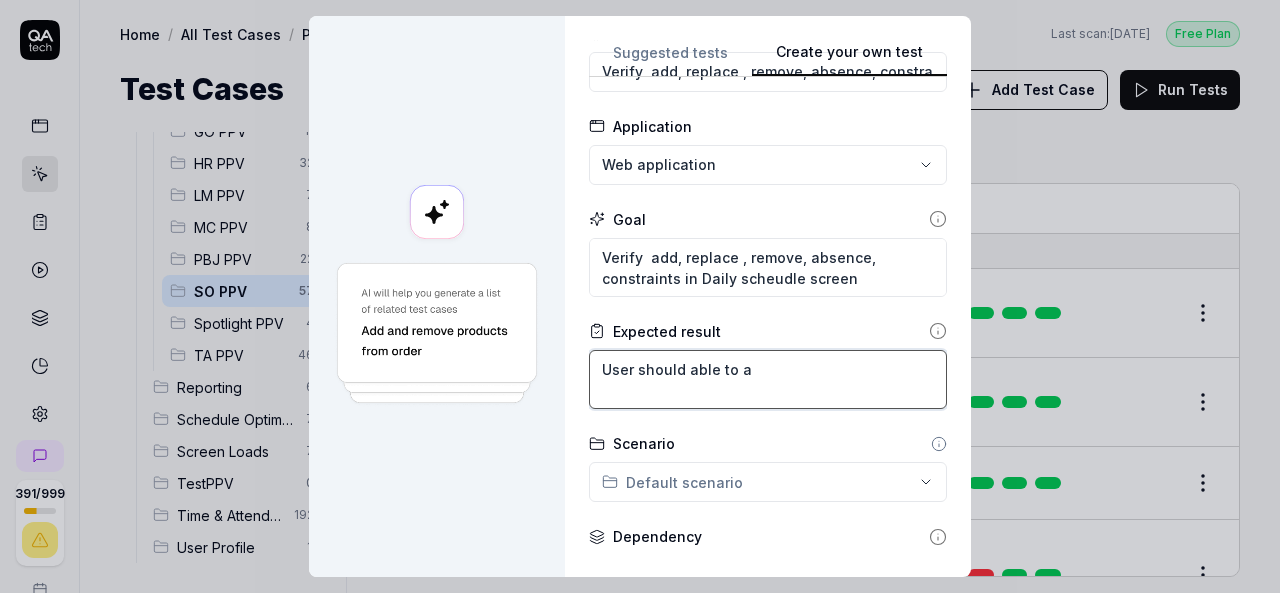 type on "*" 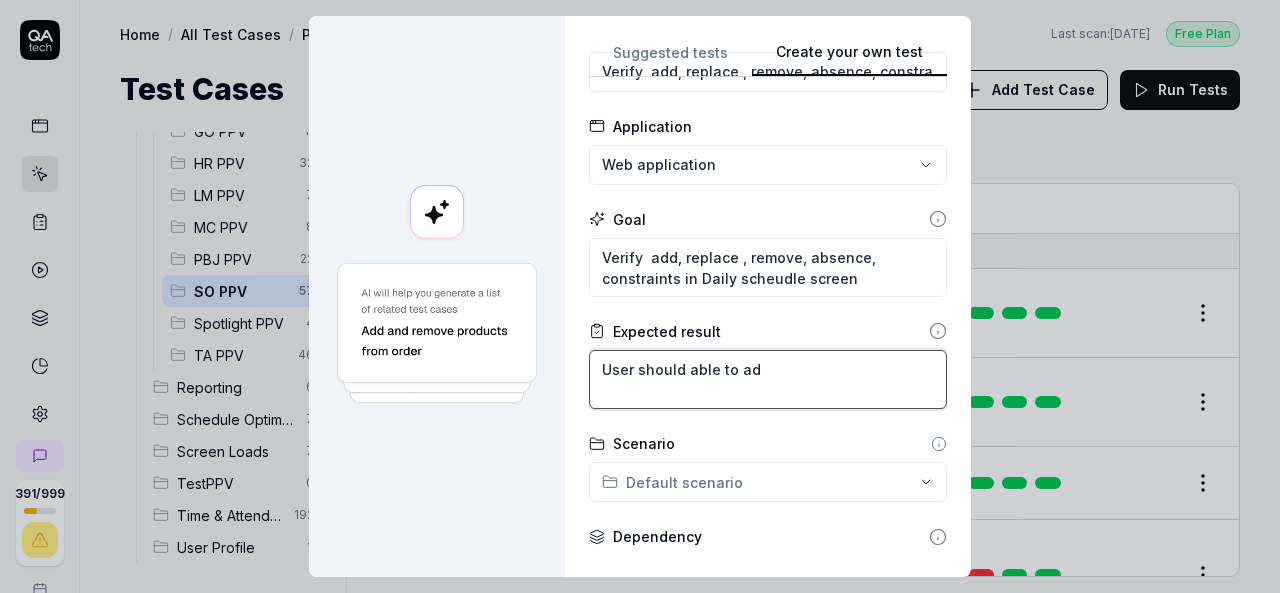 type on "*" 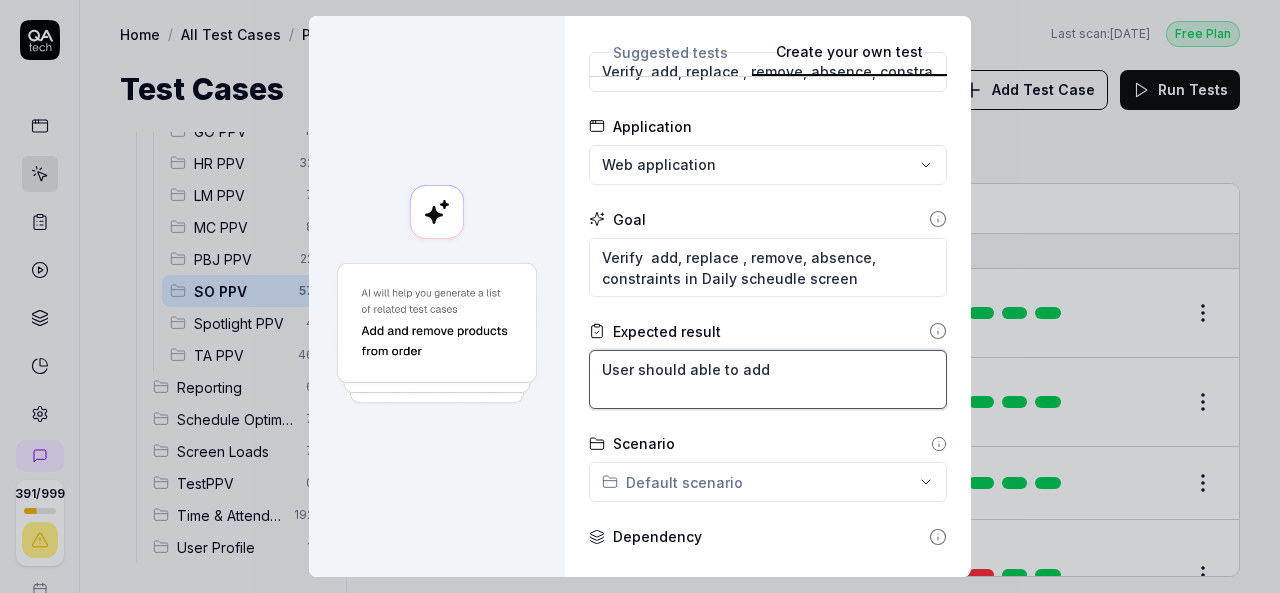 type on "*" 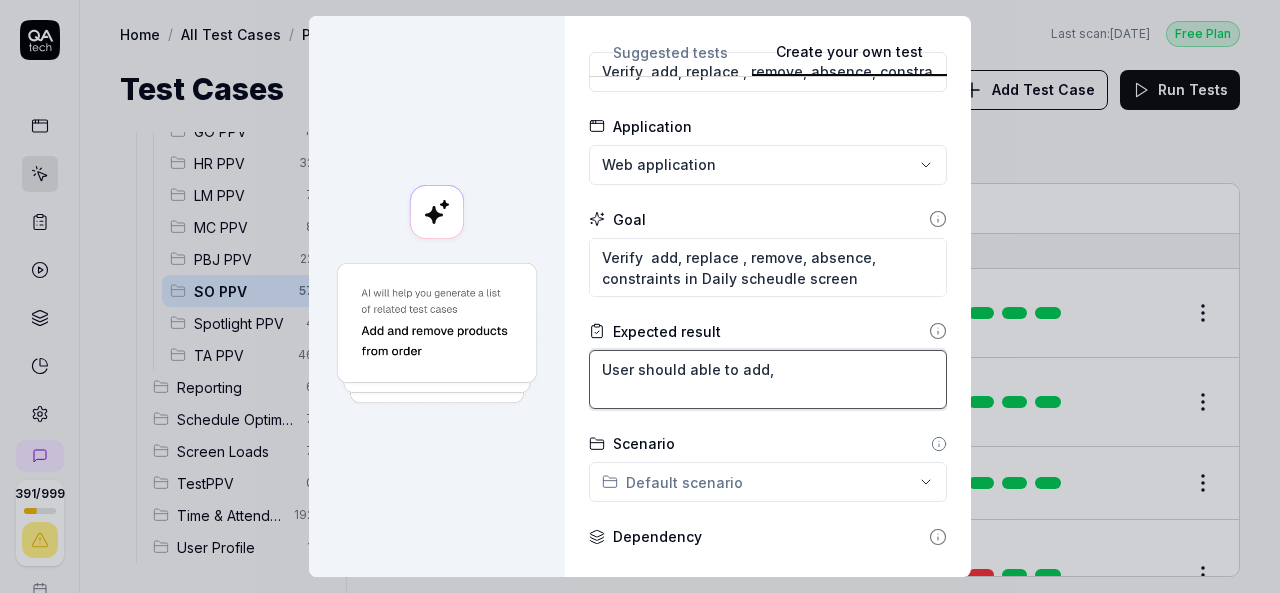 type on "*" 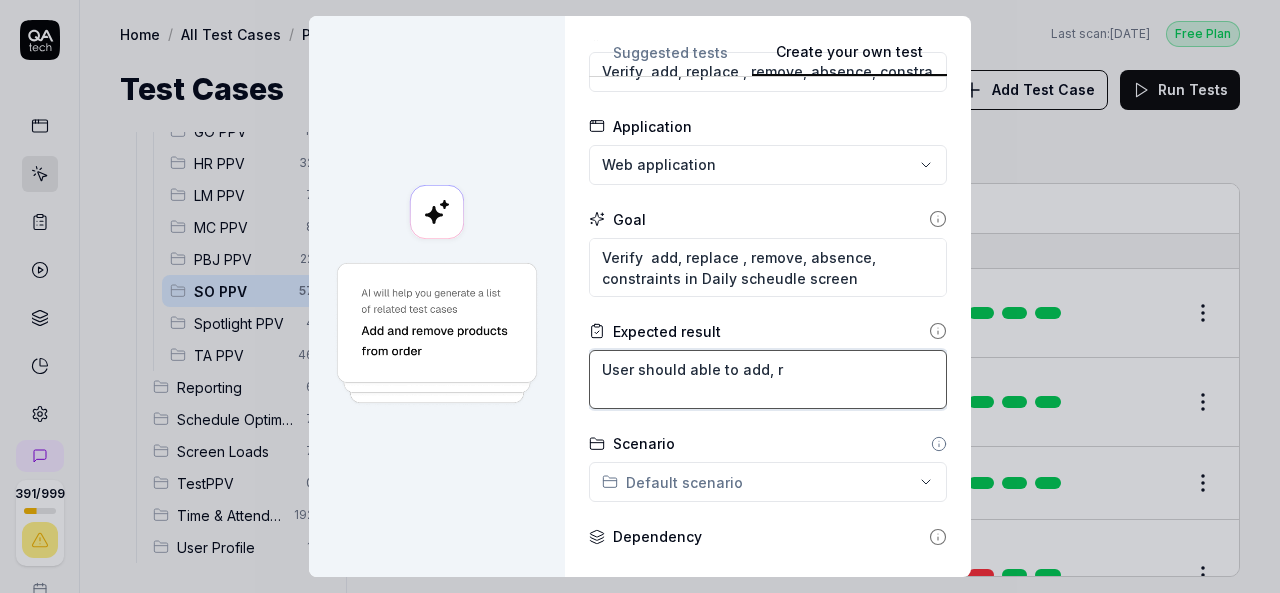 type on "*" 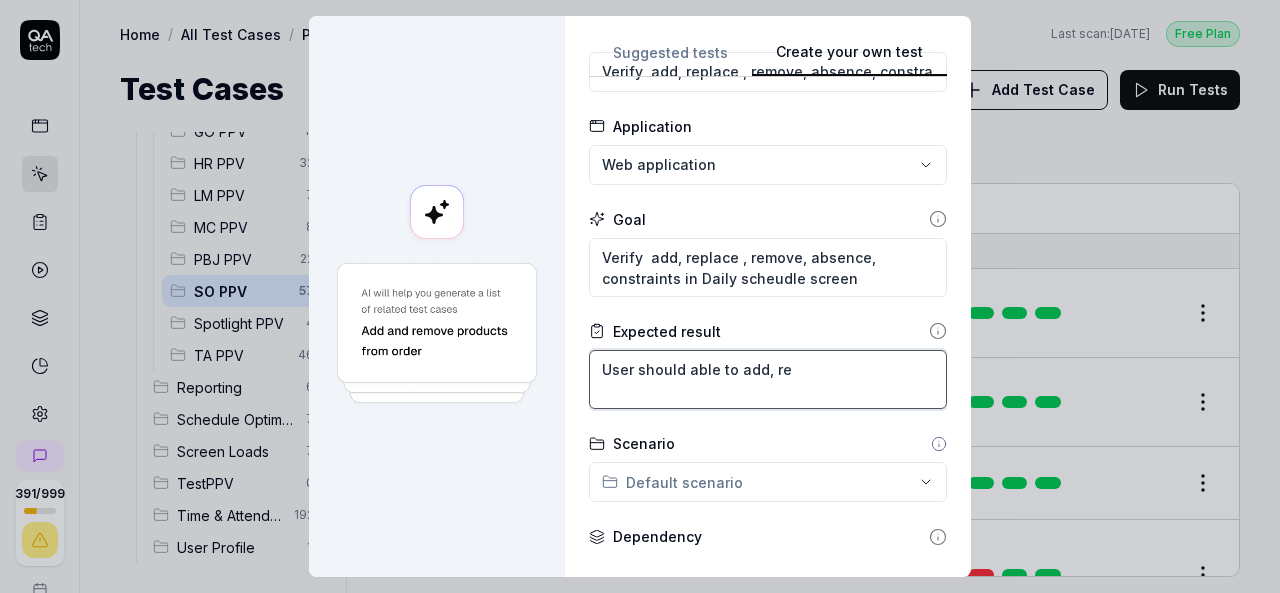 type on "*" 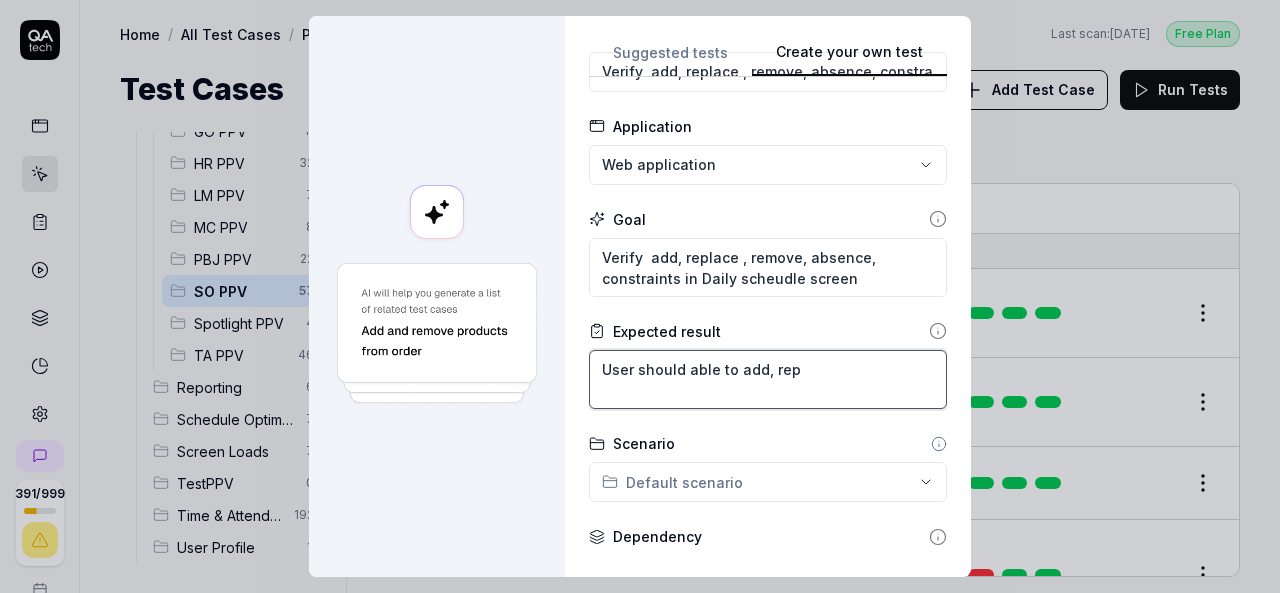 type on "*" 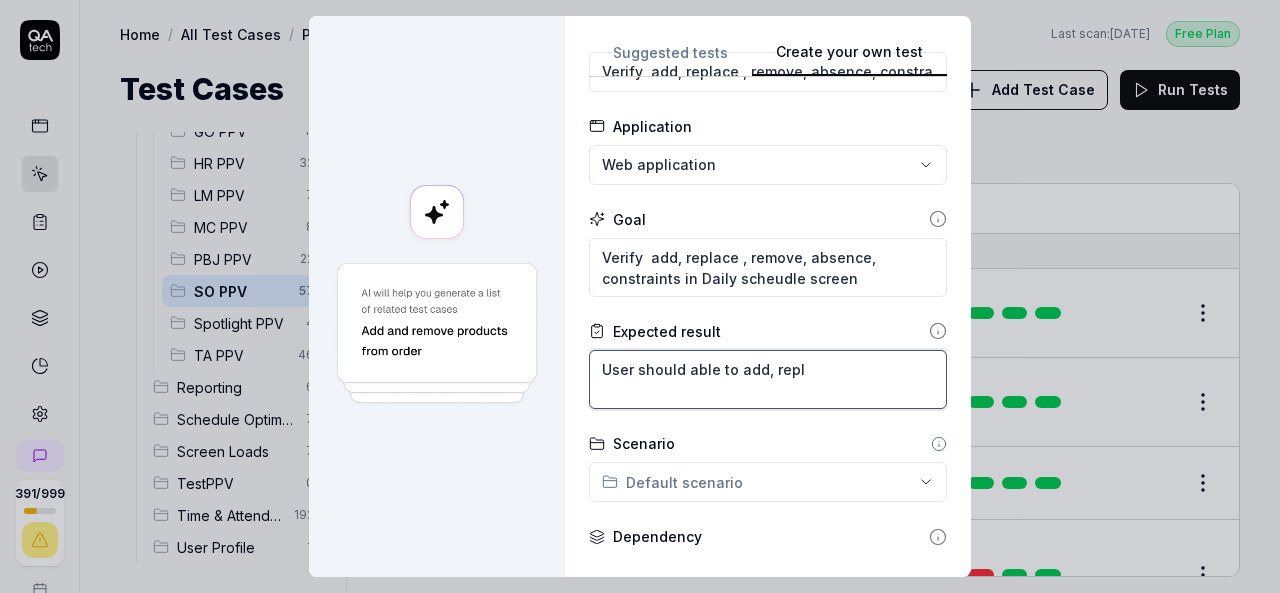 type on "*" 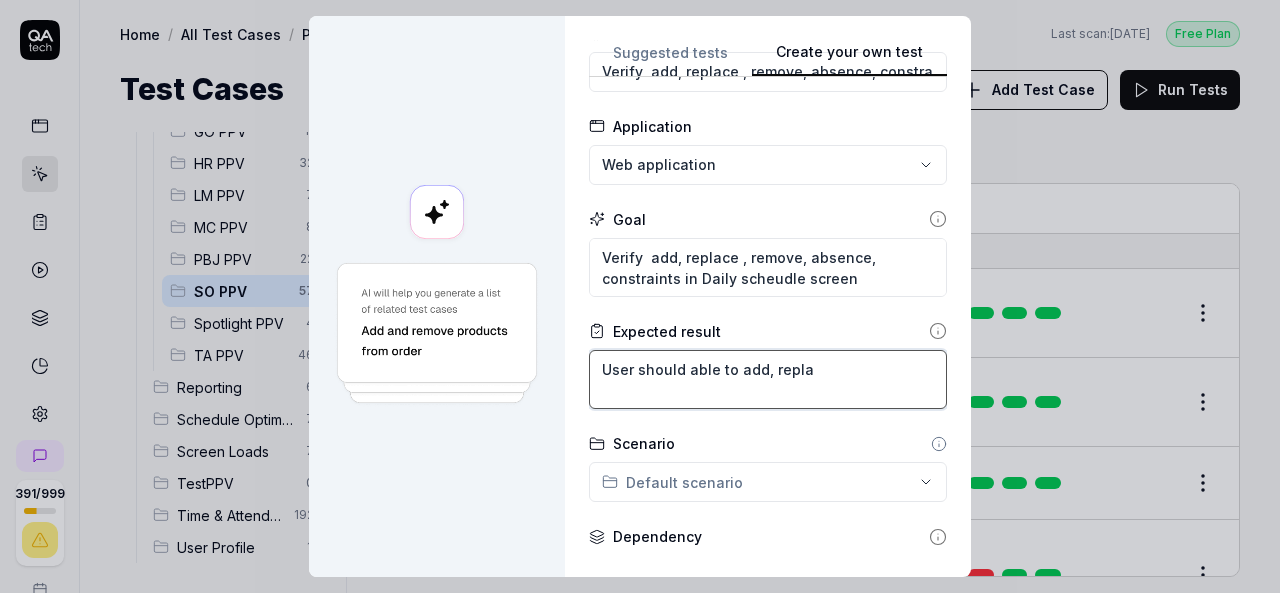 type on "*" 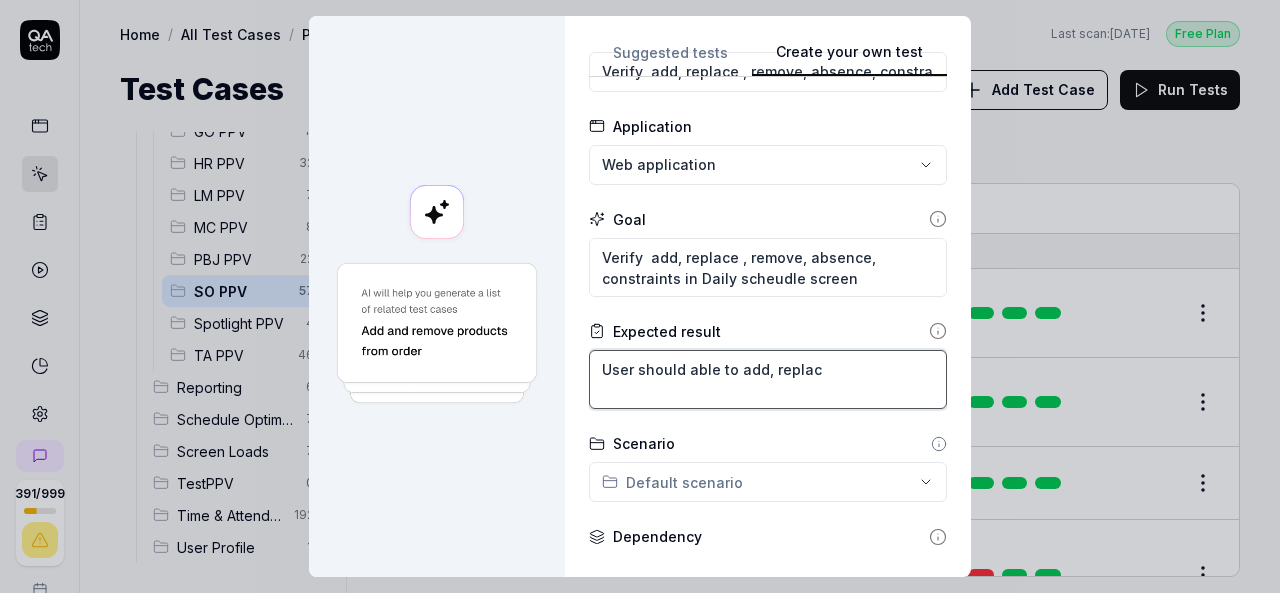 type on "*" 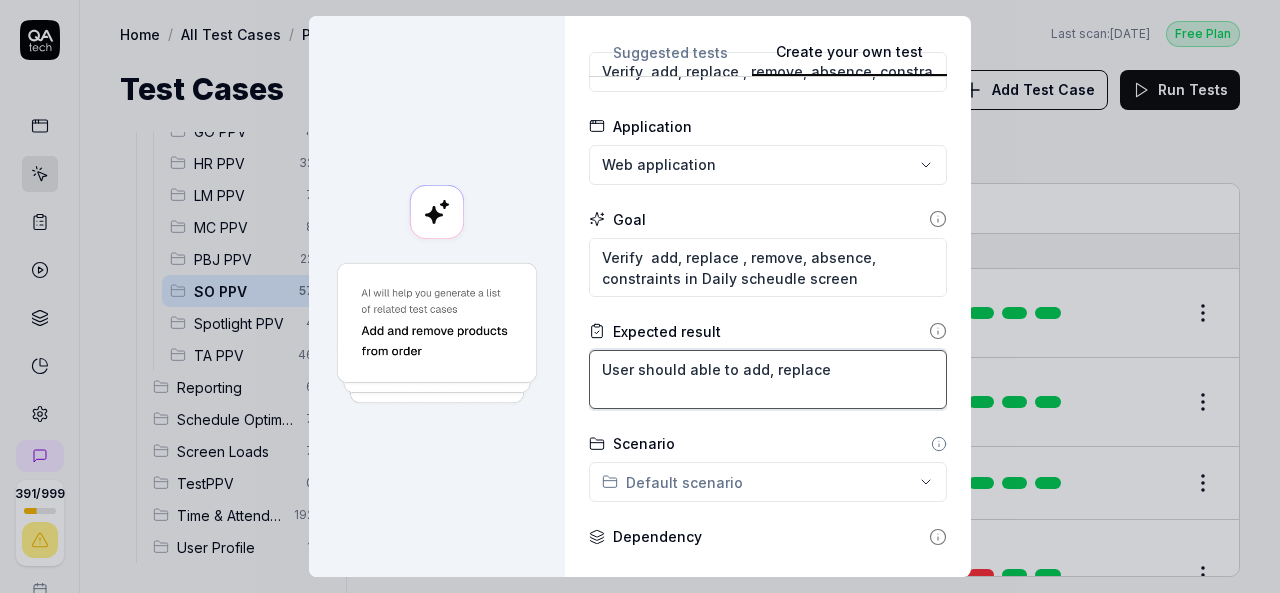 type on "*" 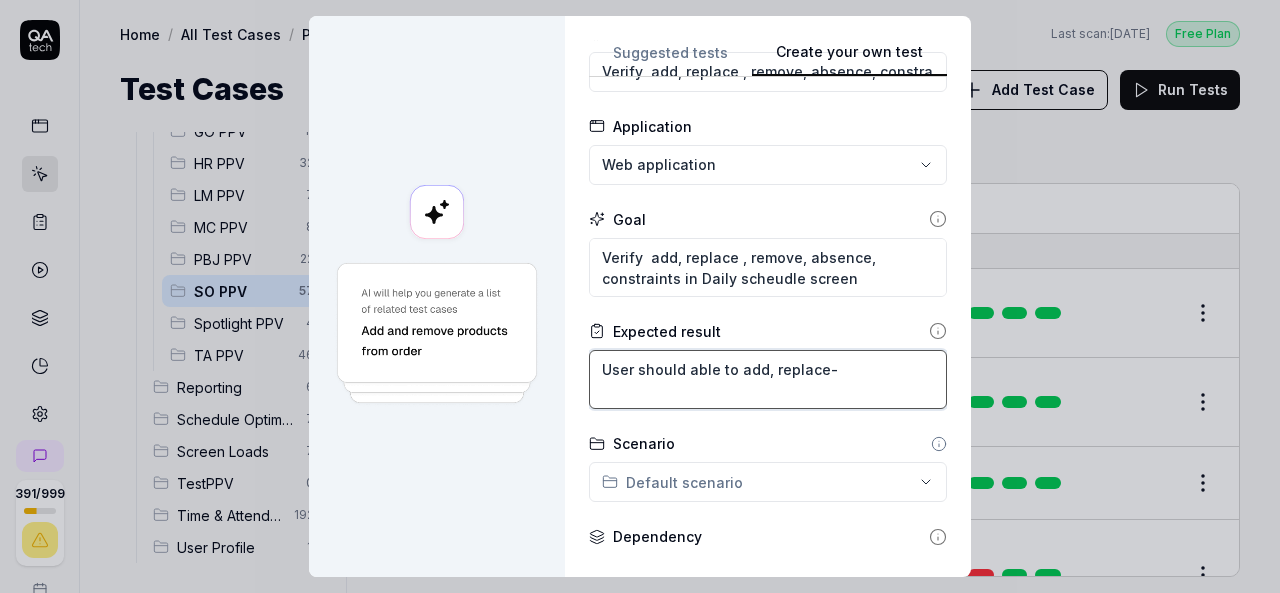 type on "*" 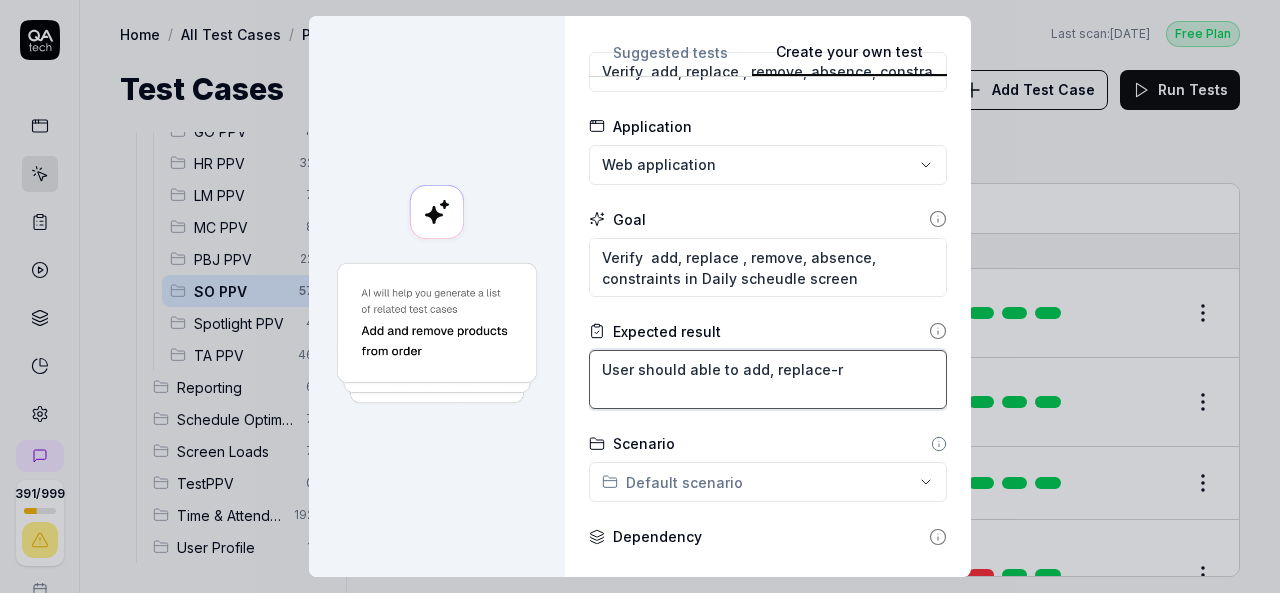 type on "*" 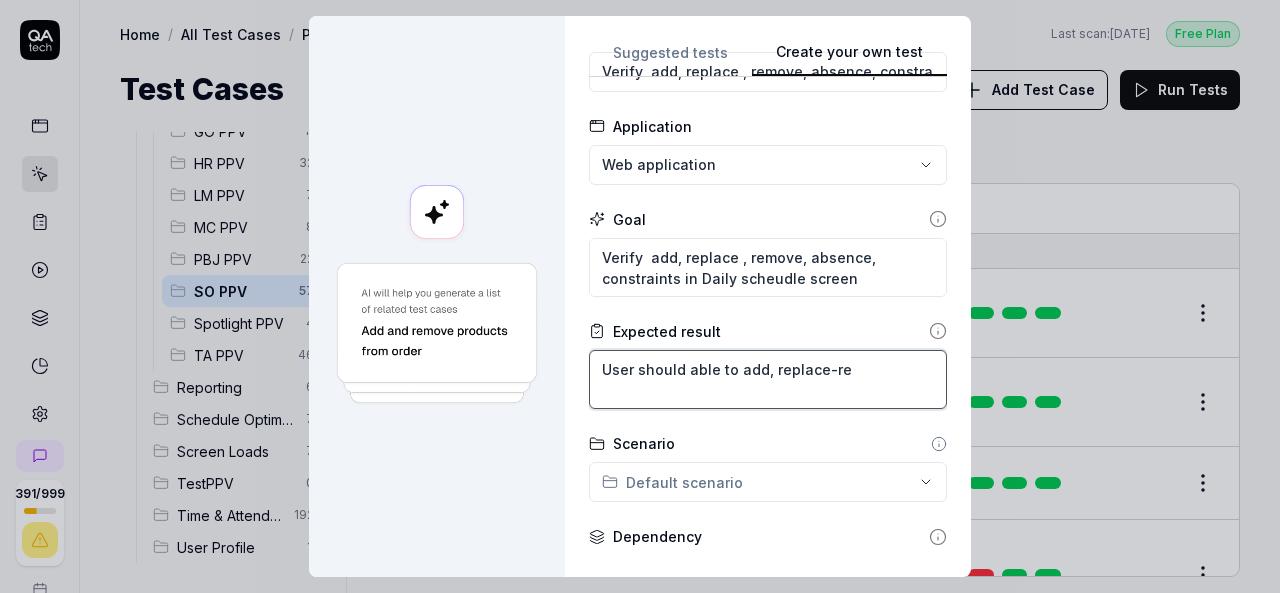 type on "*" 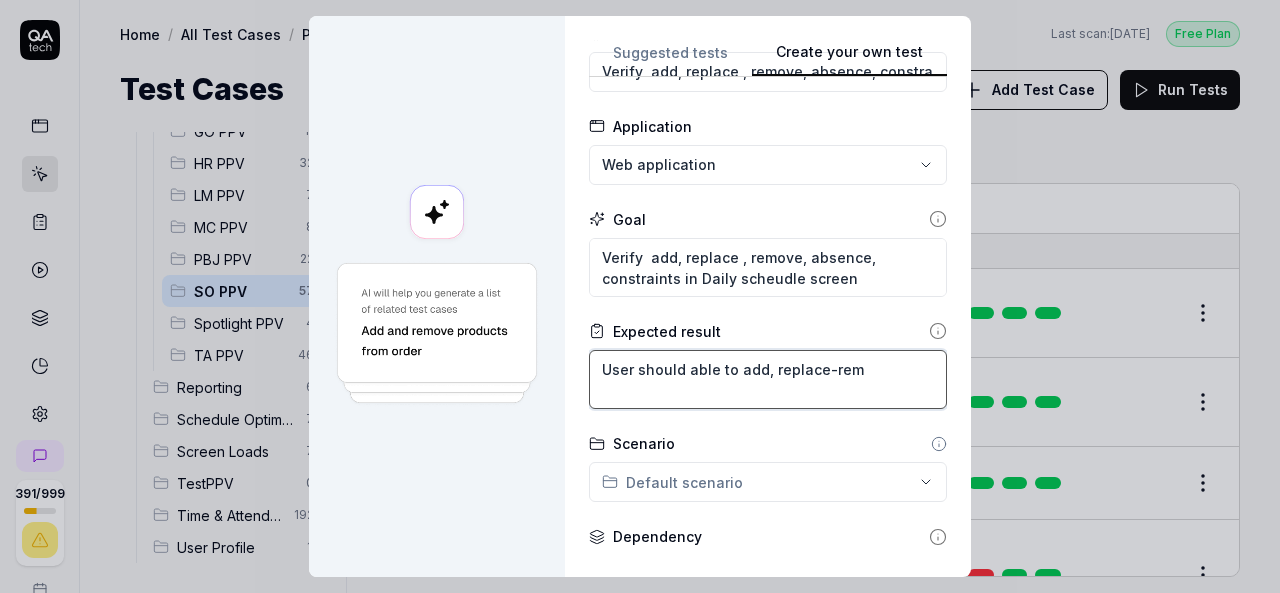 type on "*" 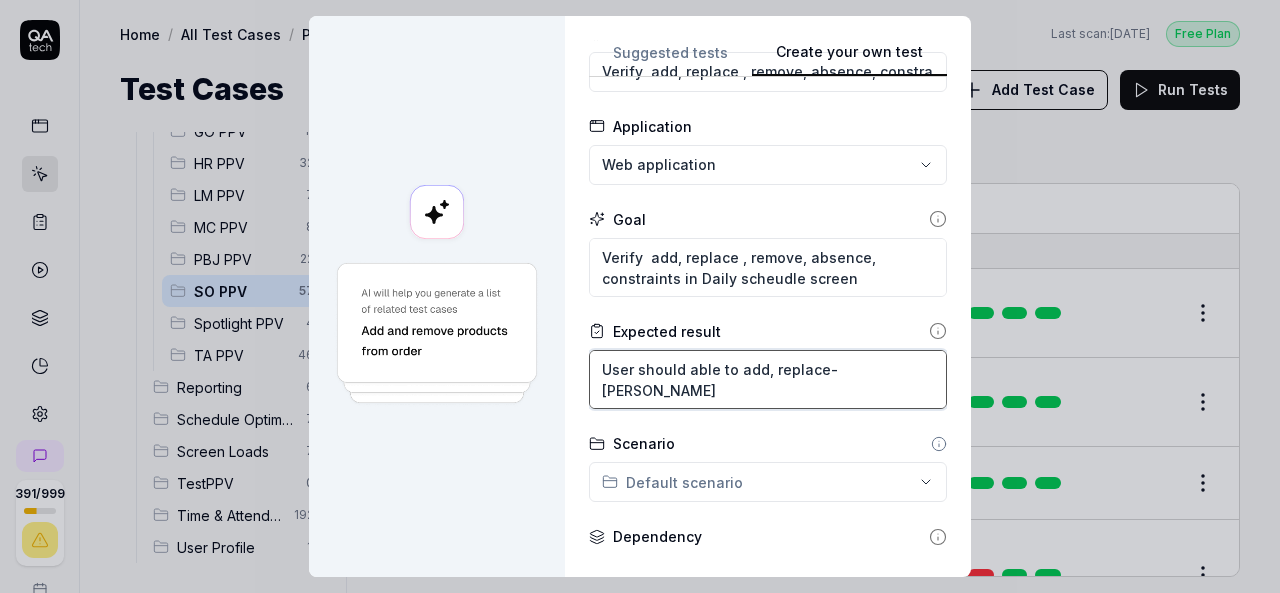 type on "*" 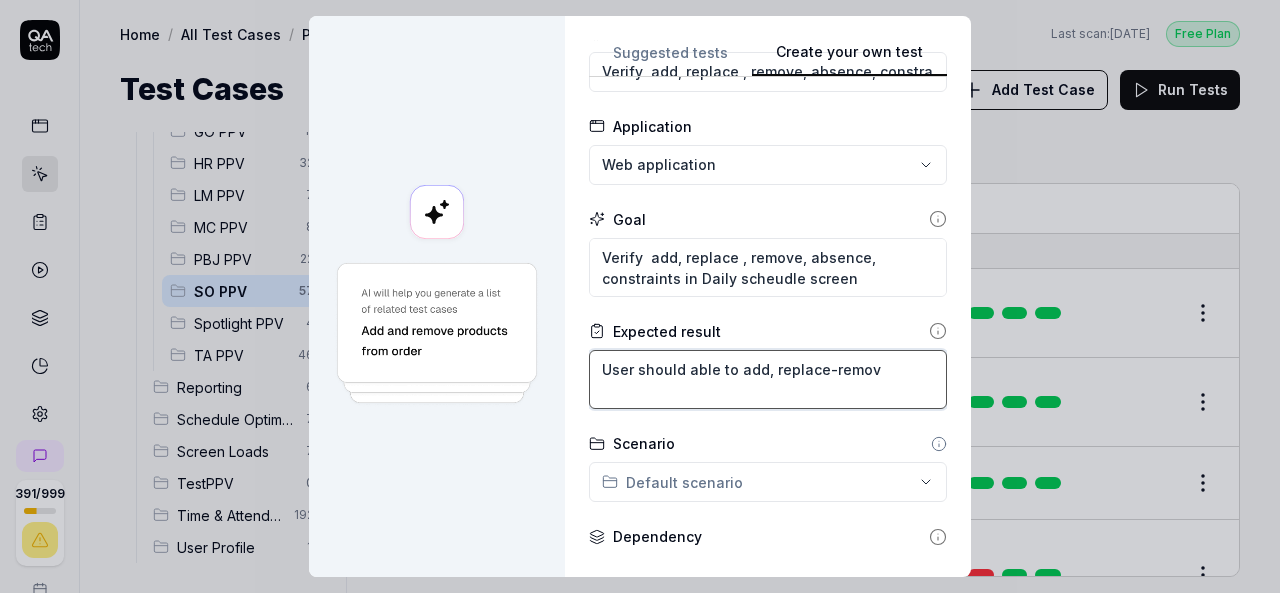 type on "*" 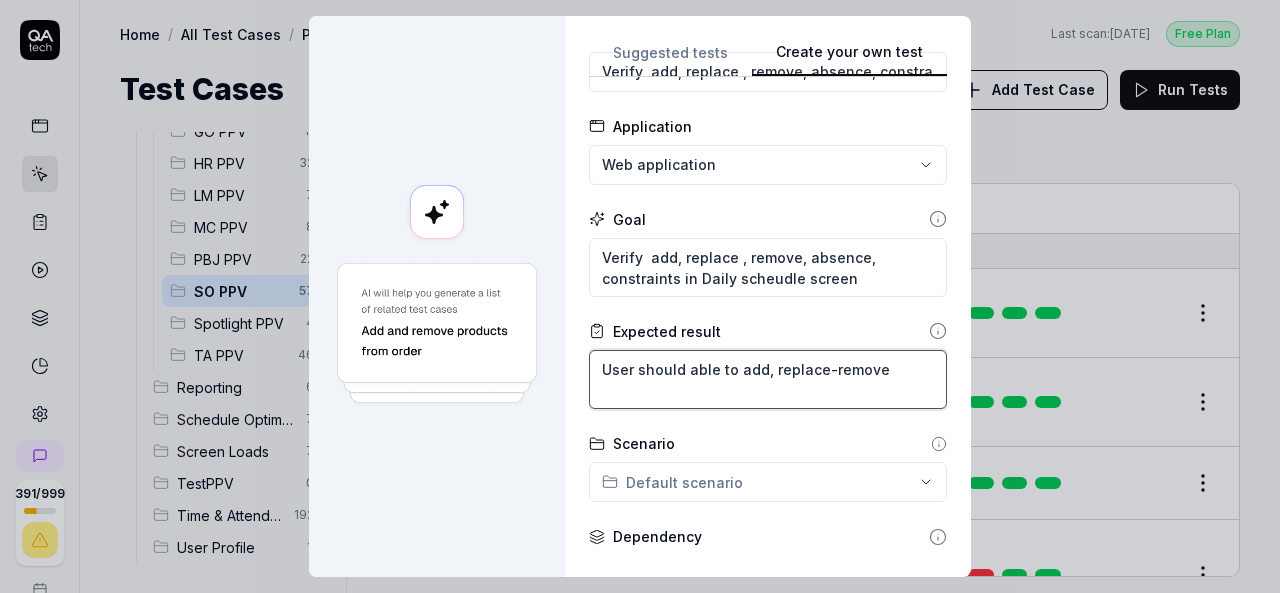 type on "*" 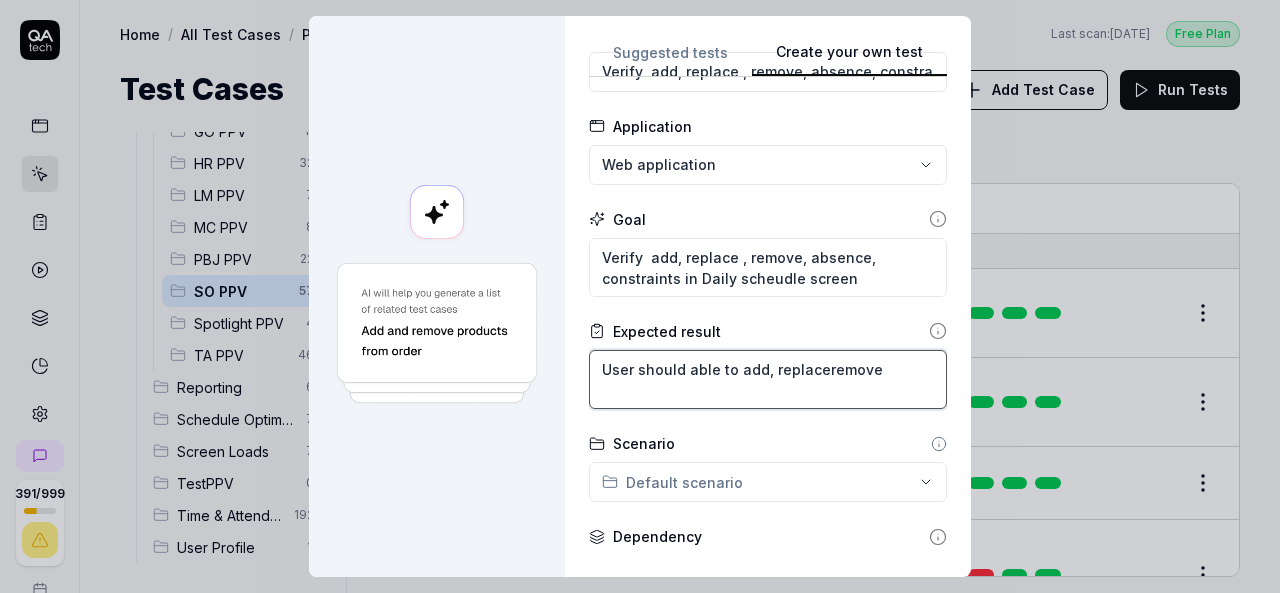 type on "*" 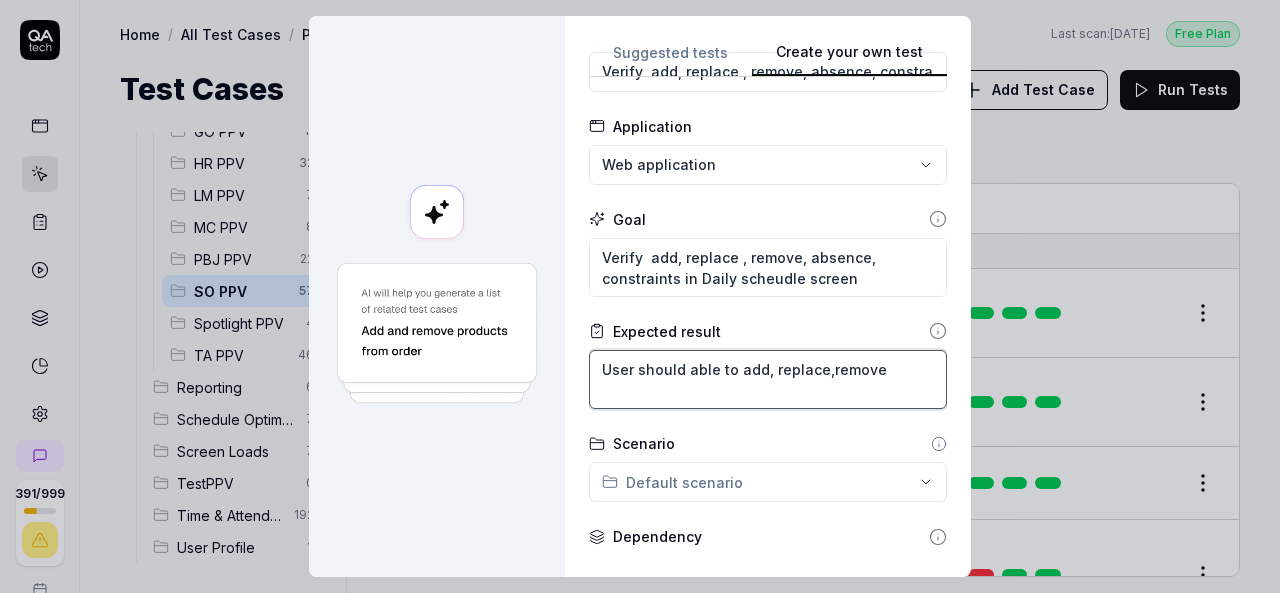 type on "*" 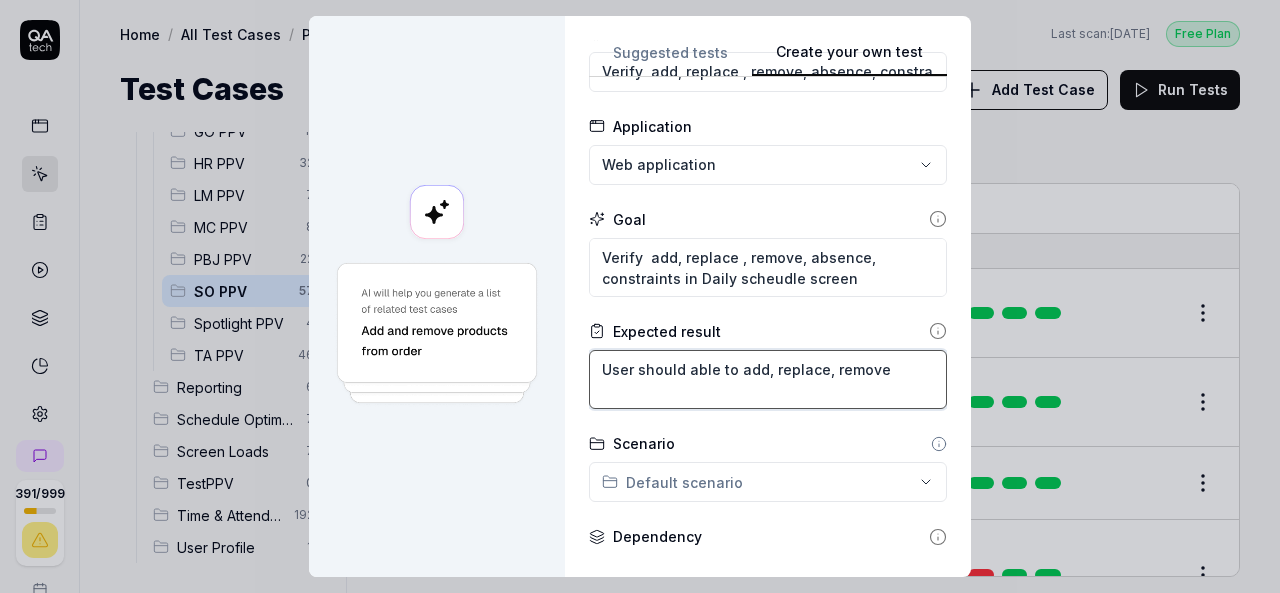 type on "User should able to add, replace, remove" 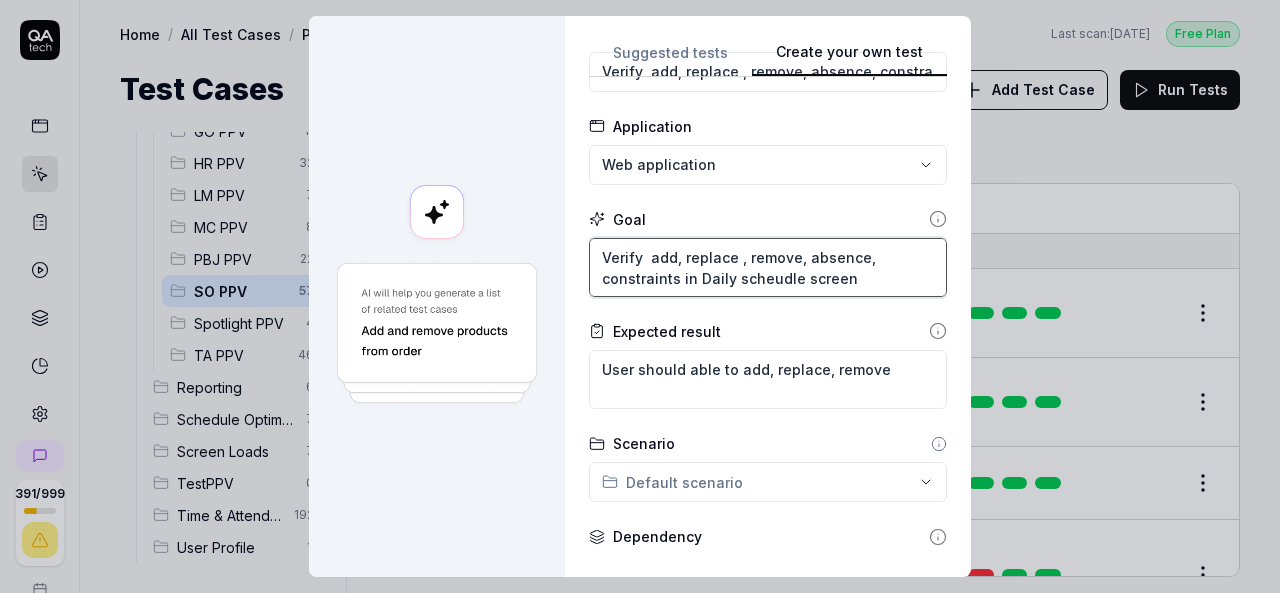 click on "Verify  add, replace , remove, absence, constraints in Daily scheudle screen" at bounding box center (768, 267) 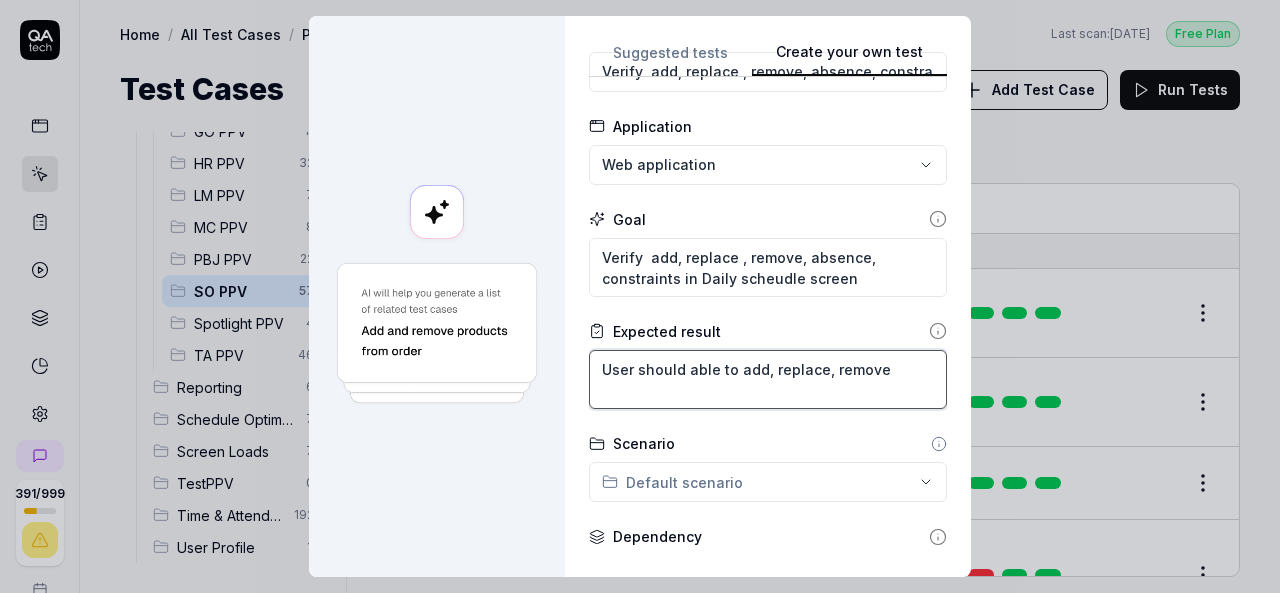 click on "User should able to add, replace, remove" at bounding box center (768, 379) 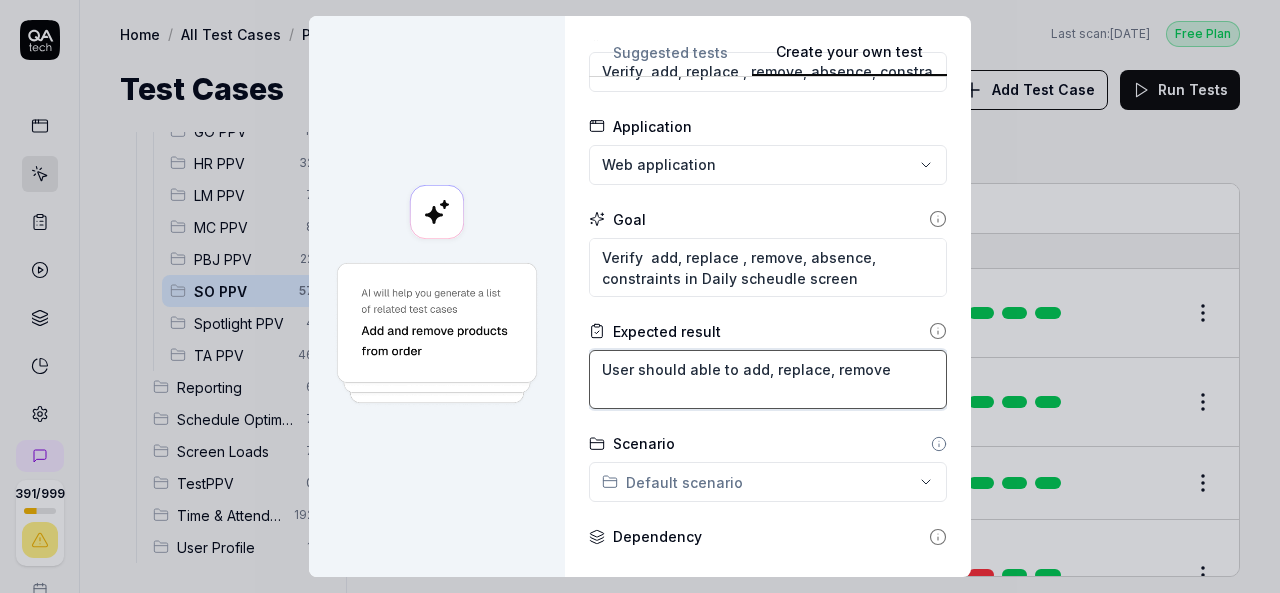 type on "*" 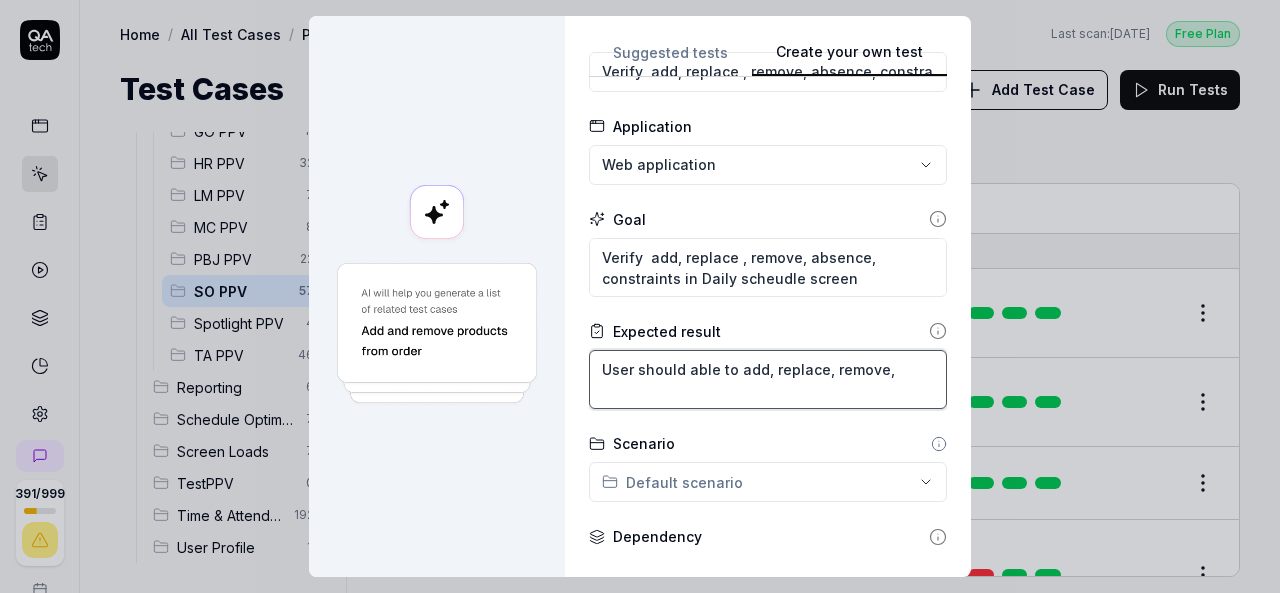 type on "*" 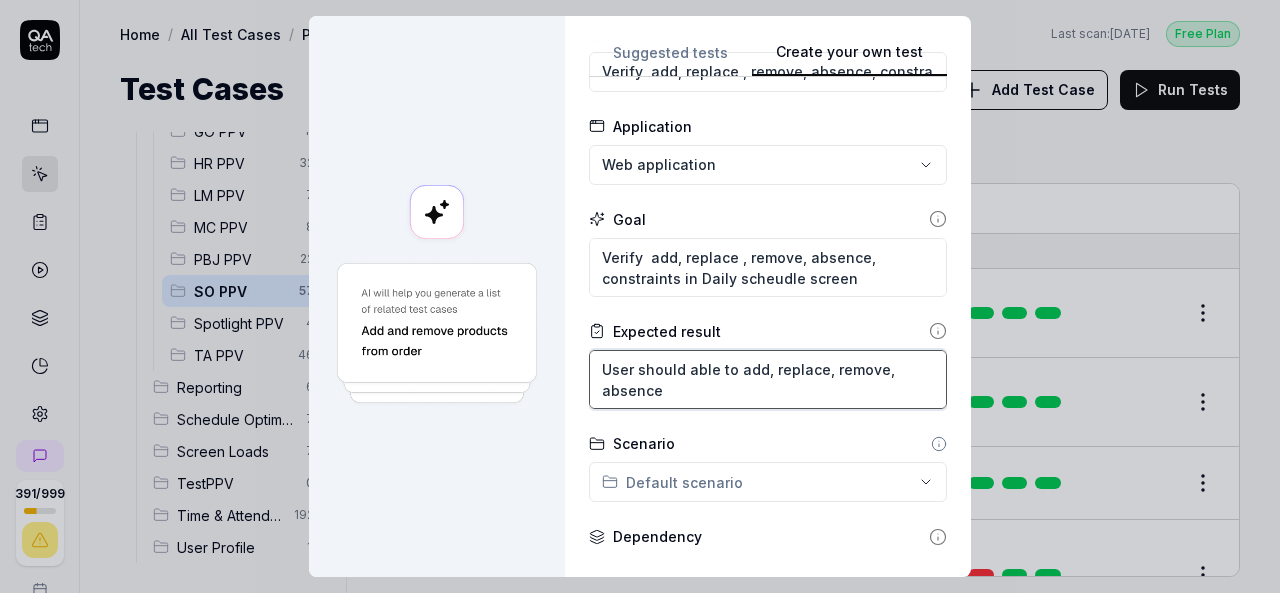 type on "*" 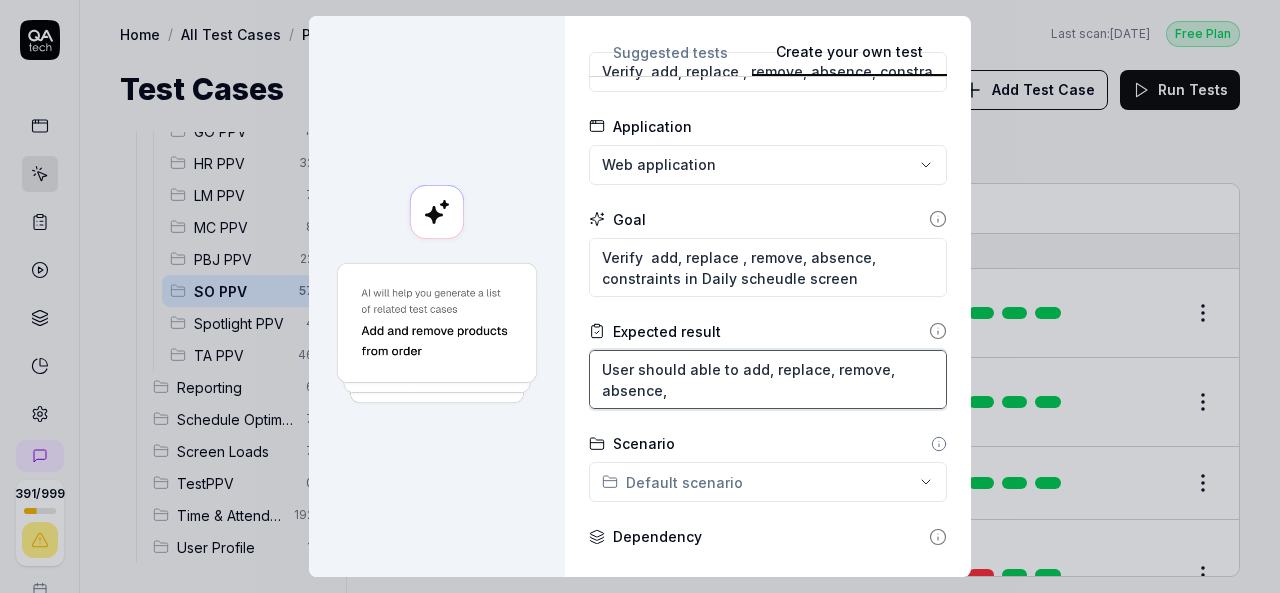 type on "*" 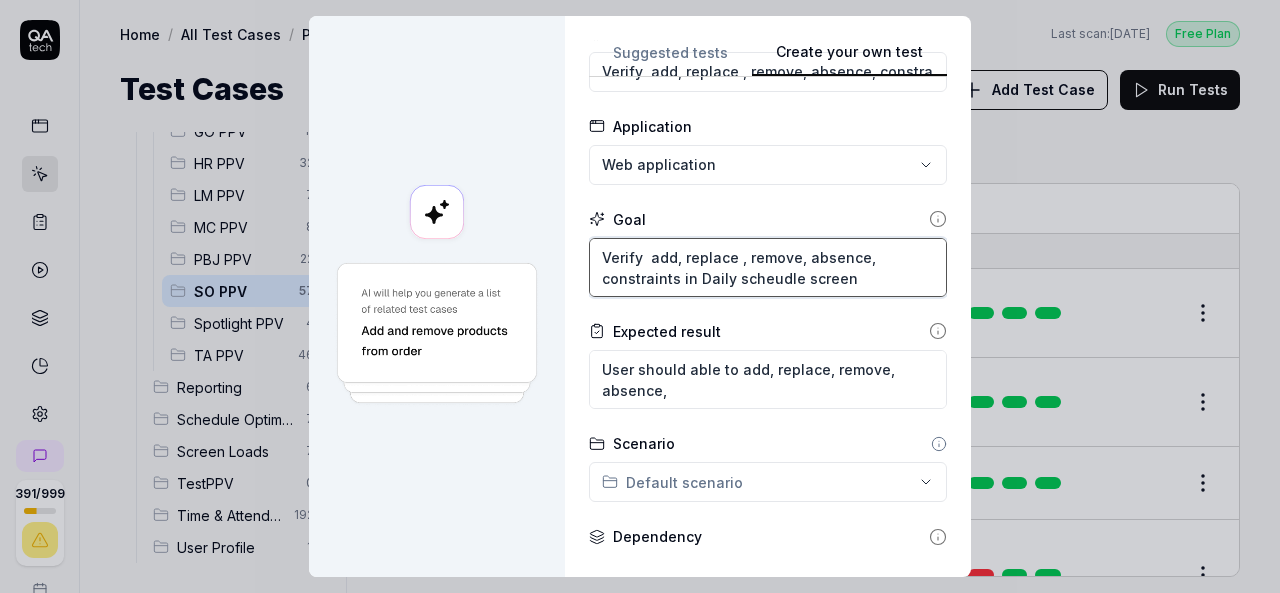 click on "Verify  add, replace , remove, absence, constraints in Daily scheudle screen" at bounding box center (768, 267) 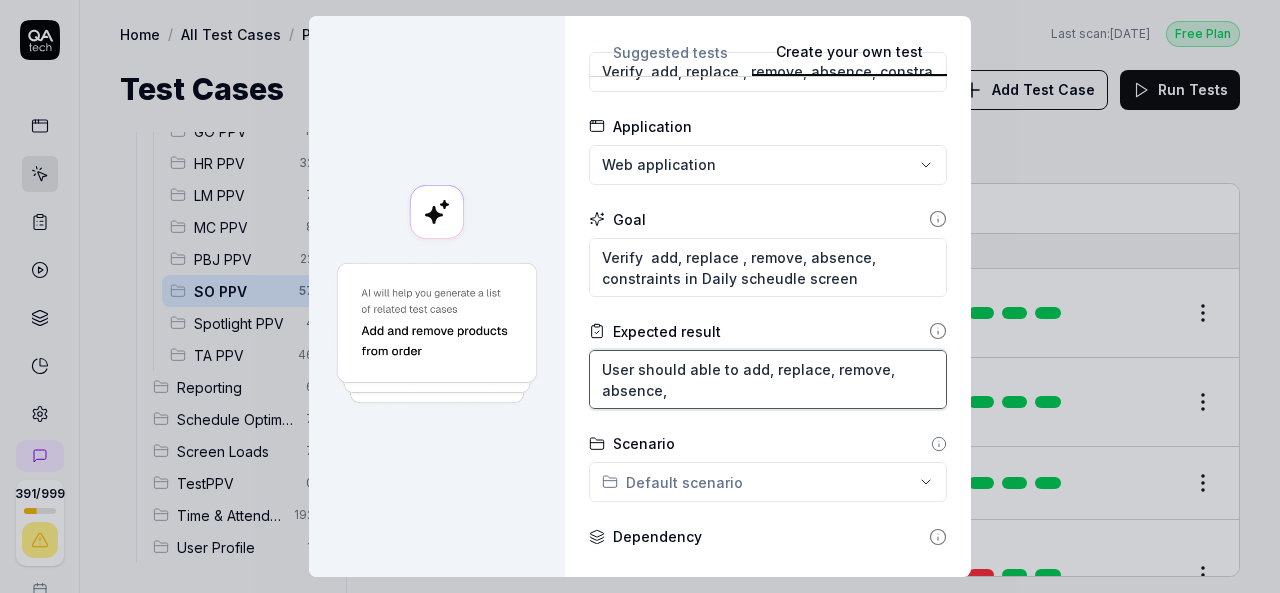 click on "User should able to add, replace, remove, absence," at bounding box center [768, 379] 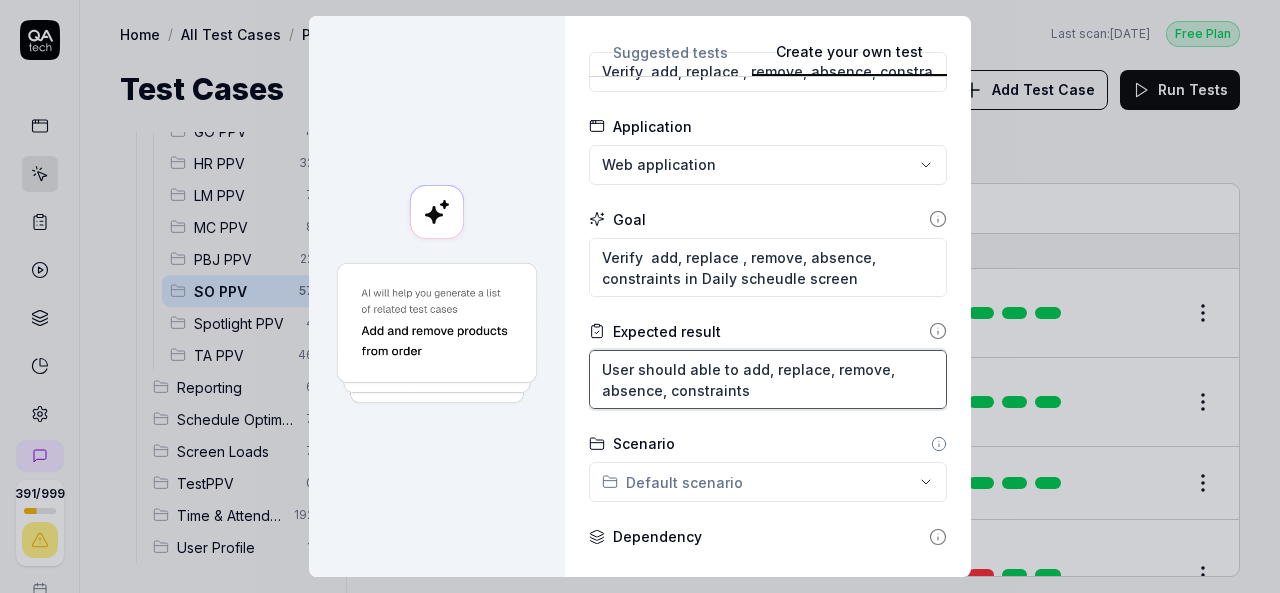type on "*" 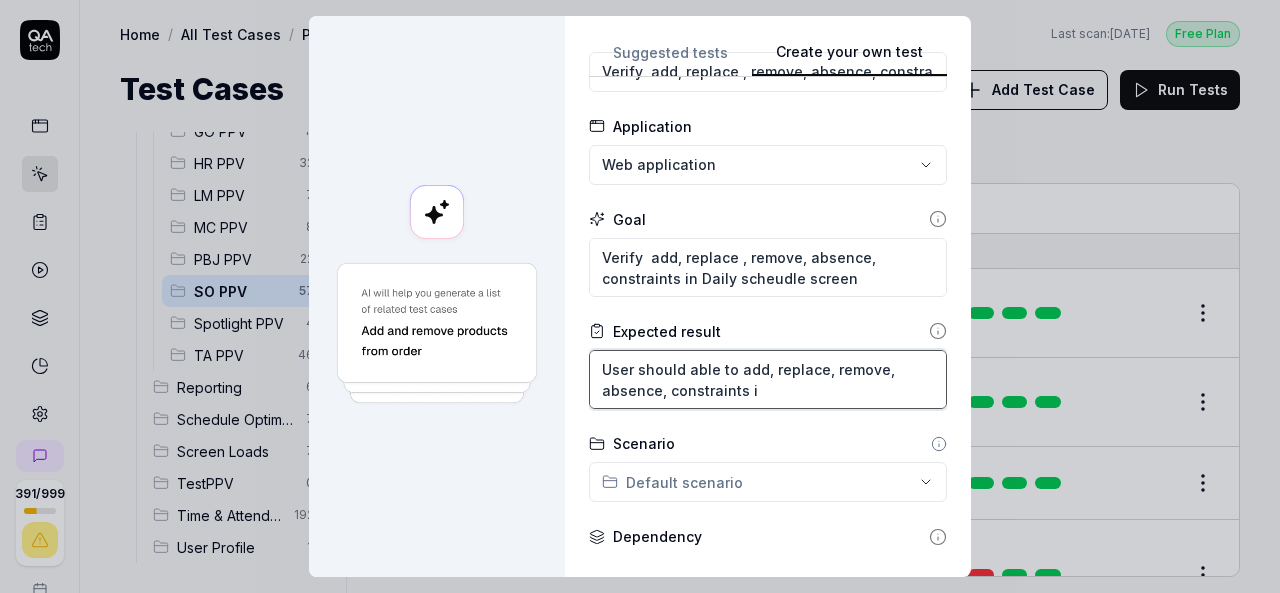type on "*" 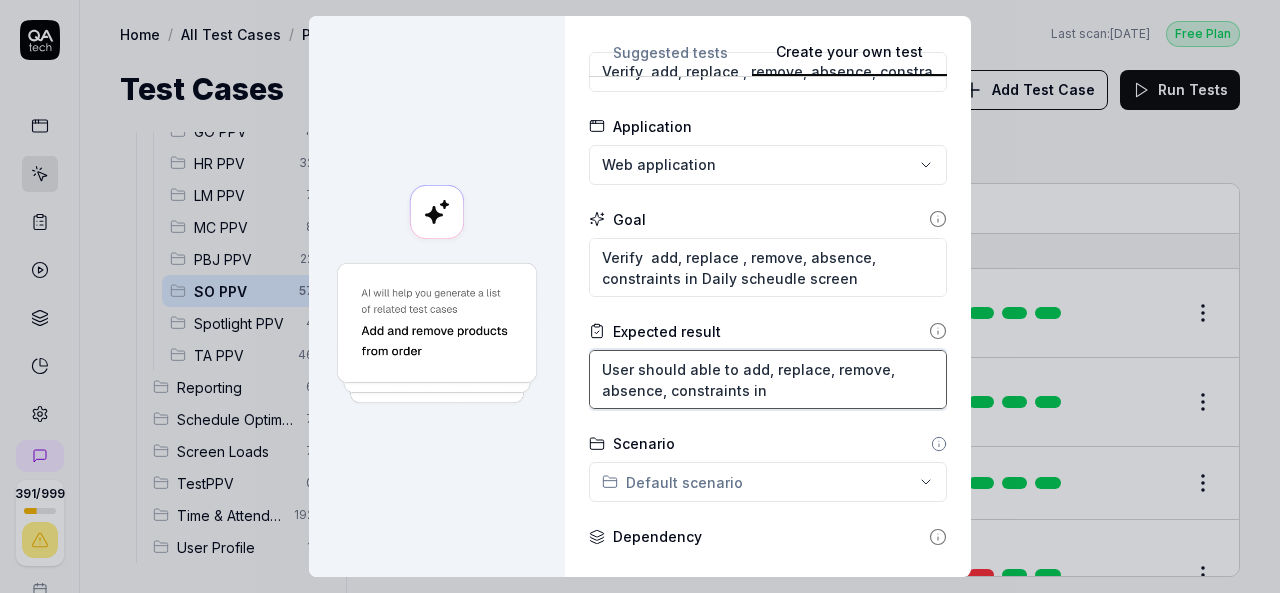 type on "*" 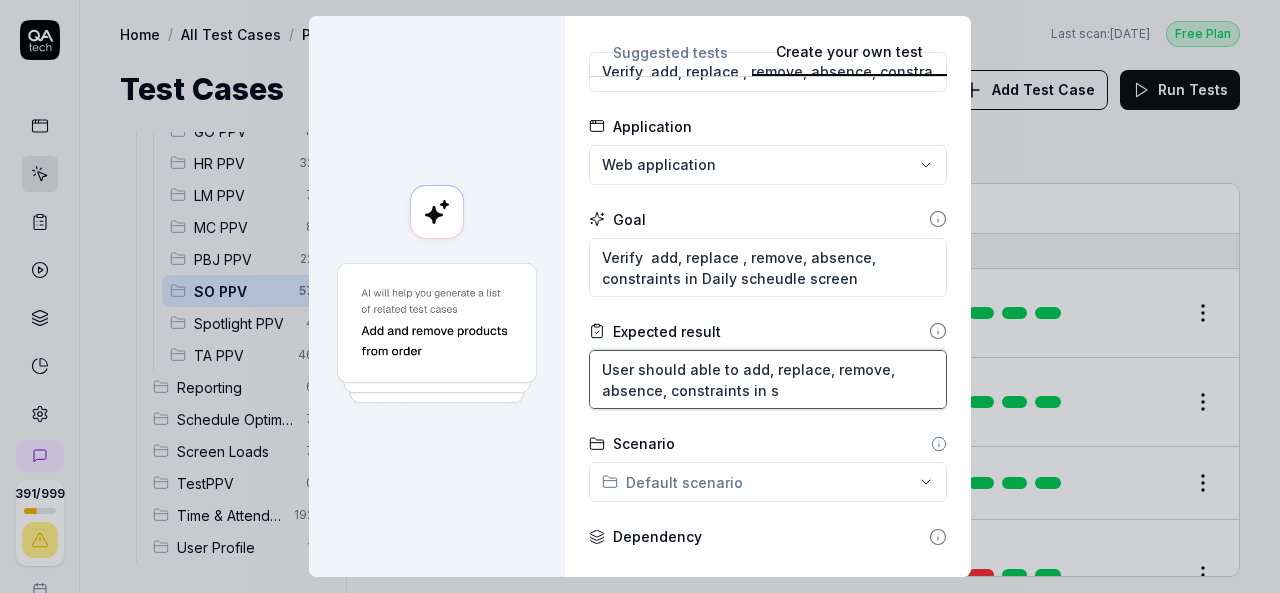 type on "*" 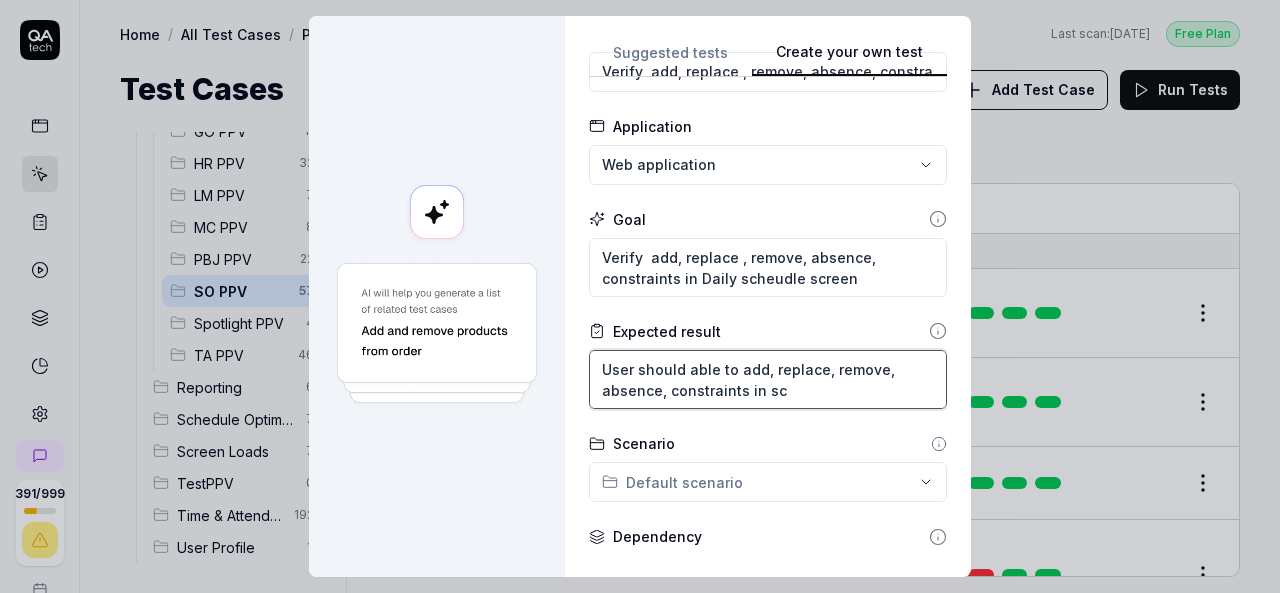 type on "*" 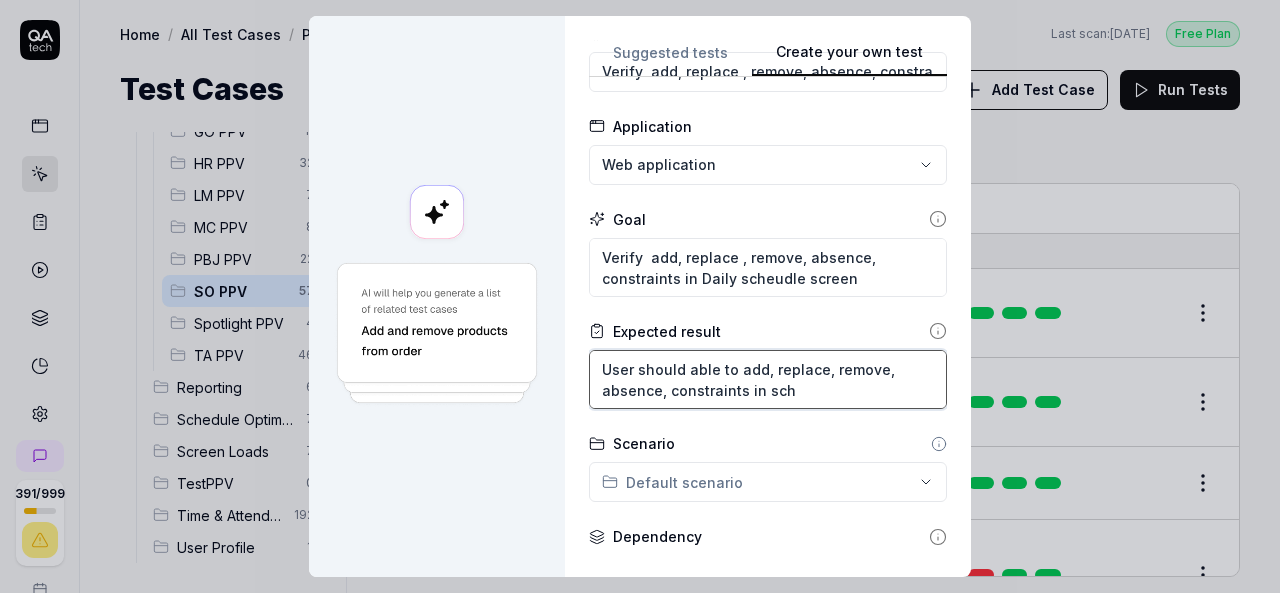 type on "*" 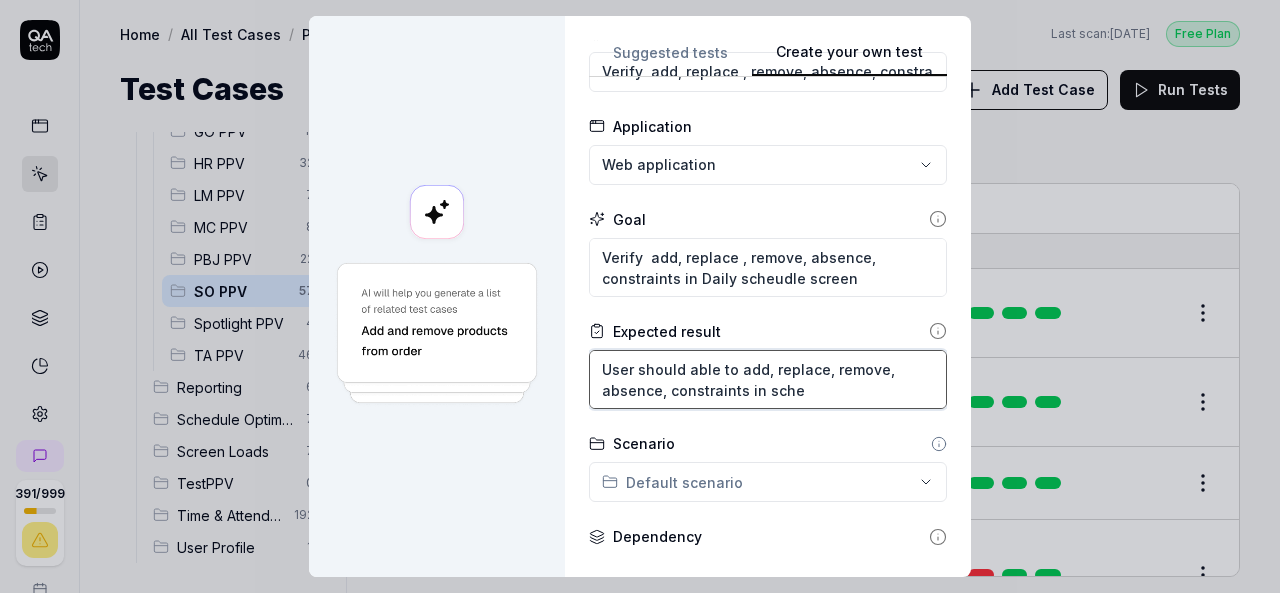 type on "User should able to add, replace, remove, absence, constraints in sched" 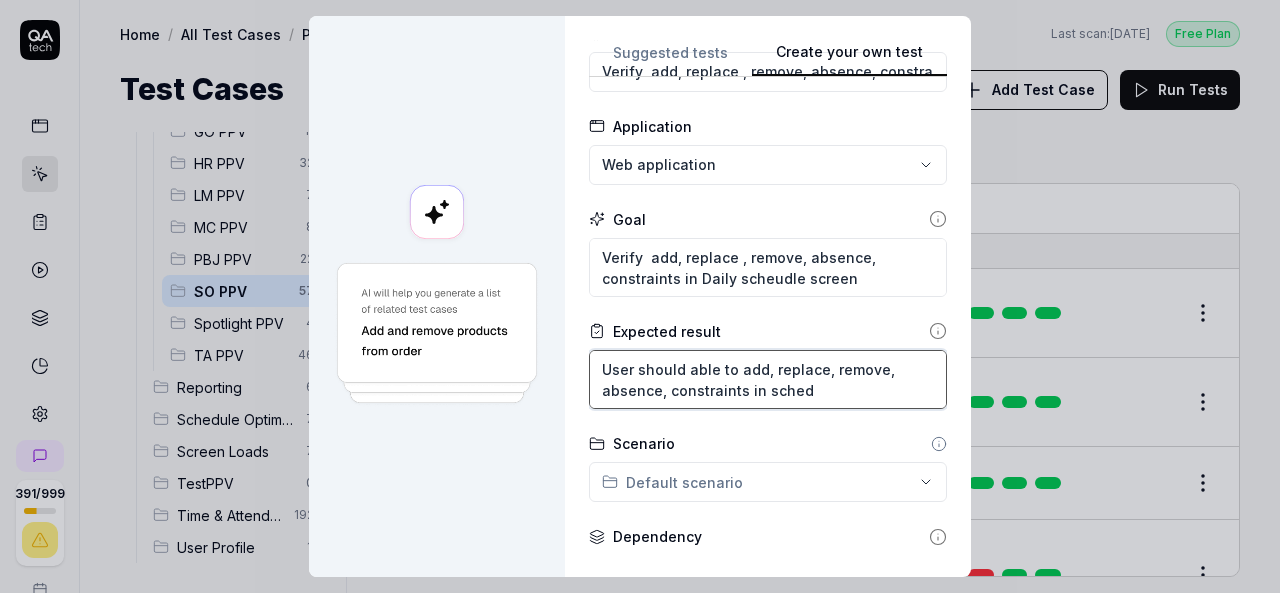 type on "*" 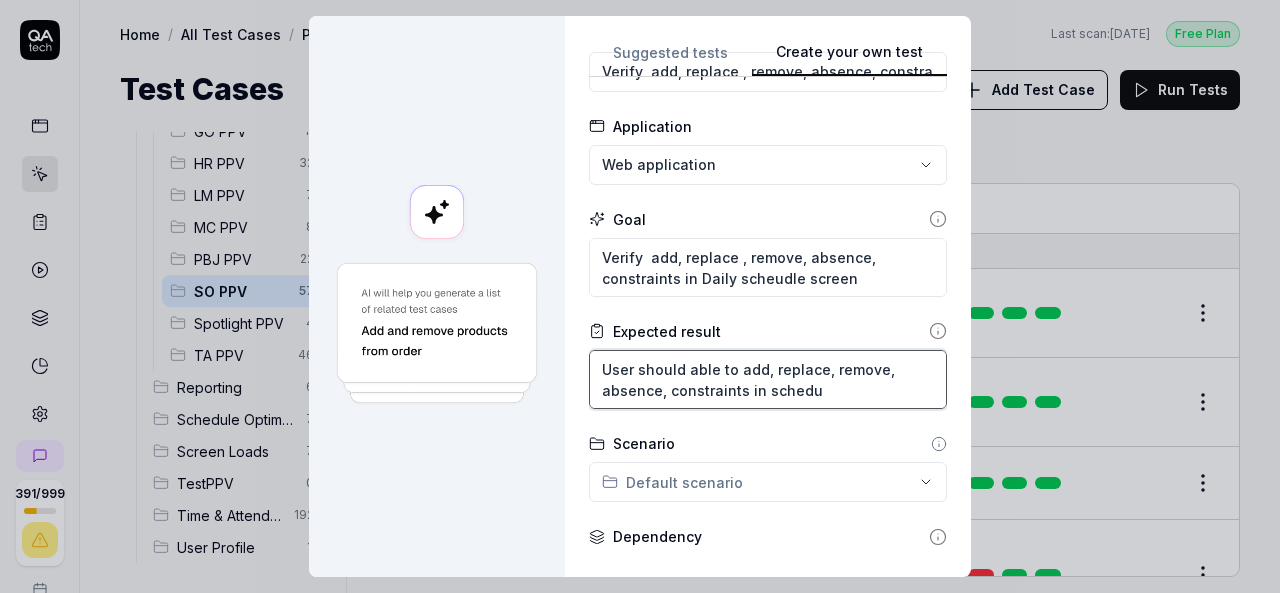 type on "*" 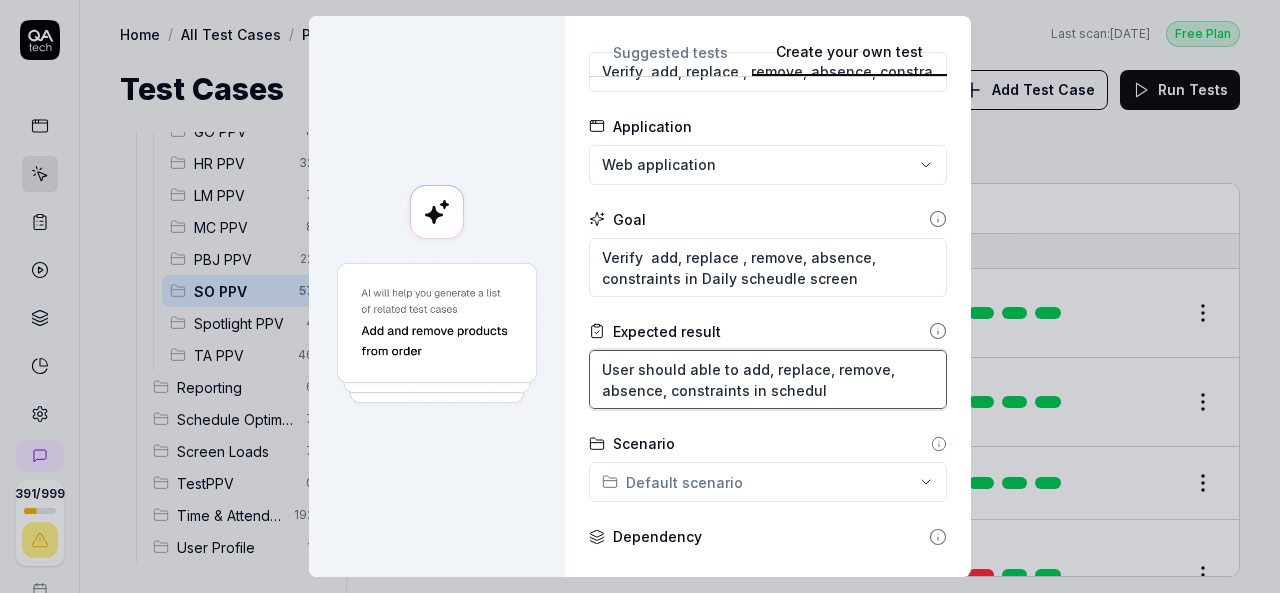 type on "*" 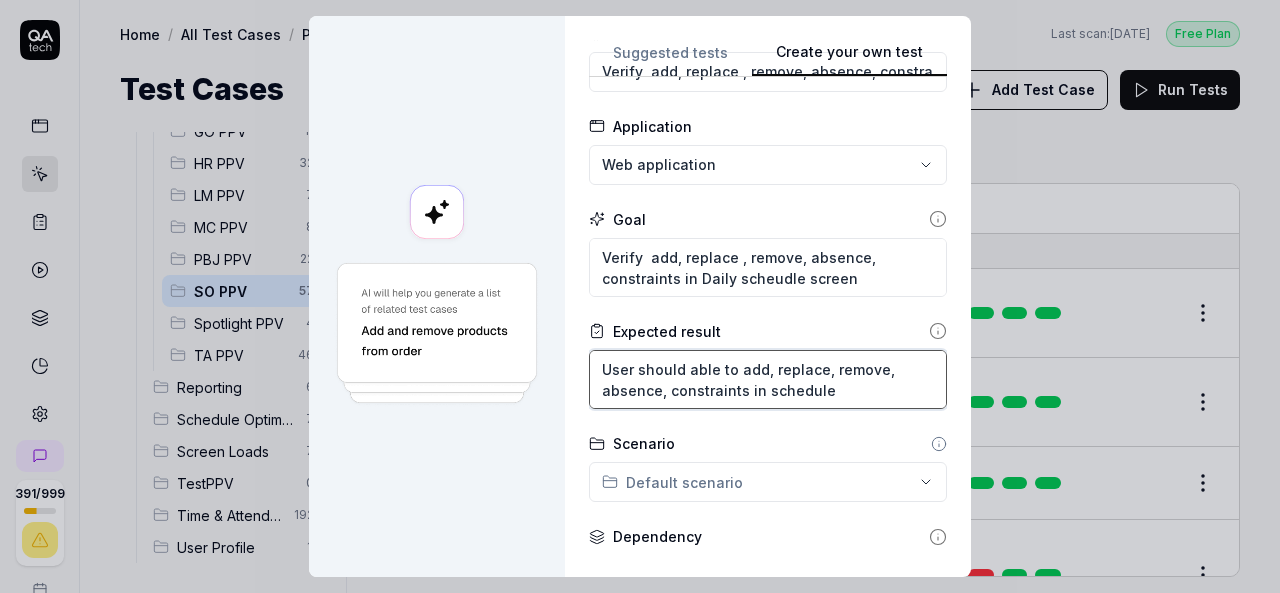 type on "*" 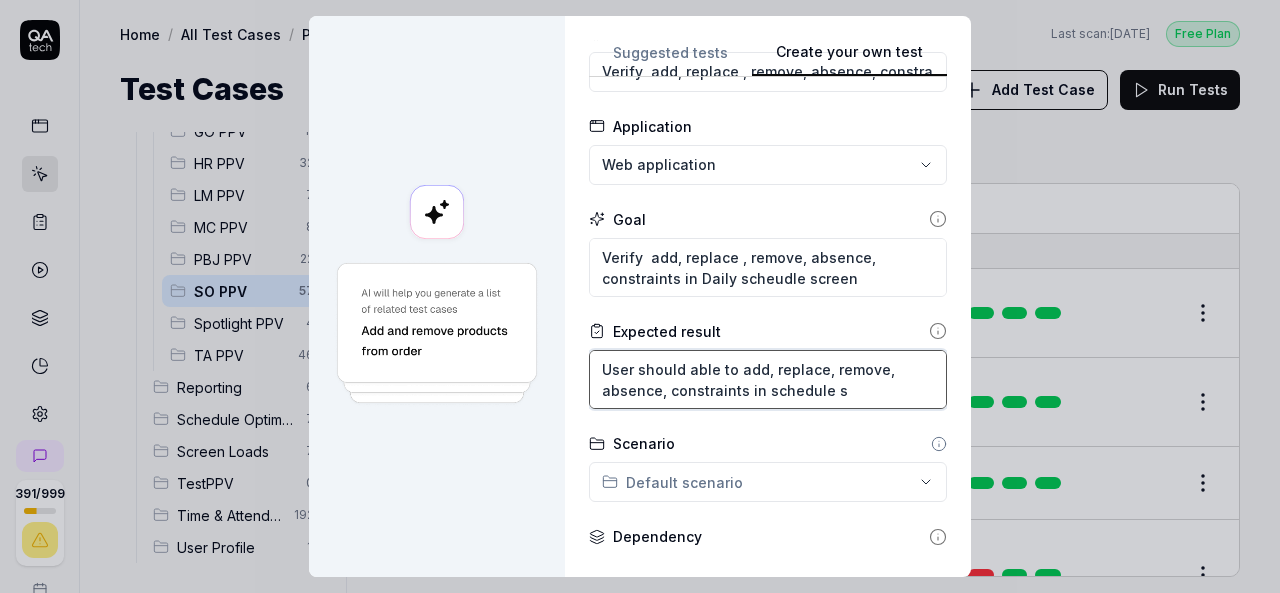 type on "*" 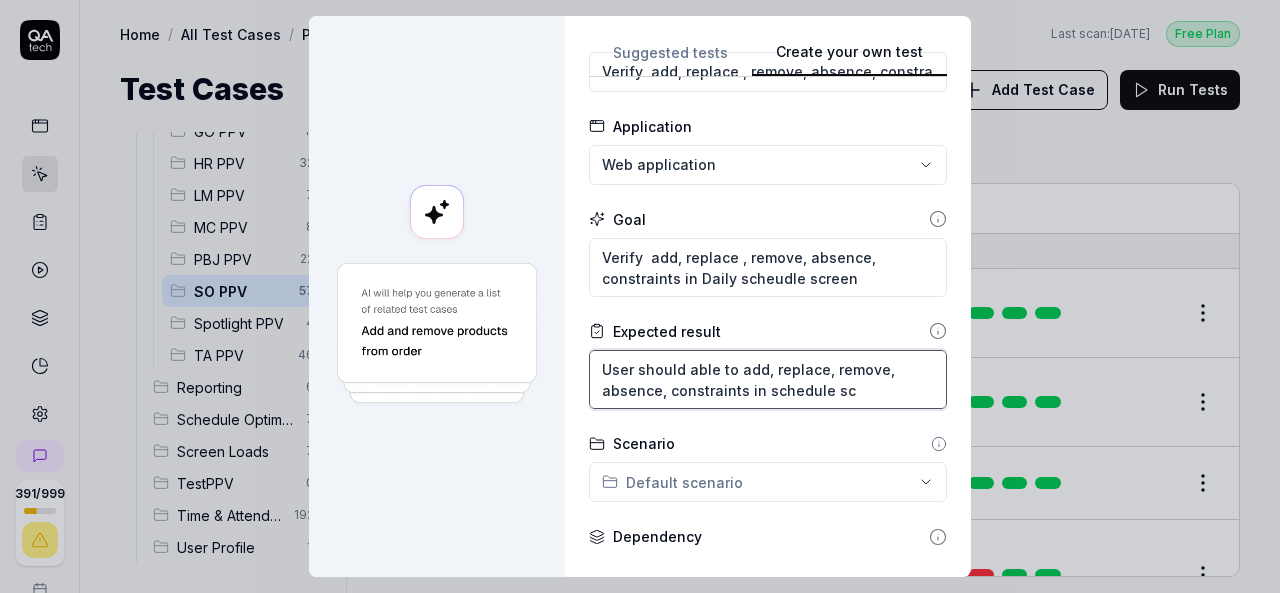 type on "*" 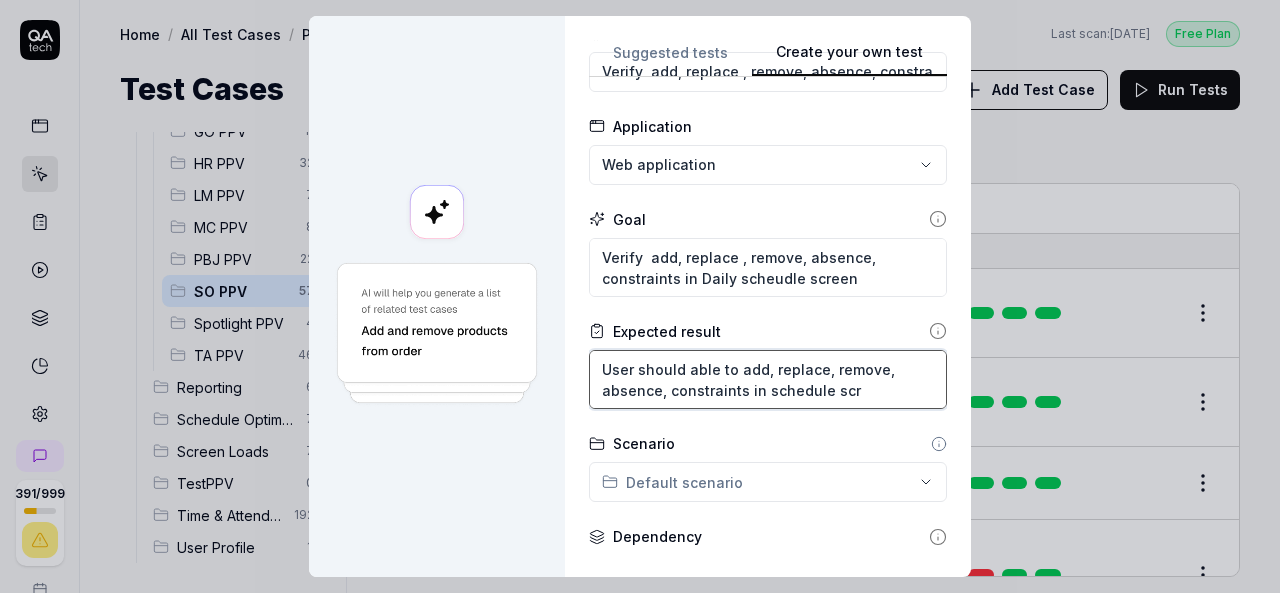 type on "*" 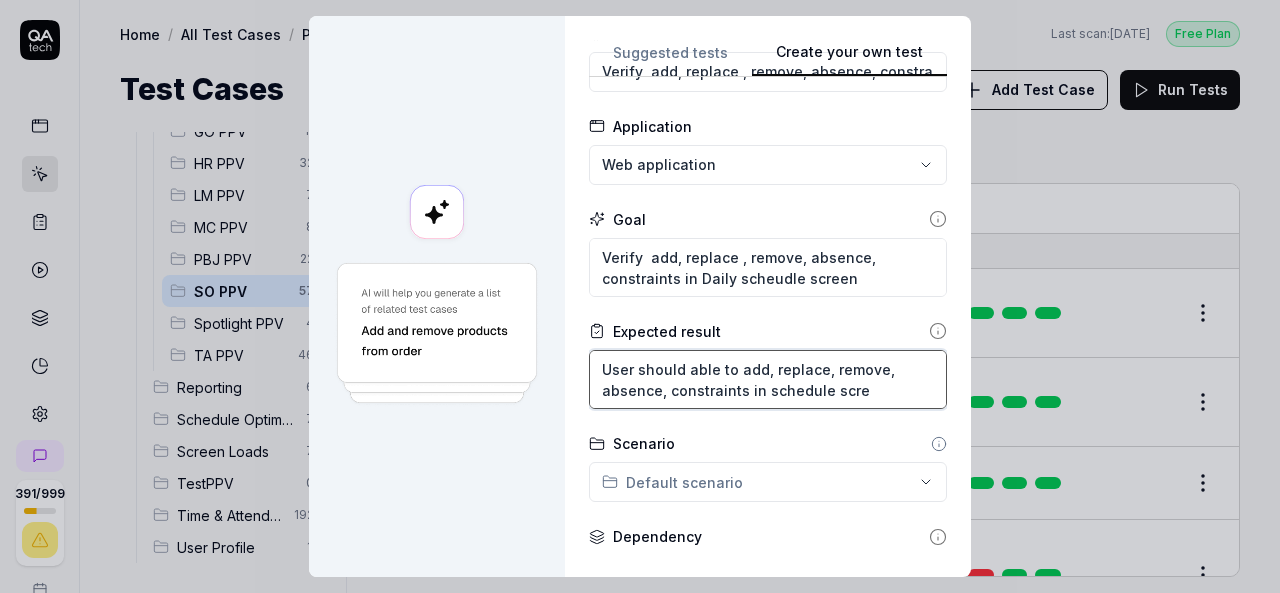 type on "*" 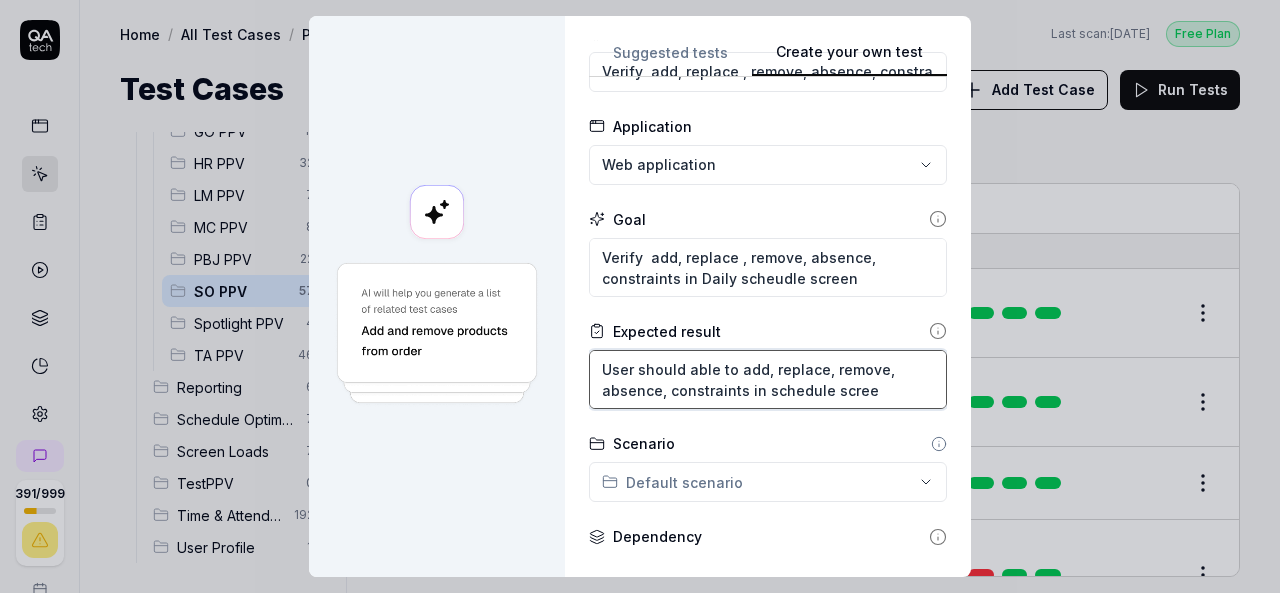type on "*" 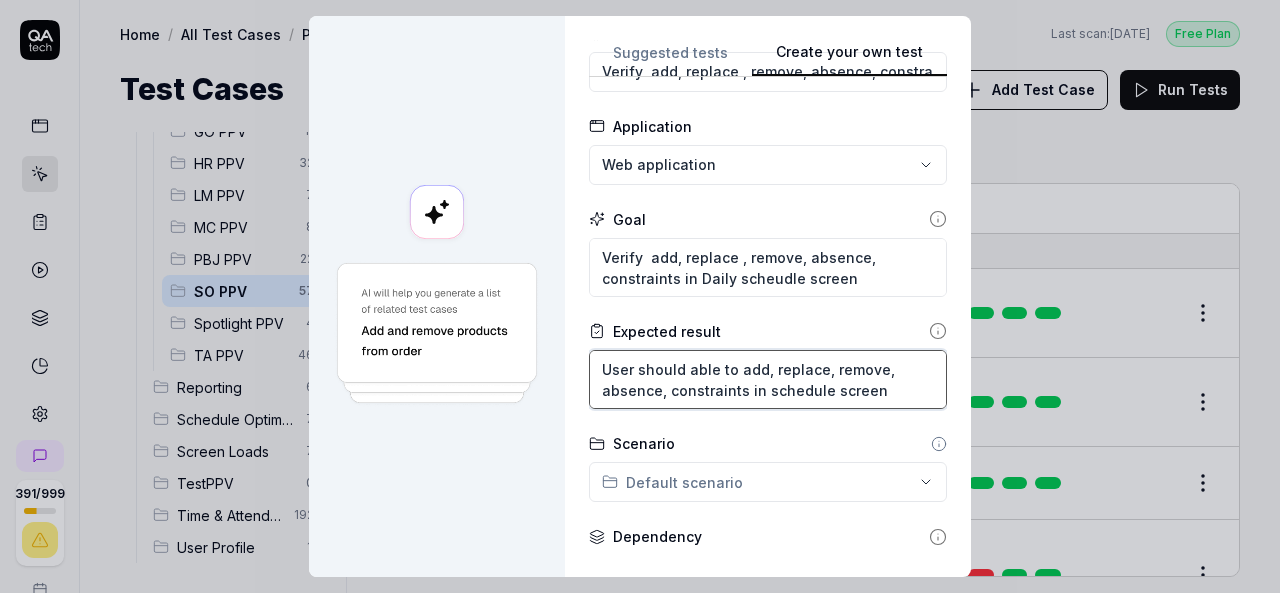 click on "User should able to add, replace, remove, absence, constraints in schedule screen" at bounding box center (768, 379) 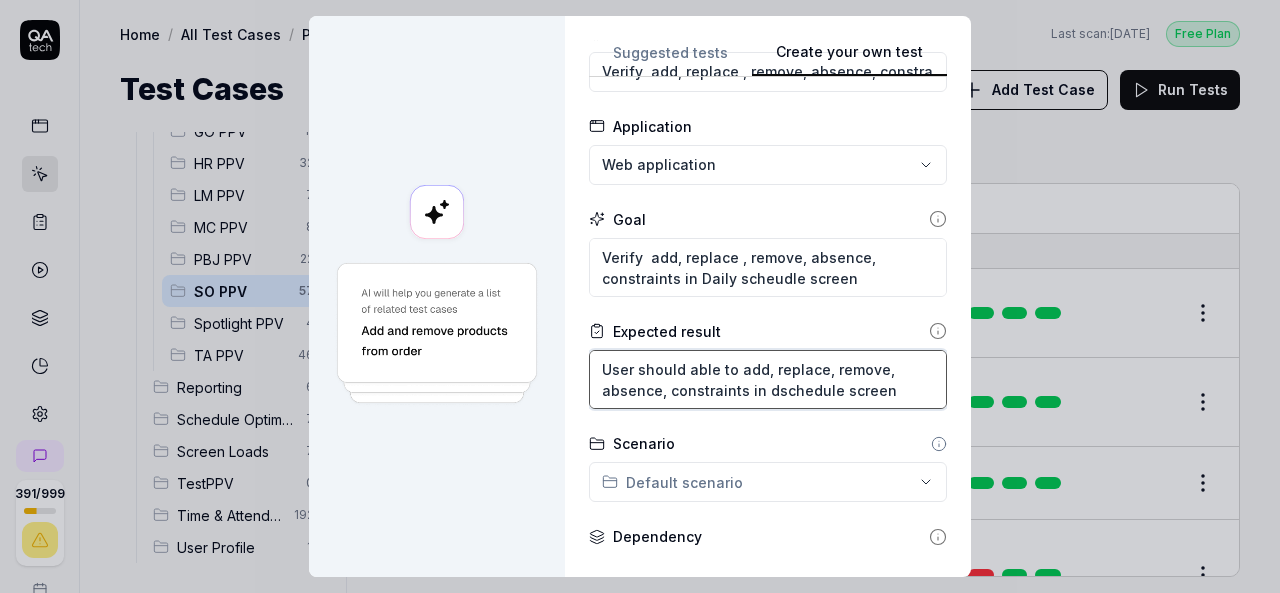 type on "*" 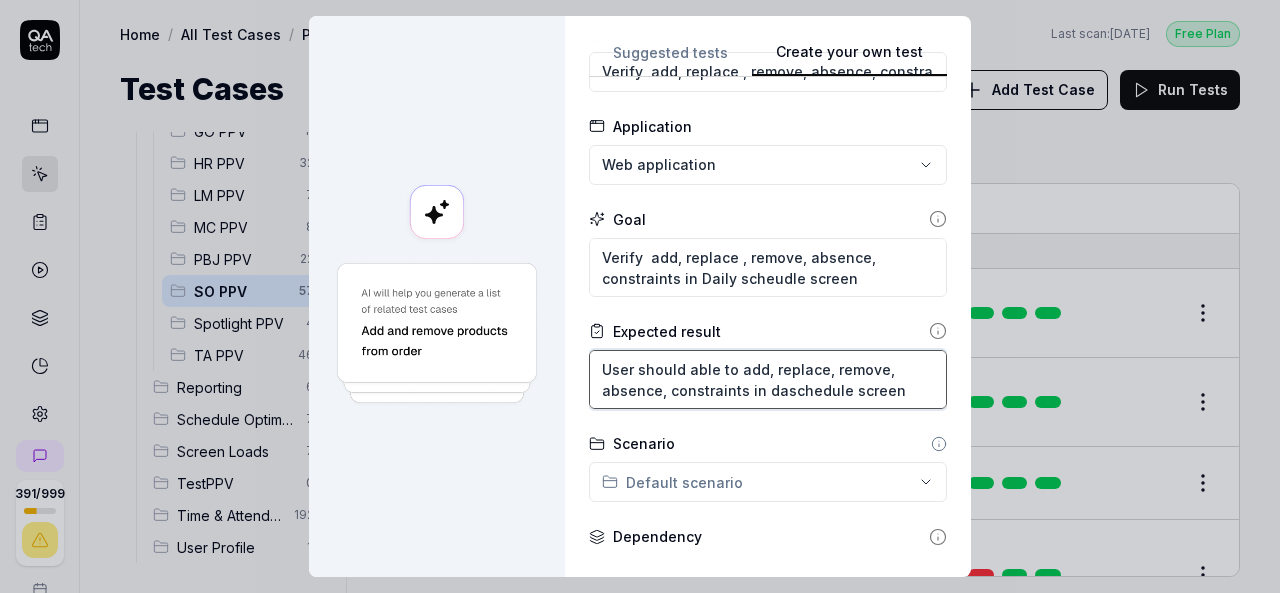 type on "*" 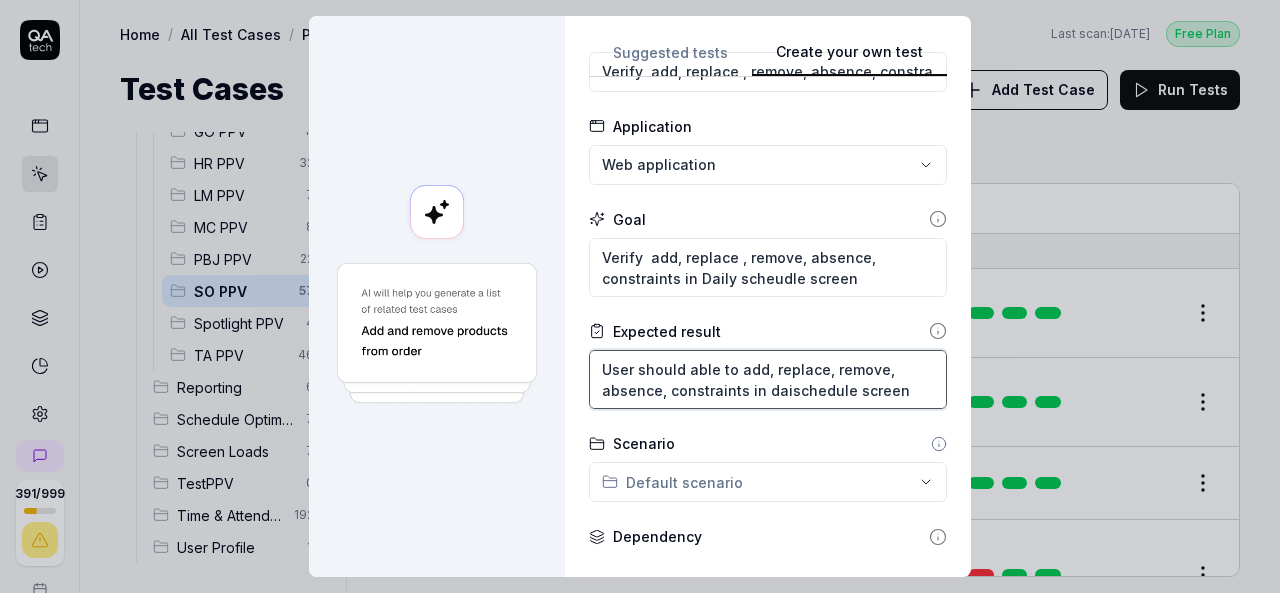 type on "*" 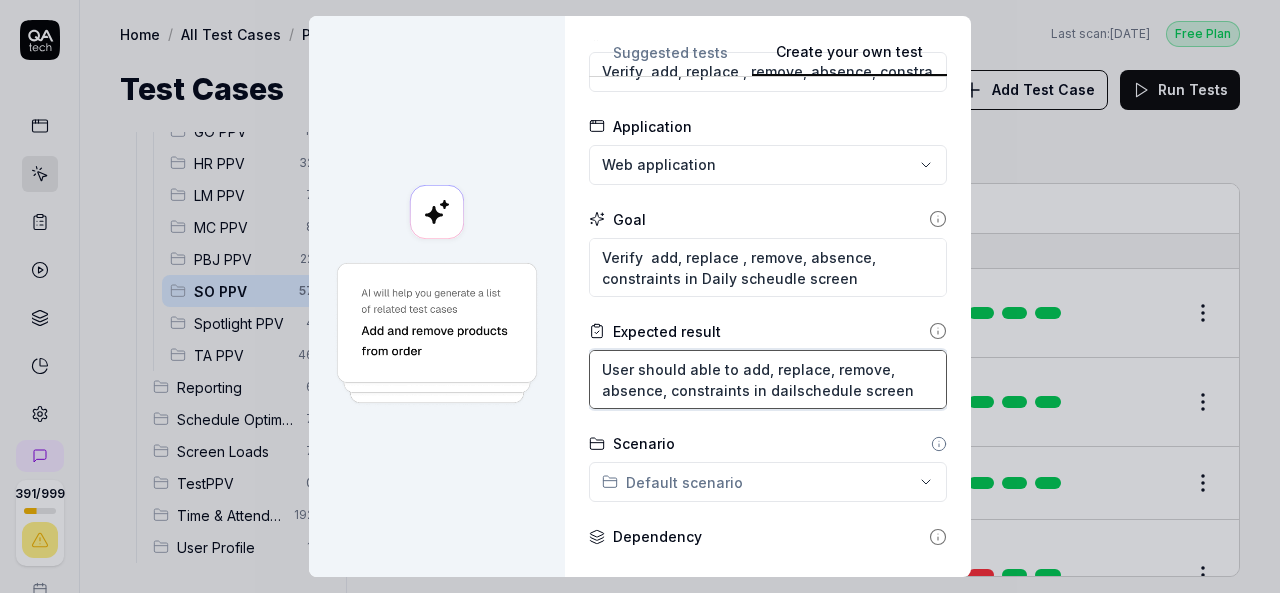 type on "*" 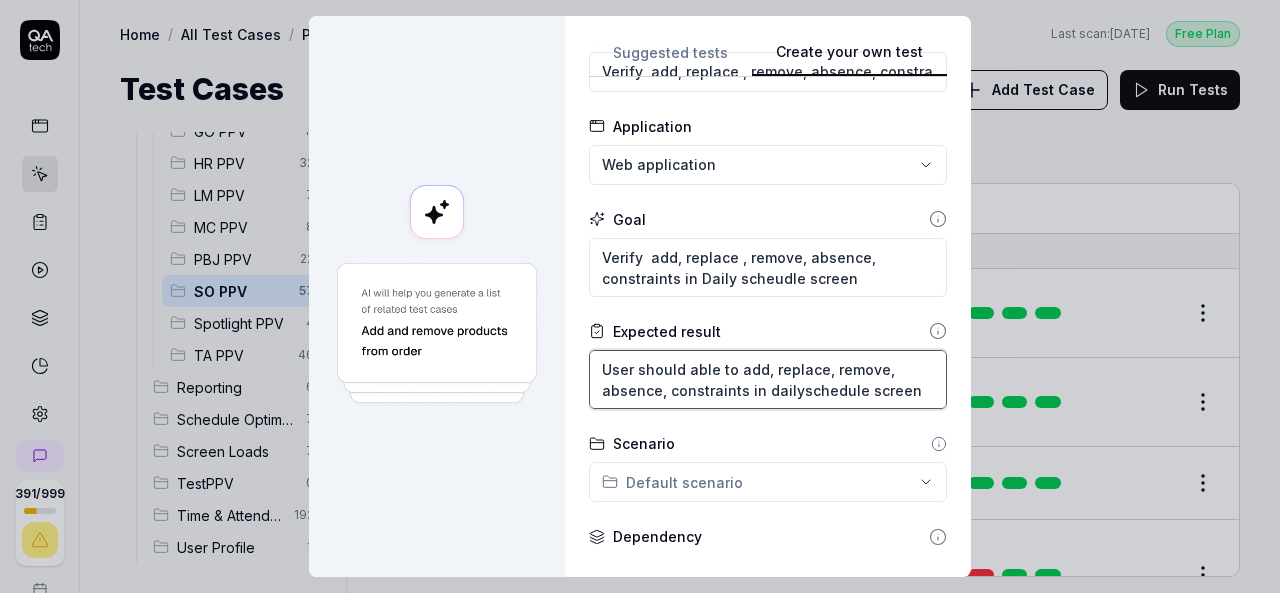 type on "*" 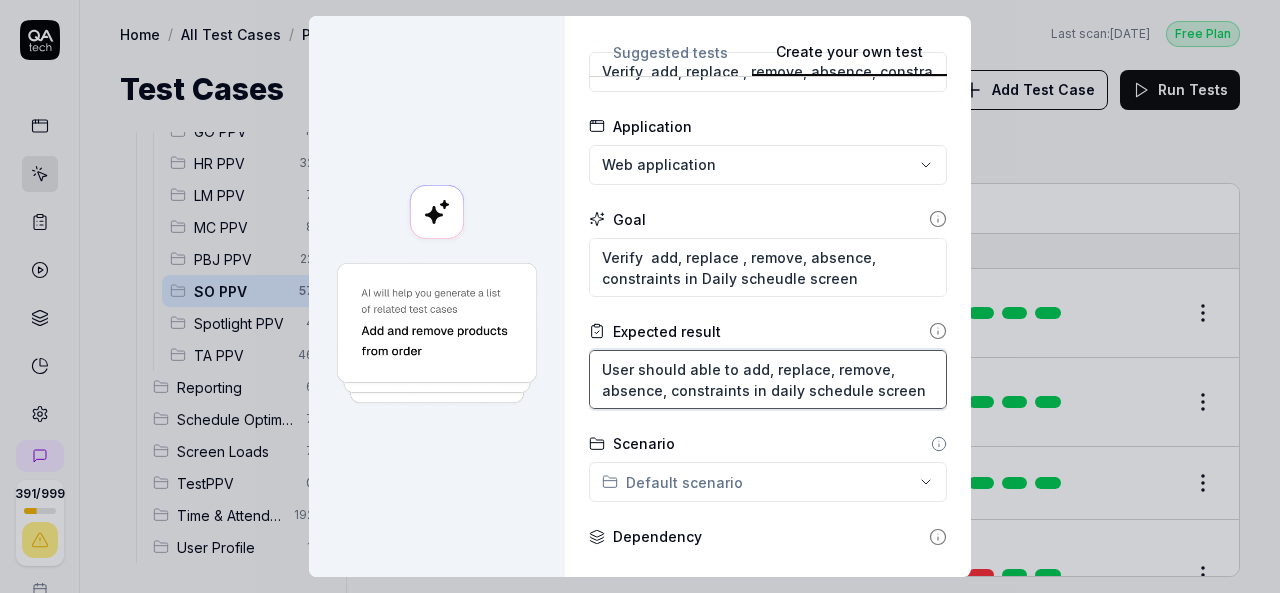 type on "User should able to add, replace, remove, absence, constraints in daily schedule screen" 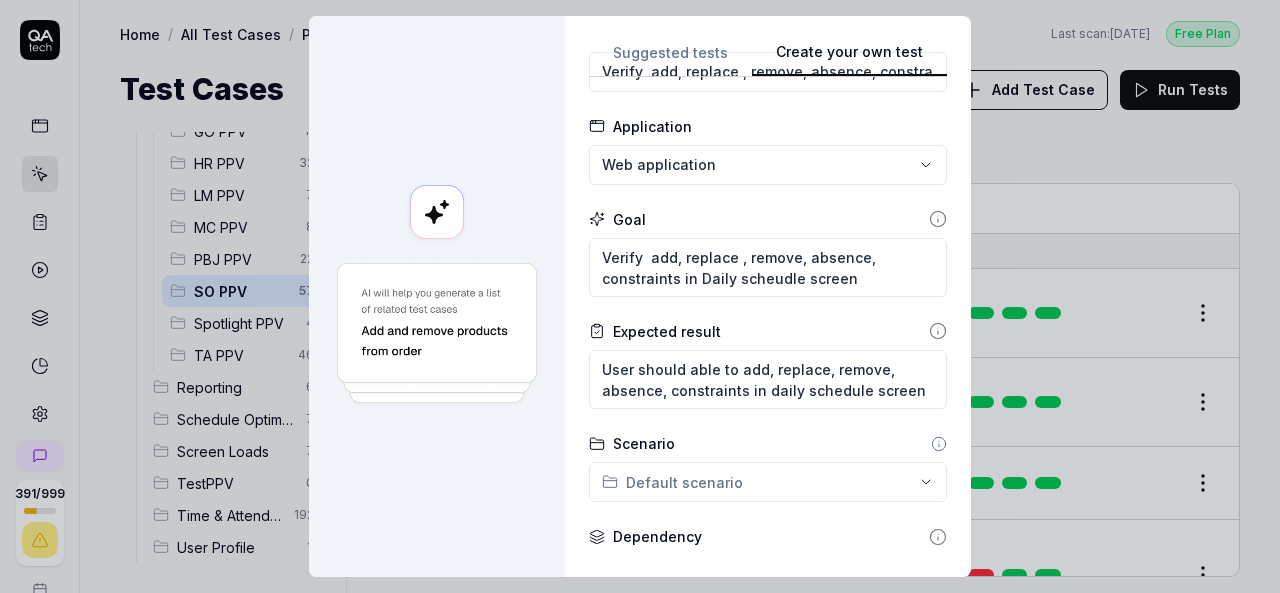 click on "**********" at bounding box center (640, 296) 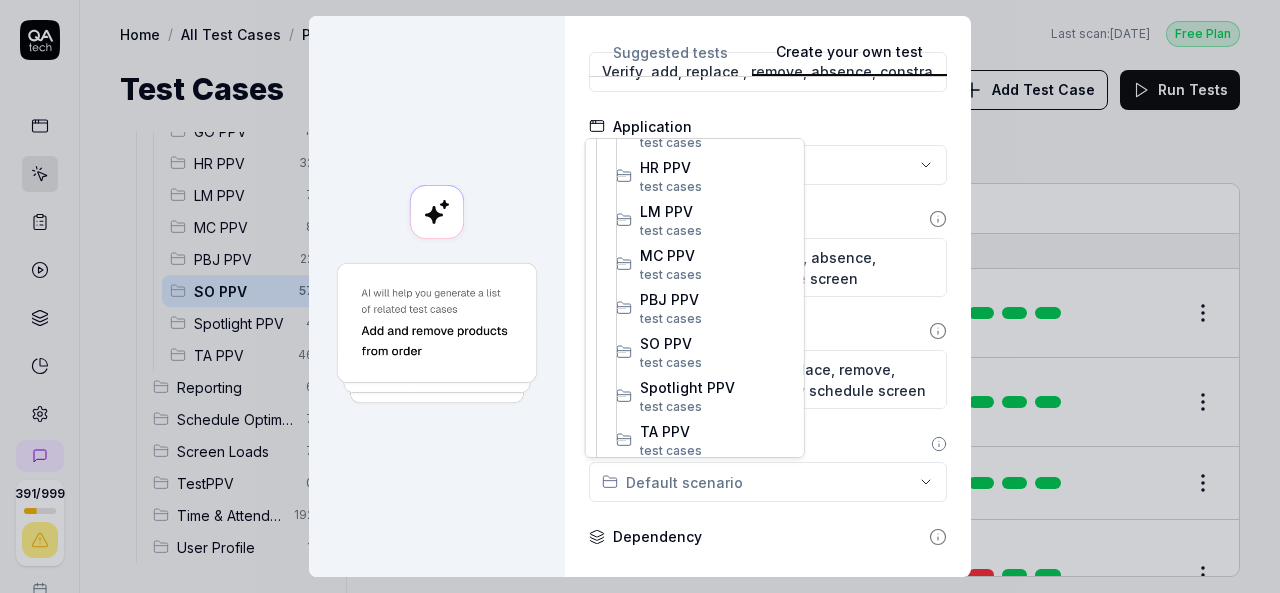 scroll, scrollTop: 611, scrollLeft: 0, axis: vertical 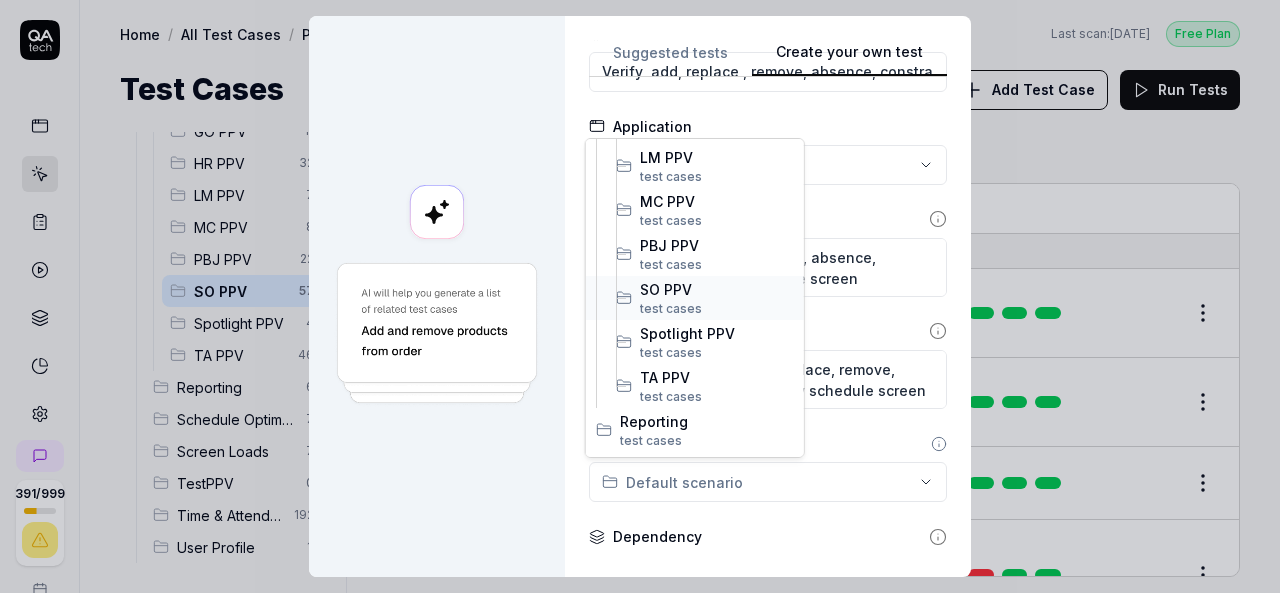 click on "SO PPV" at bounding box center (717, 289) 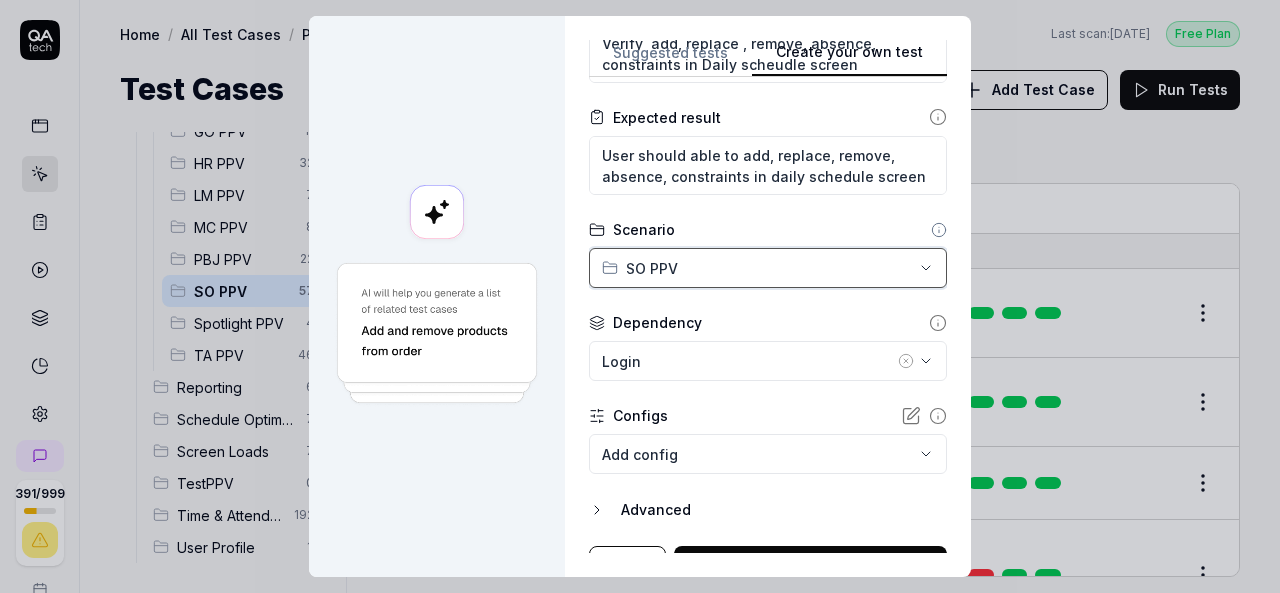 scroll, scrollTop: 324, scrollLeft: 0, axis: vertical 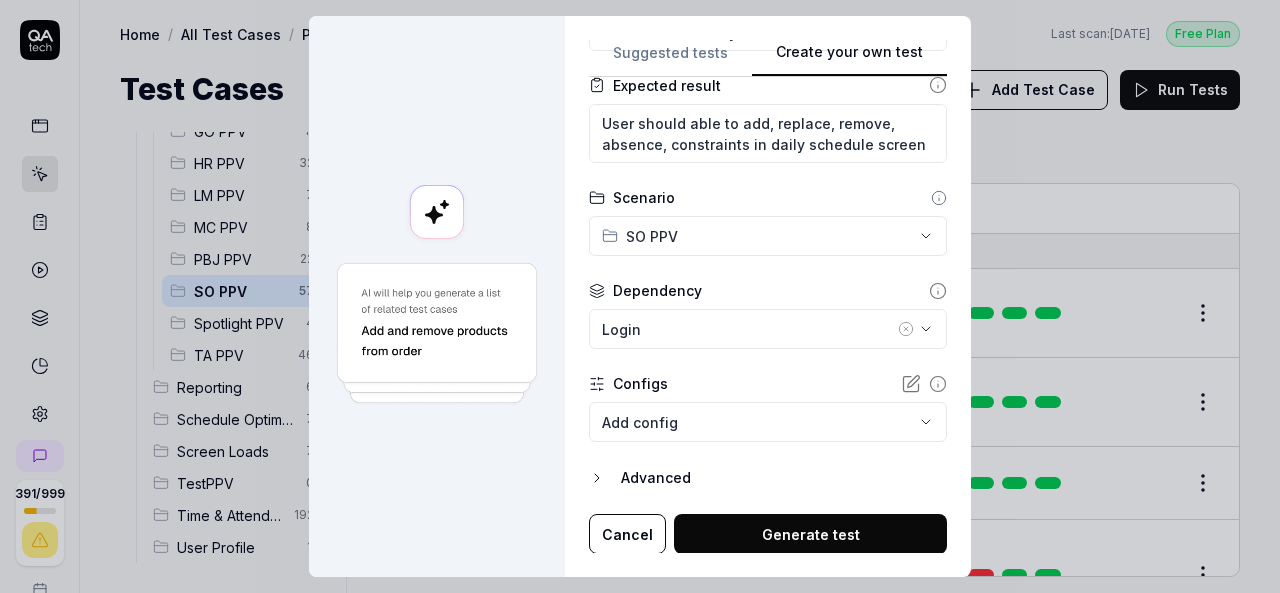 click on "Generate test" at bounding box center [810, 534] 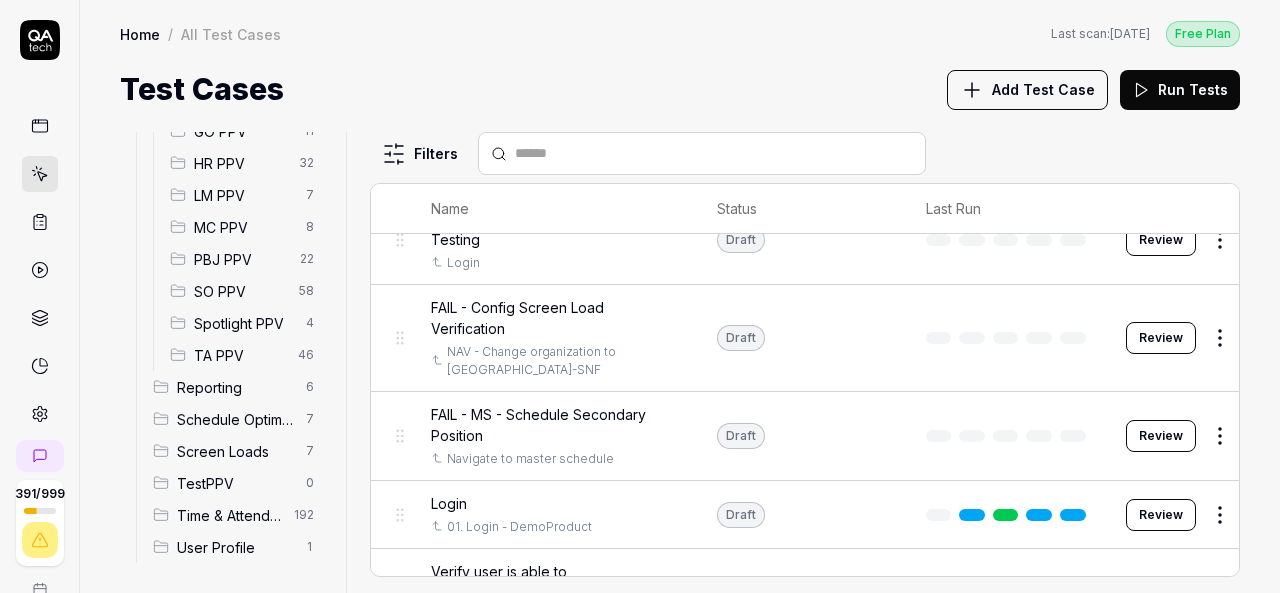 scroll, scrollTop: 0, scrollLeft: 0, axis: both 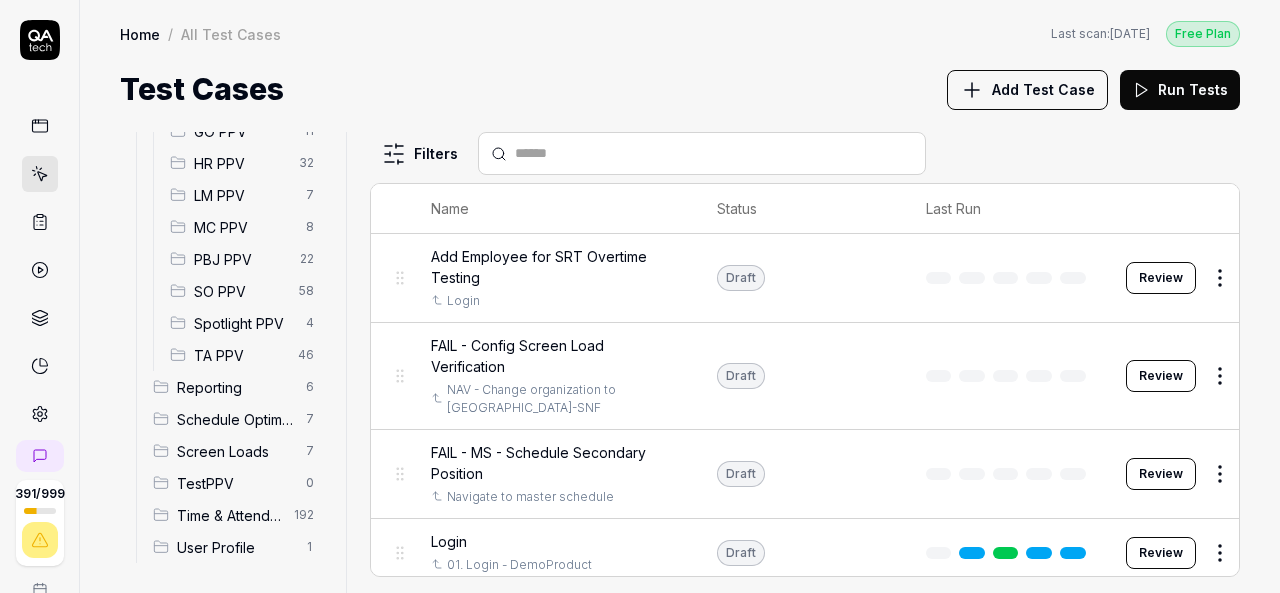 click on "SO PPV" at bounding box center (240, 291) 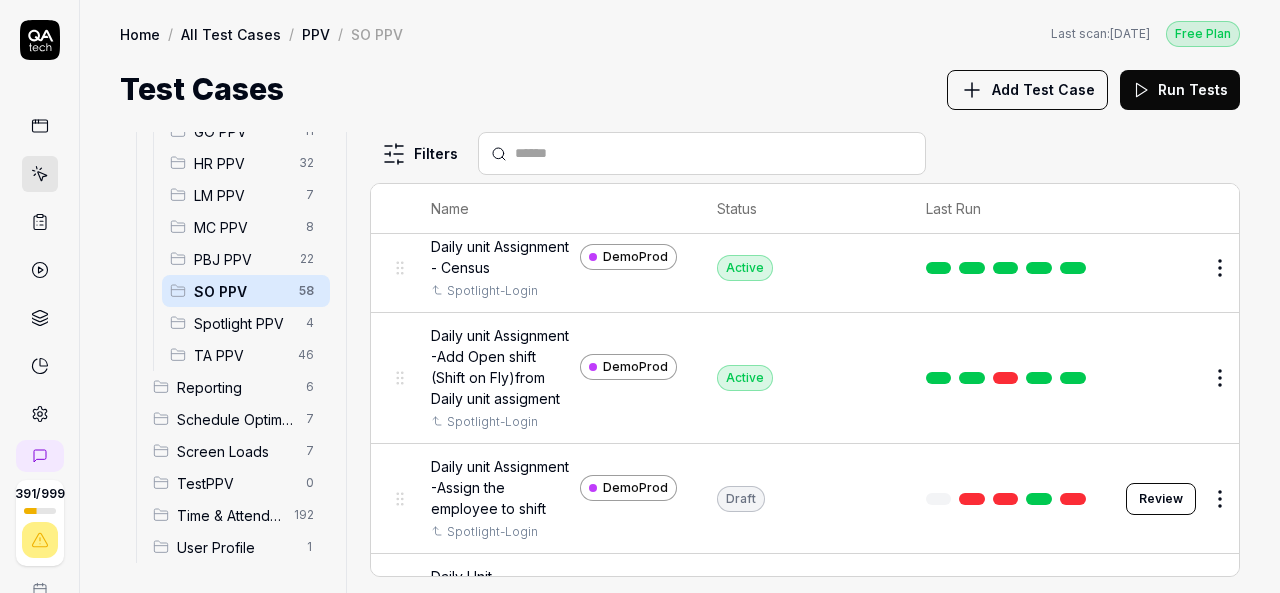 scroll, scrollTop: 0, scrollLeft: 0, axis: both 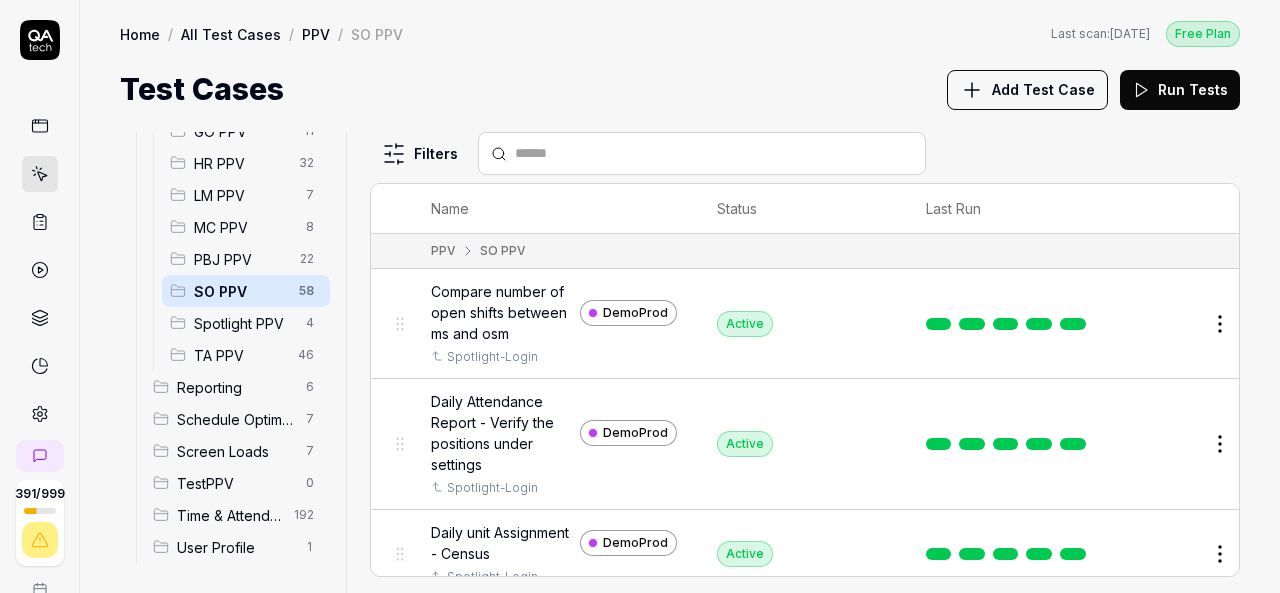click on "Compare number of open shifts between ms and osm" at bounding box center [501, 312] 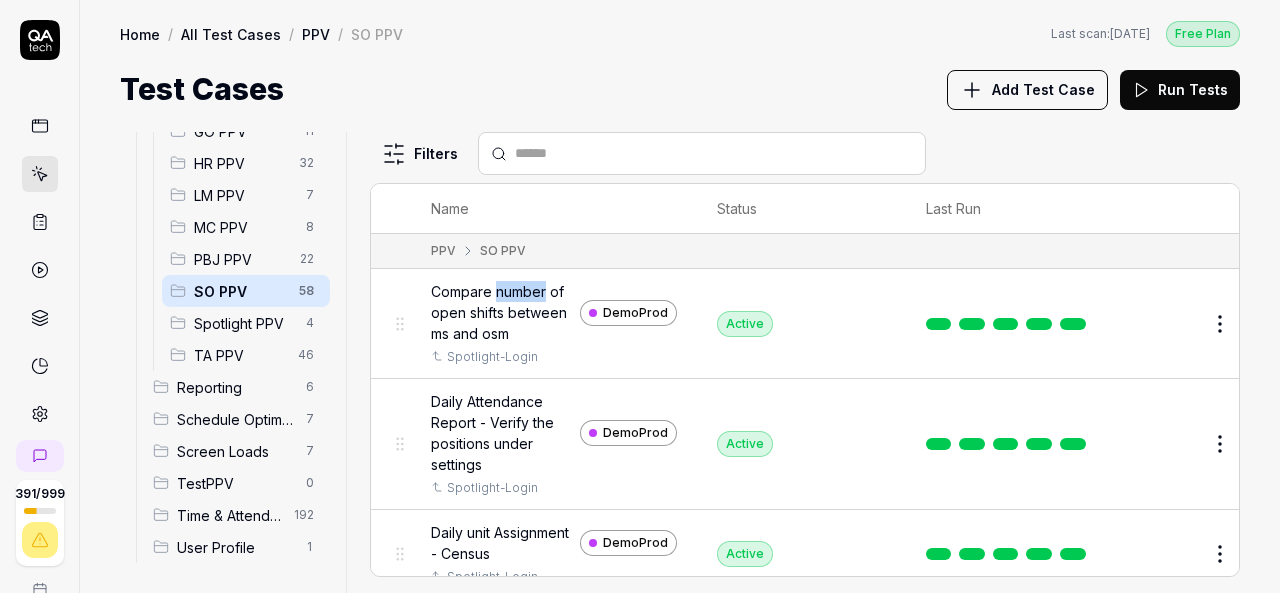click on "Compare number of open shifts between ms and osm" at bounding box center [501, 312] 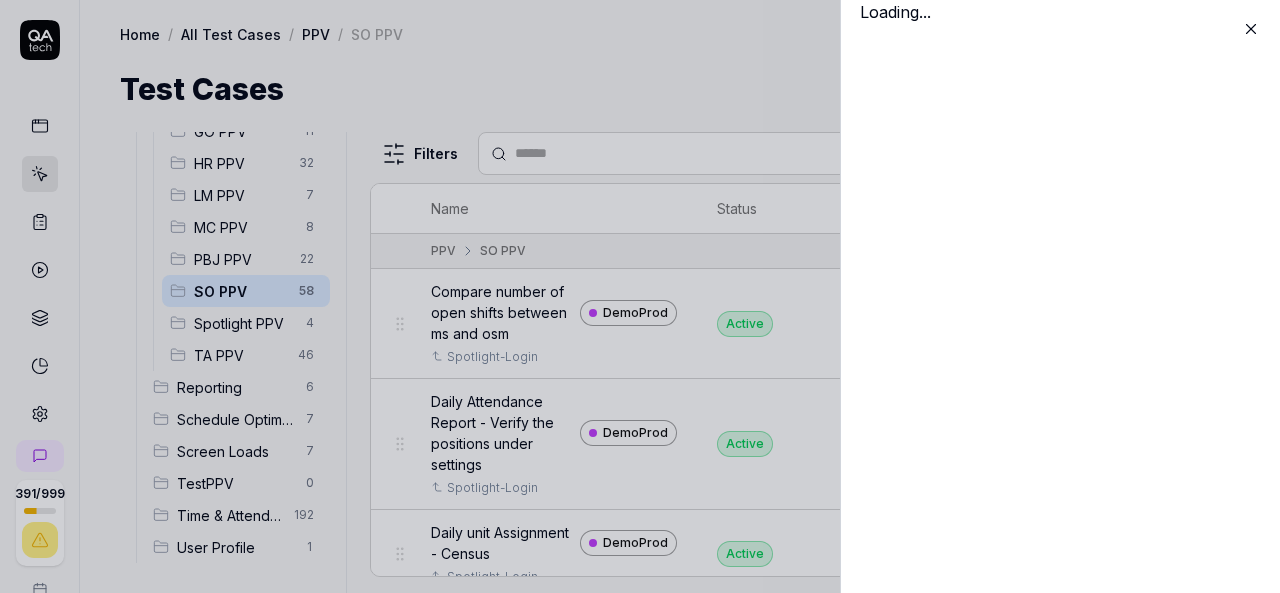 click at bounding box center [640, 296] 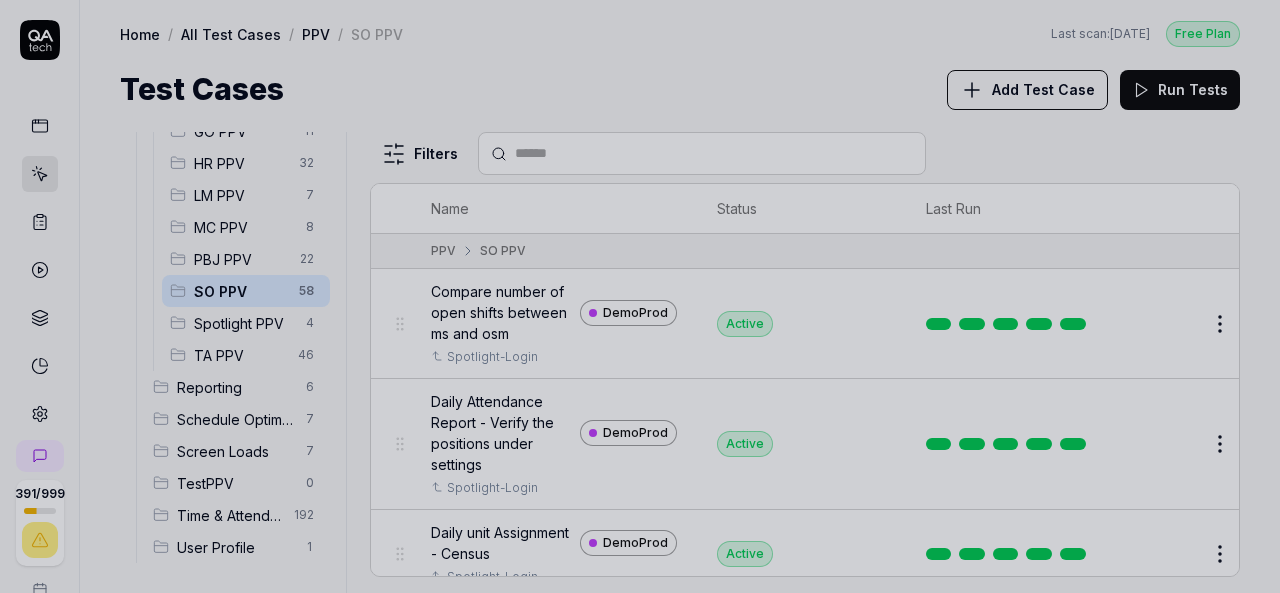 click at bounding box center [640, 296] 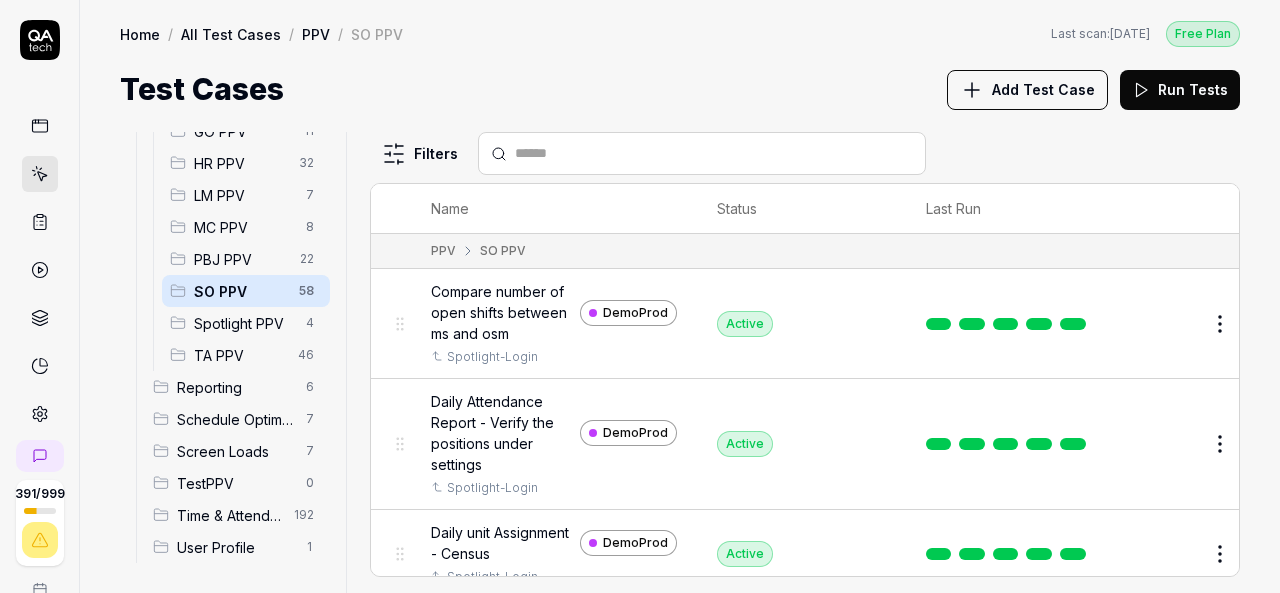 click on "Edit" at bounding box center (1172, 324) 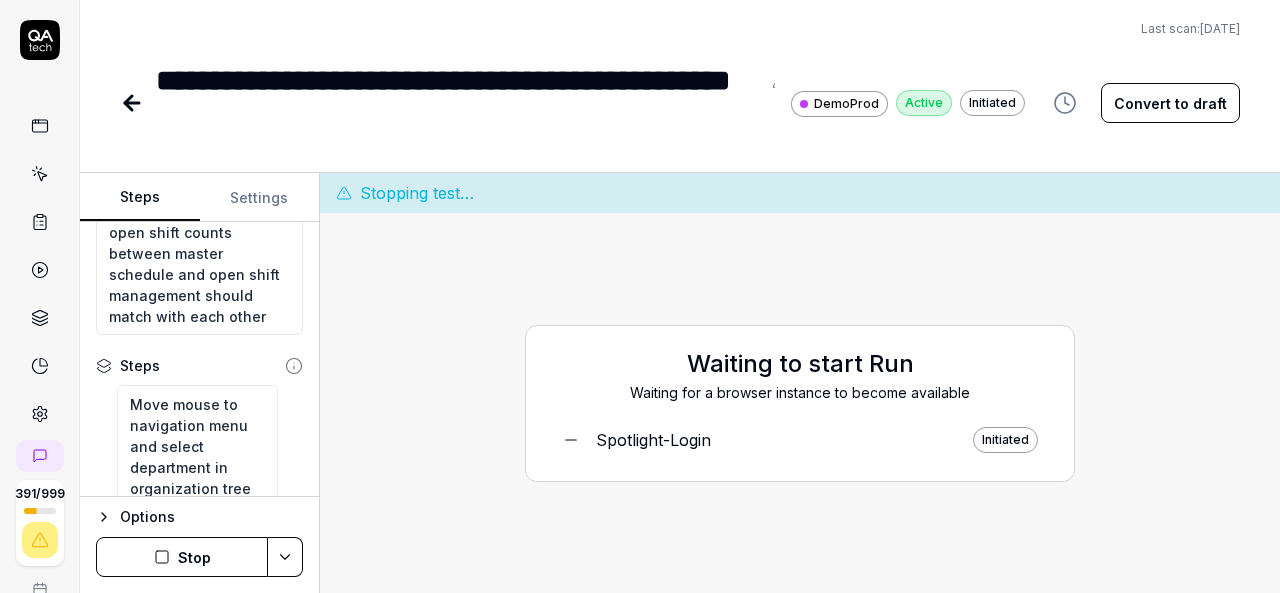 scroll, scrollTop: 228, scrollLeft: 0, axis: vertical 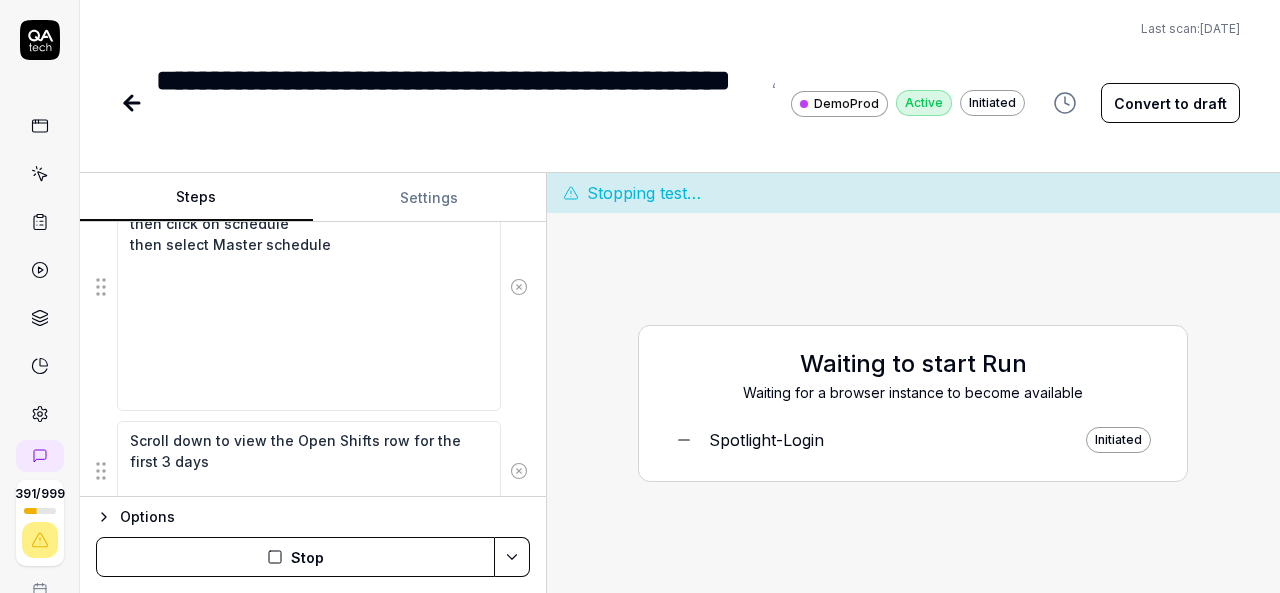 click on "Steps Settings Goal open shift counts between master schedule and open shift management should match with each other Expected result open shift counts between master schedule and open shift management should match with each other Steps Move mouse to navigation menu and select department in organization tree which is nothing but select celestial care center and then select department which is nursing (i.e celestial care center and then click on nursing) click on hamburger menu on left side of the screen
then navigate to schedule optimizer
then click on schedule
then select Master schedule Scroll down to view the Open Shifts row for the first 3 days Record the Open Shifts values for the 3 first dates from the Master Schedule Click on the Schedule Optimizer link Wait for the Scheduling Console page to load Click on the hamburger menu icon to open the navigation menu Click on the Schedule Optimizer option in the navigation menu Click on the Schedule option in the expanded menu Options Stop Stopping test…" at bounding box center [680, 383] 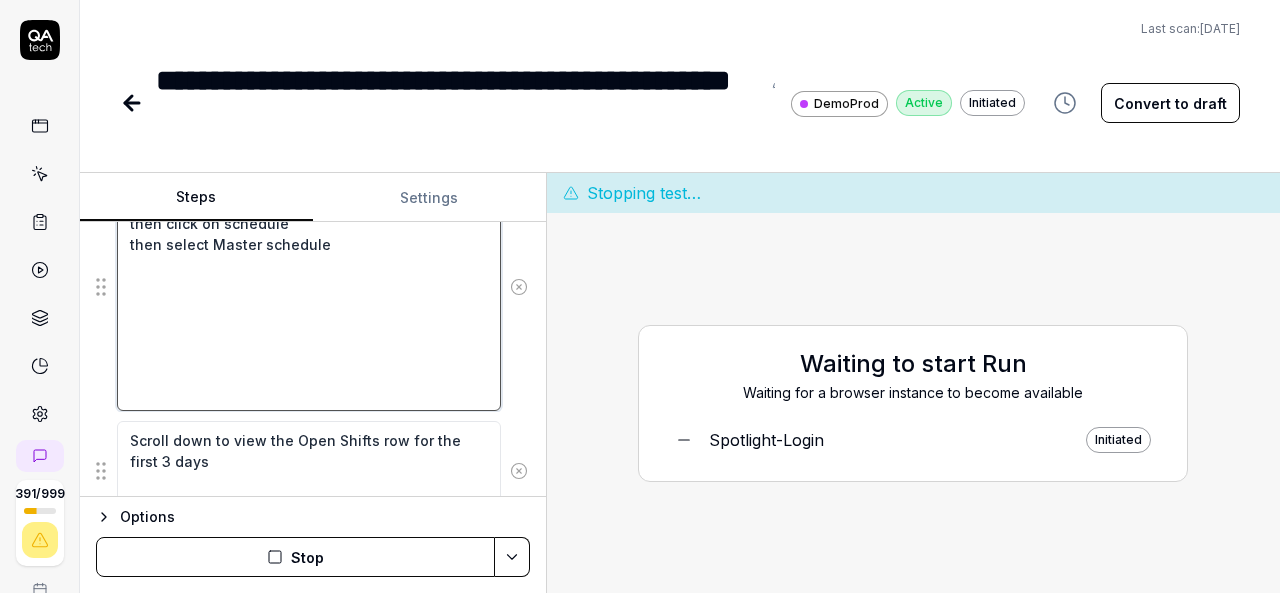 scroll, scrollTop: 643, scrollLeft: 0, axis: vertical 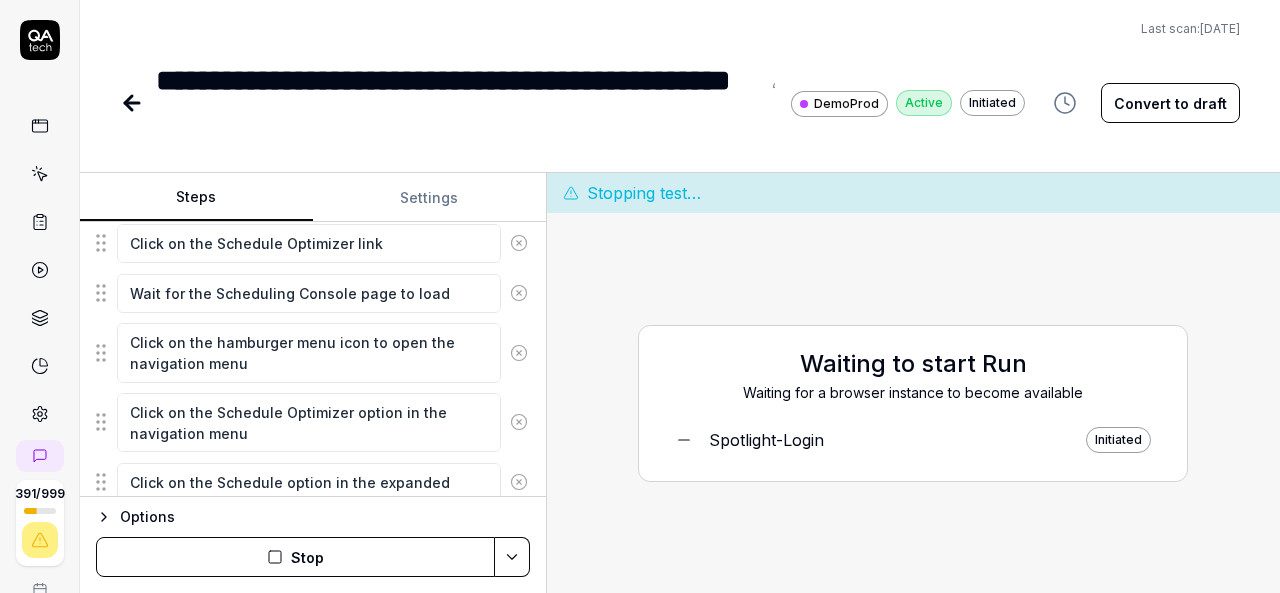 click on "Move mouse to navigation menu and select department in organization tree which is nothing but select celestial care center and then select department which is nursing (i.e celestial care center and then click on nursing) click on hamburger menu on left side of the screen
then navigate to schedule optimizer
then click on schedule
then select Master schedule Scroll down to view the Open Shifts row for the first 3 days Record the Open Shifts values for the 3 first dates from the Master Schedule Click on the Schedule Optimizer link Wait for the Scheduling Console page to load Click on the hamburger menu icon to open the navigation menu Click on the Schedule Optimizer option in the navigation menu Click on the Schedule option in the expanded menu Click on the Open Shift Management option in the submenu Wait for the Open Shift Management page to load Compare the Open Shifts data between Master Schedule and Open Shift Management" at bounding box center [313, 266] 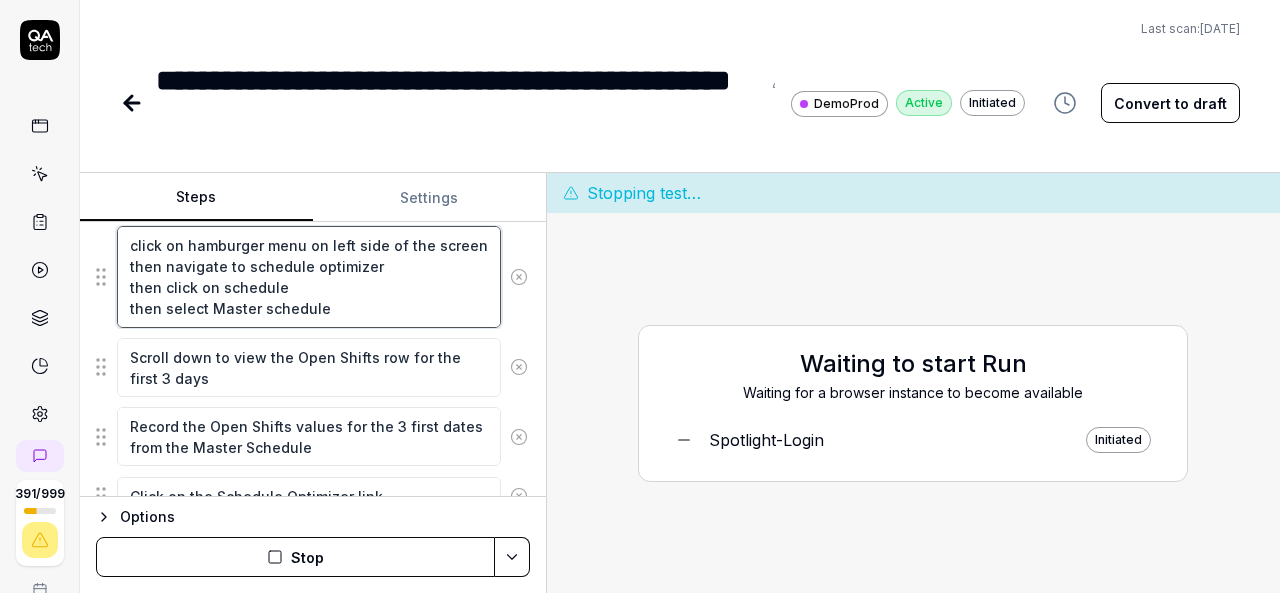 scroll, scrollTop: 346, scrollLeft: 0, axis: vertical 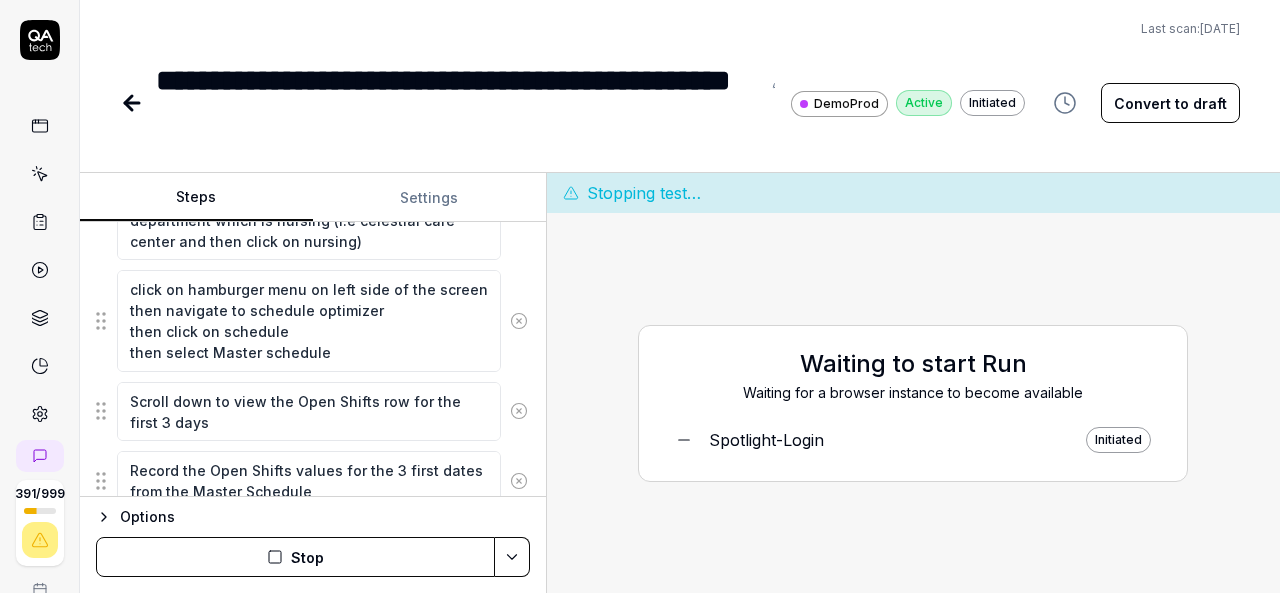 type on "*" 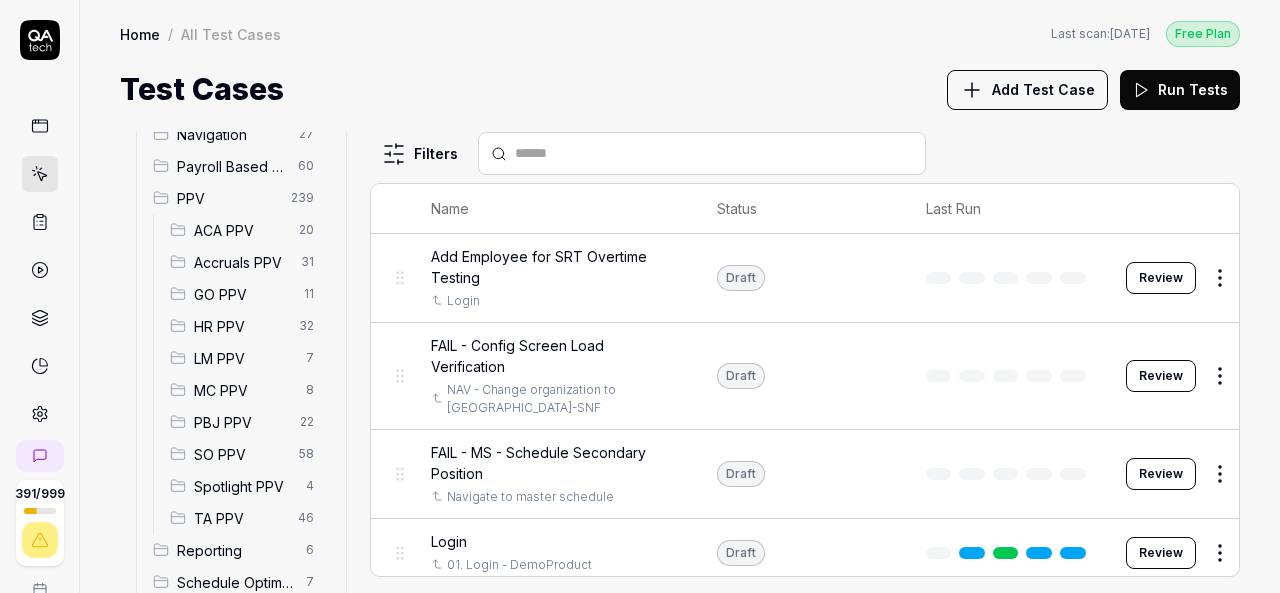 scroll, scrollTop: 280, scrollLeft: 0, axis: vertical 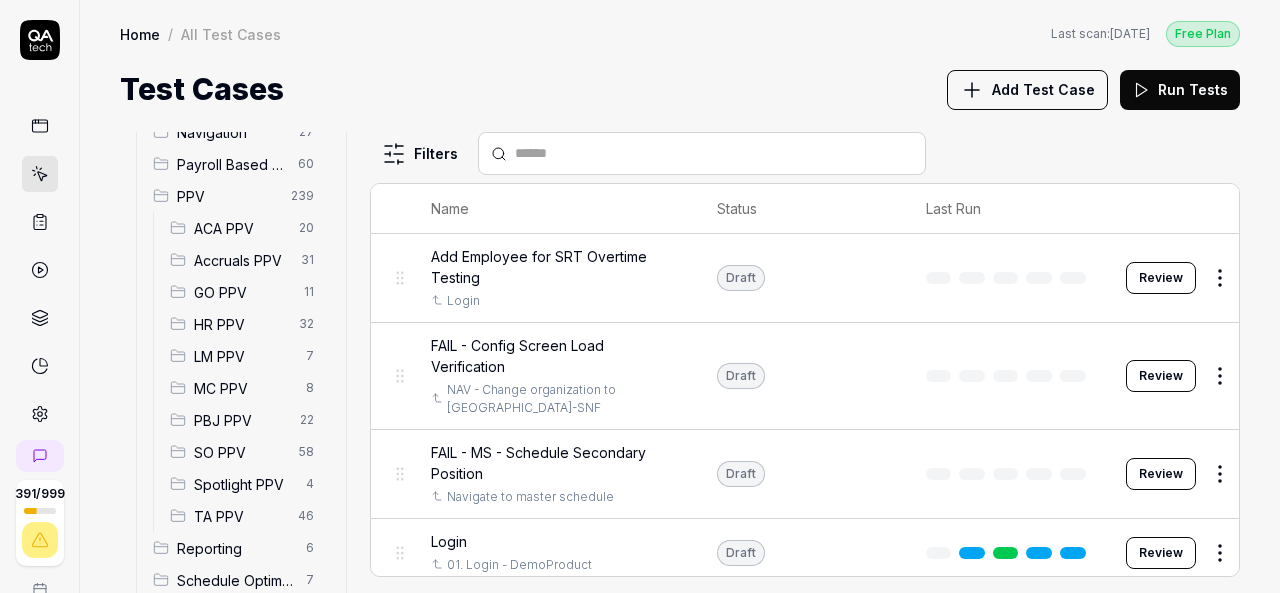 click on "SO PPV" at bounding box center [240, 452] 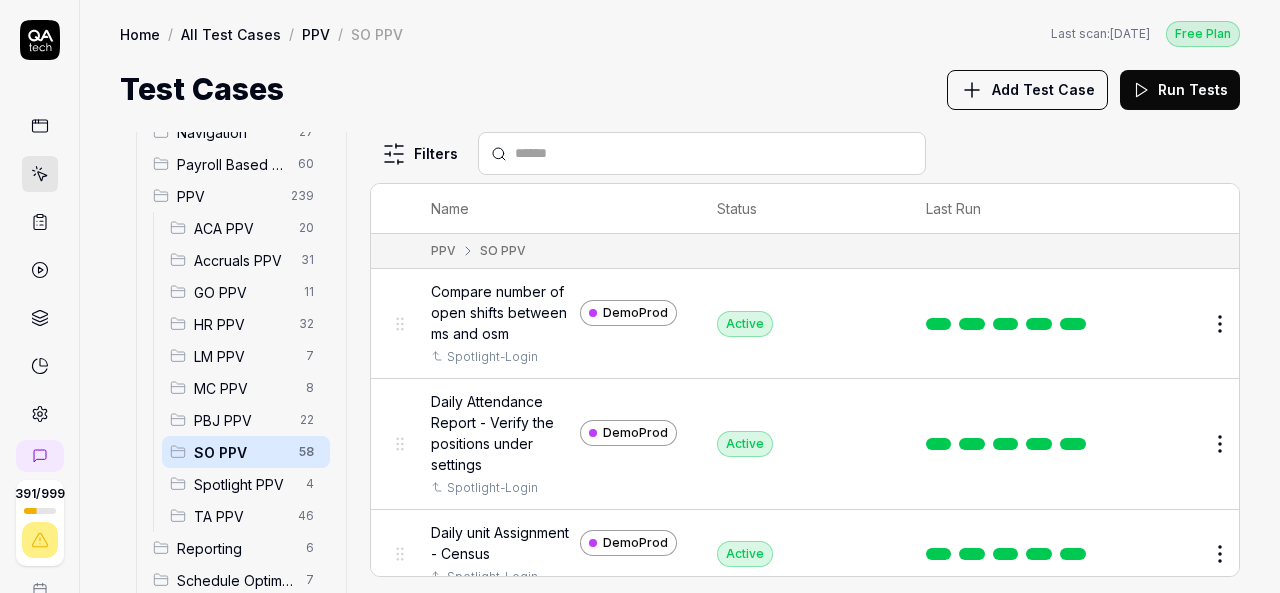 scroll, scrollTop: 281, scrollLeft: 0, axis: vertical 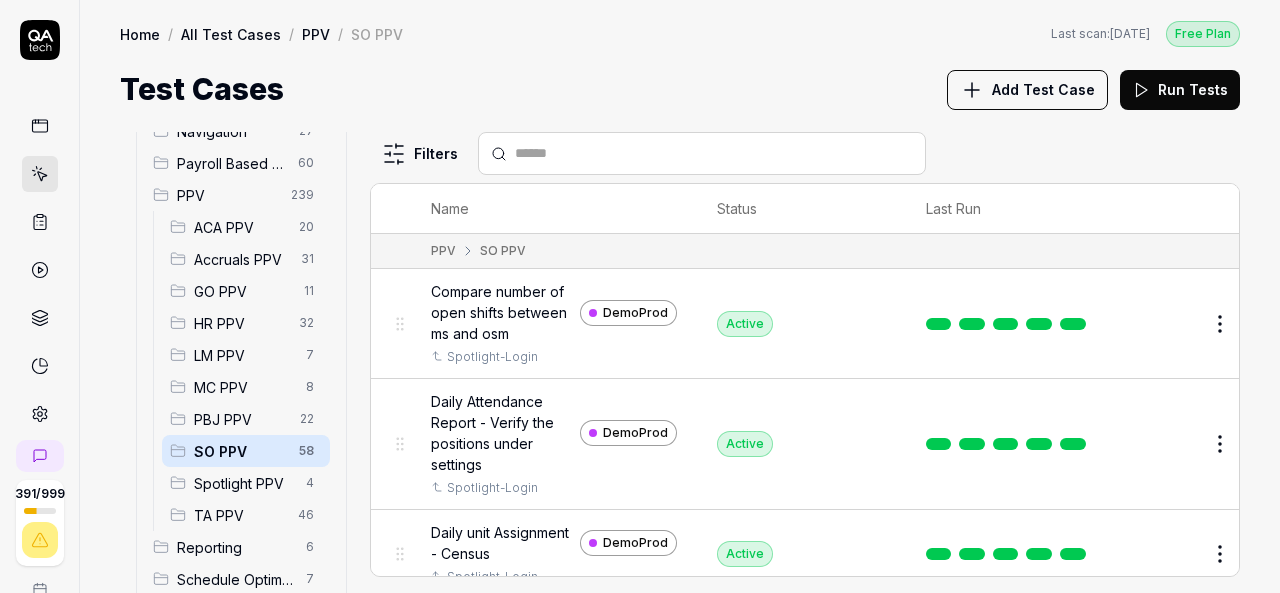 click on "SO PPV" at bounding box center [240, 451] 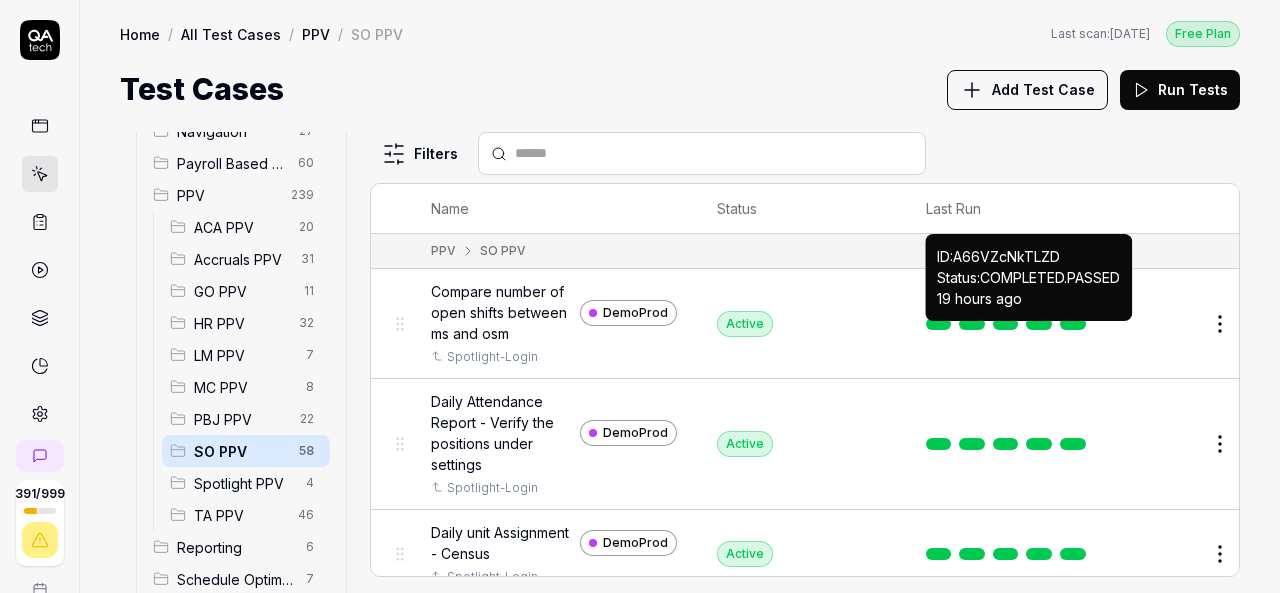click at bounding box center [1073, 324] 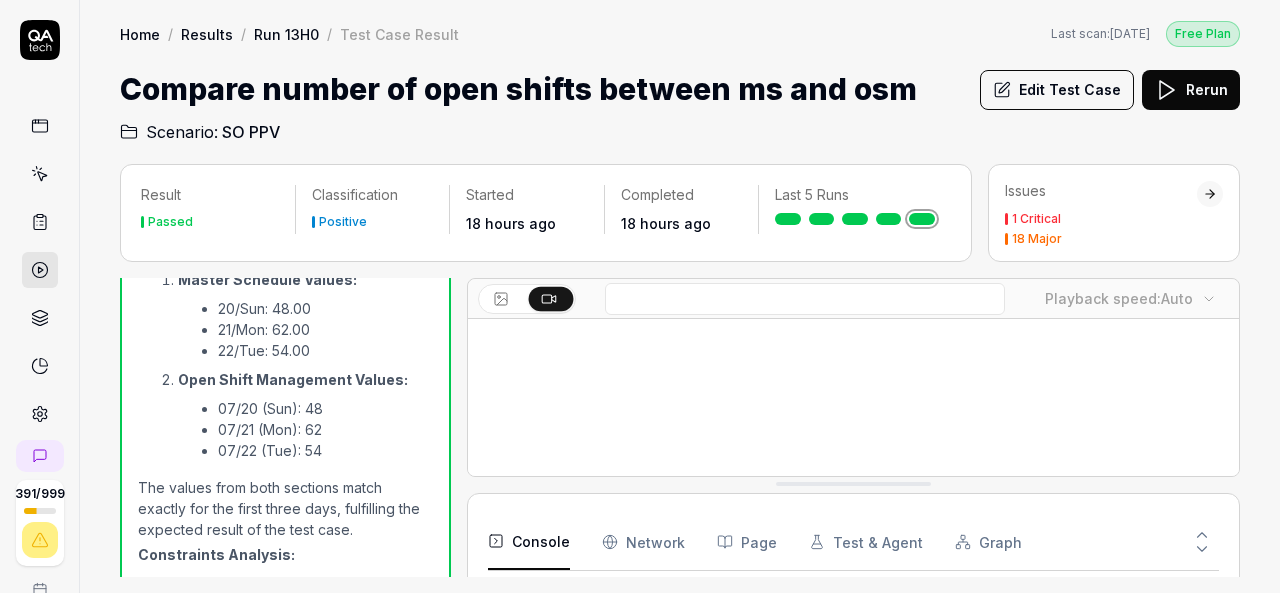 scroll, scrollTop: 2130, scrollLeft: 0, axis: vertical 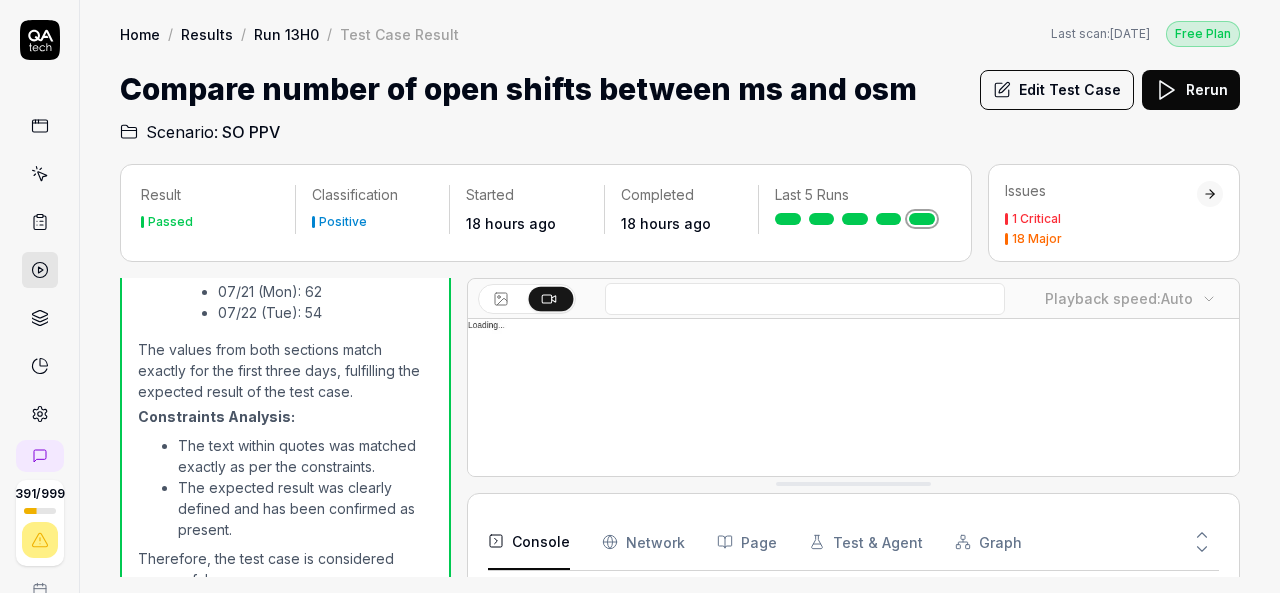 click at bounding box center [853, 560] 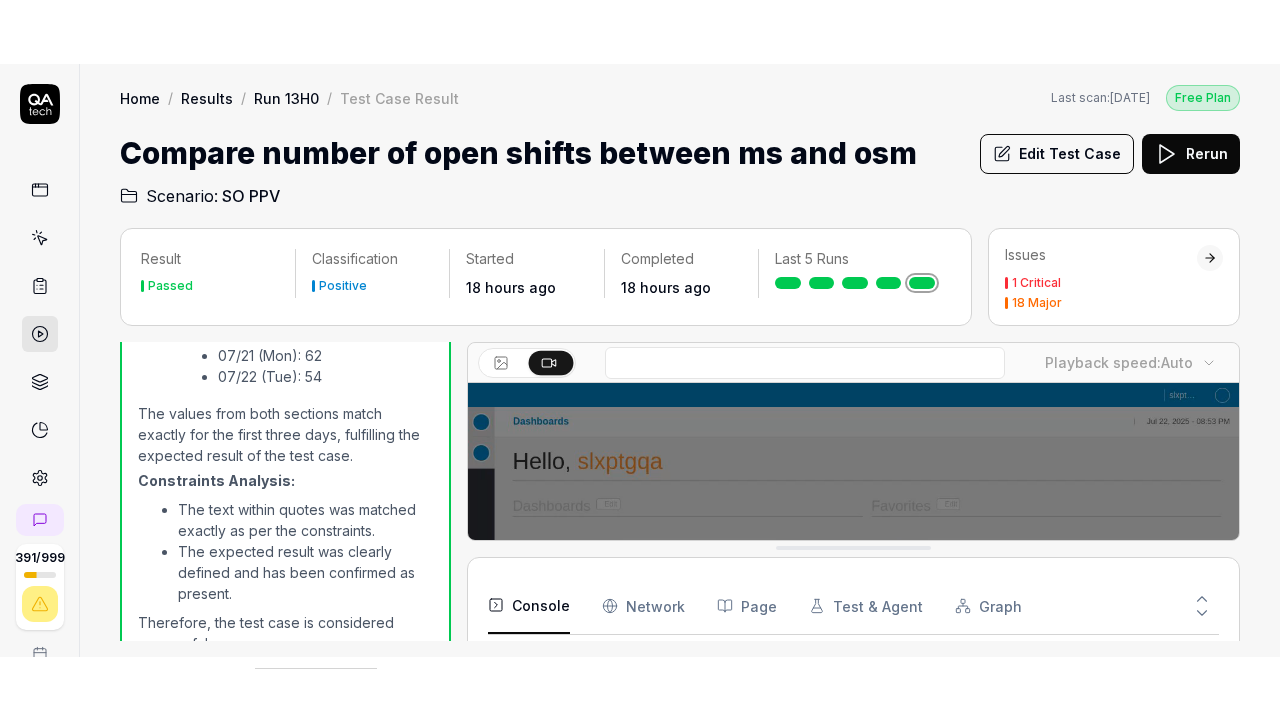 scroll, scrollTop: 560, scrollLeft: 0, axis: vertical 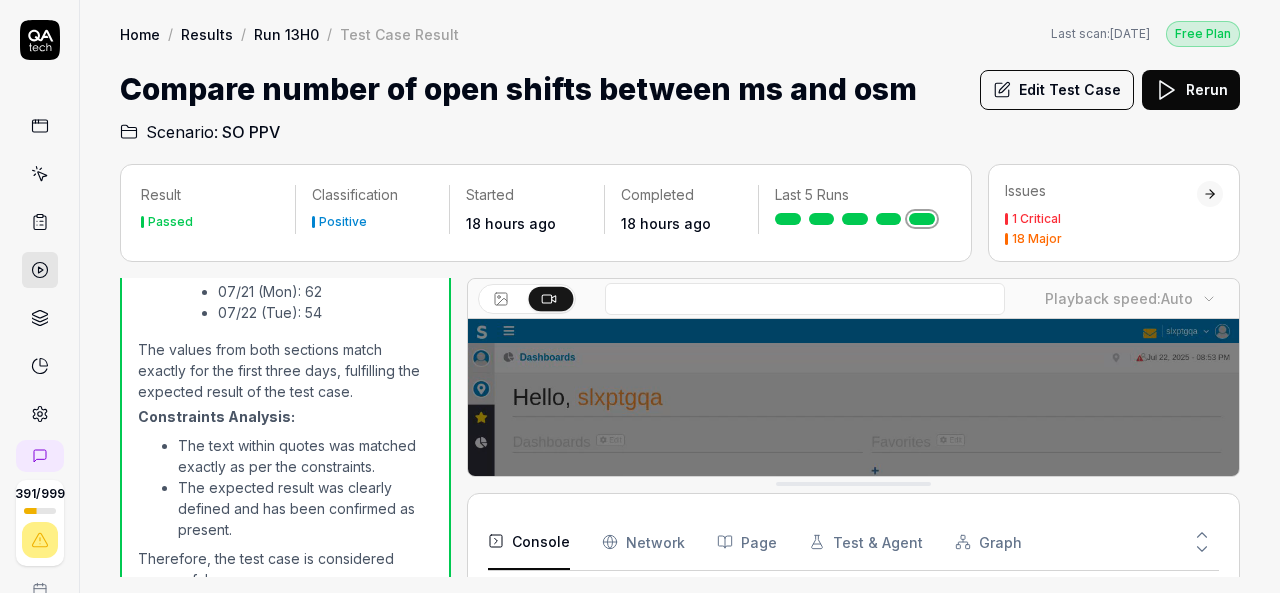 click at bounding box center (853, 560) 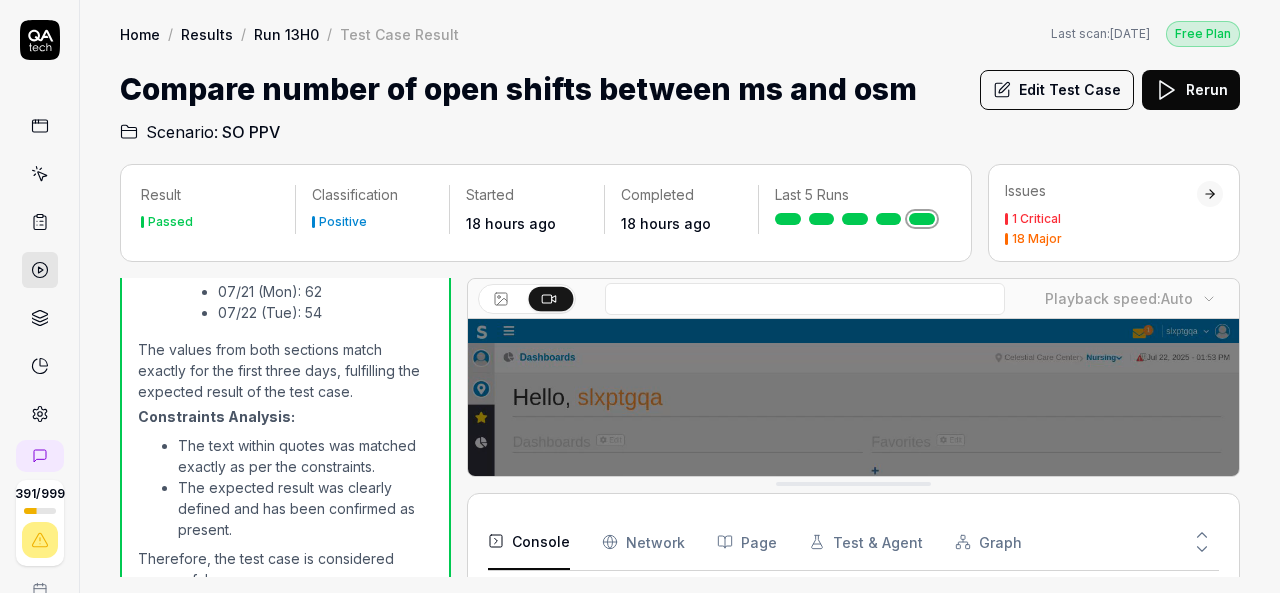 click at bounding box center (853, 560) 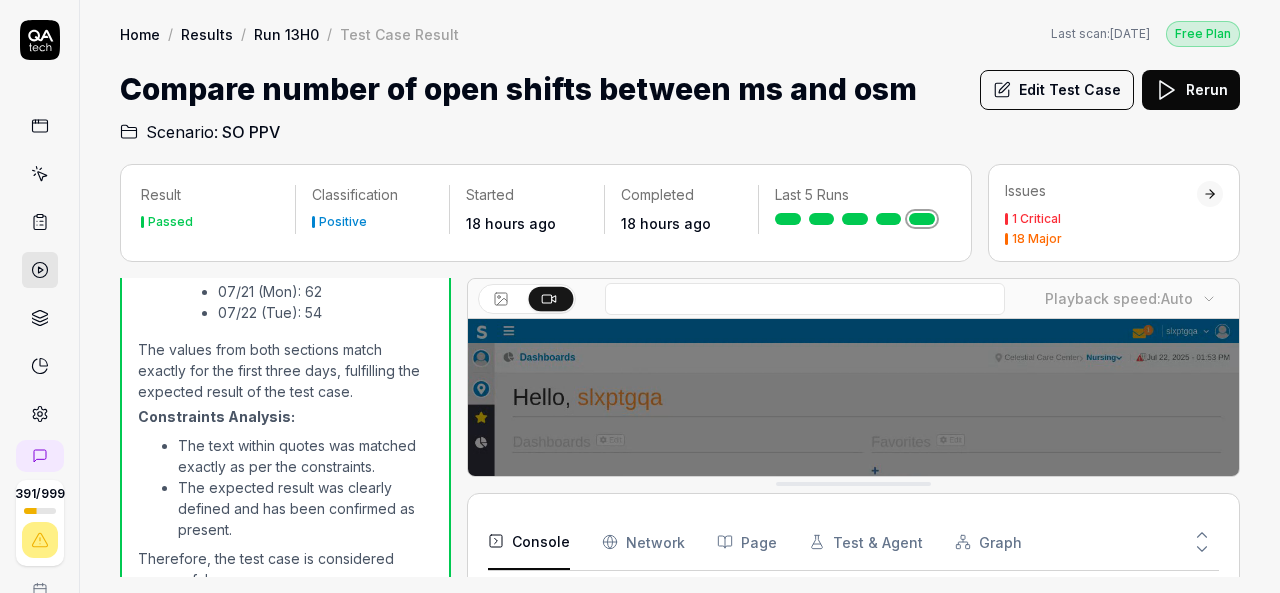 click at bounding box center [853, 560] 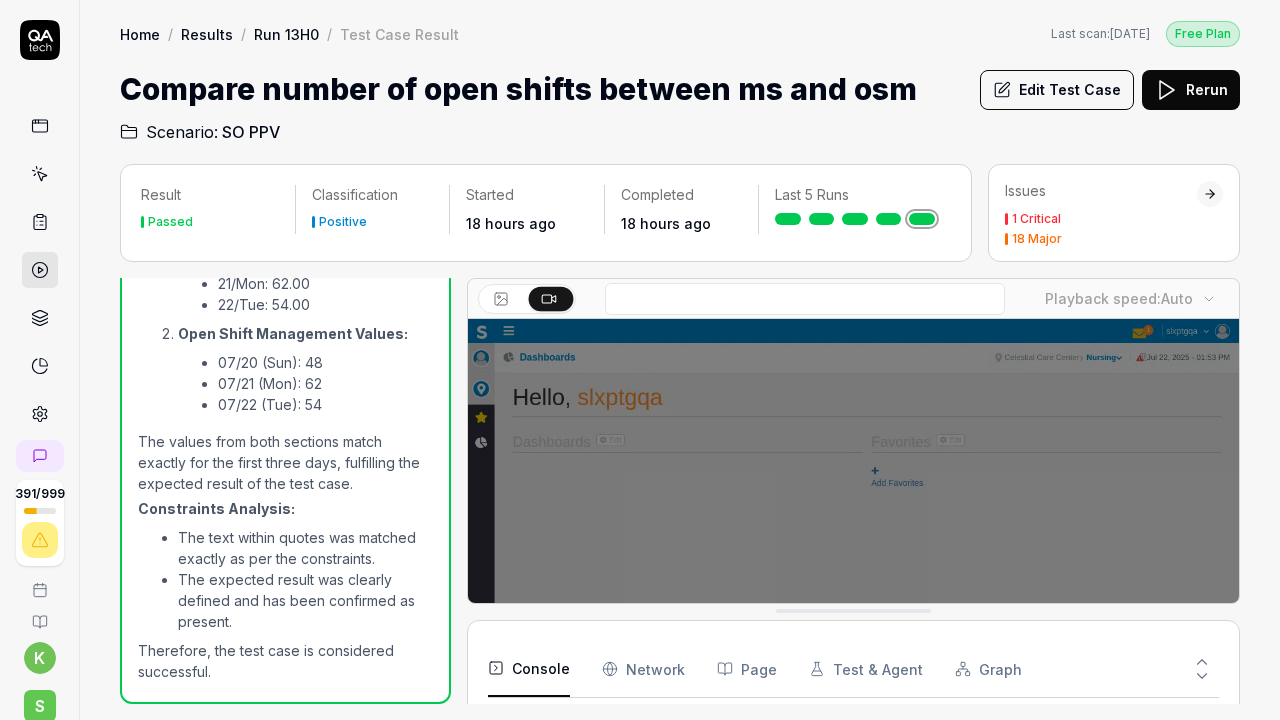 scroll, scrollTop: 490, scrollLeft: 0, axis: vertical 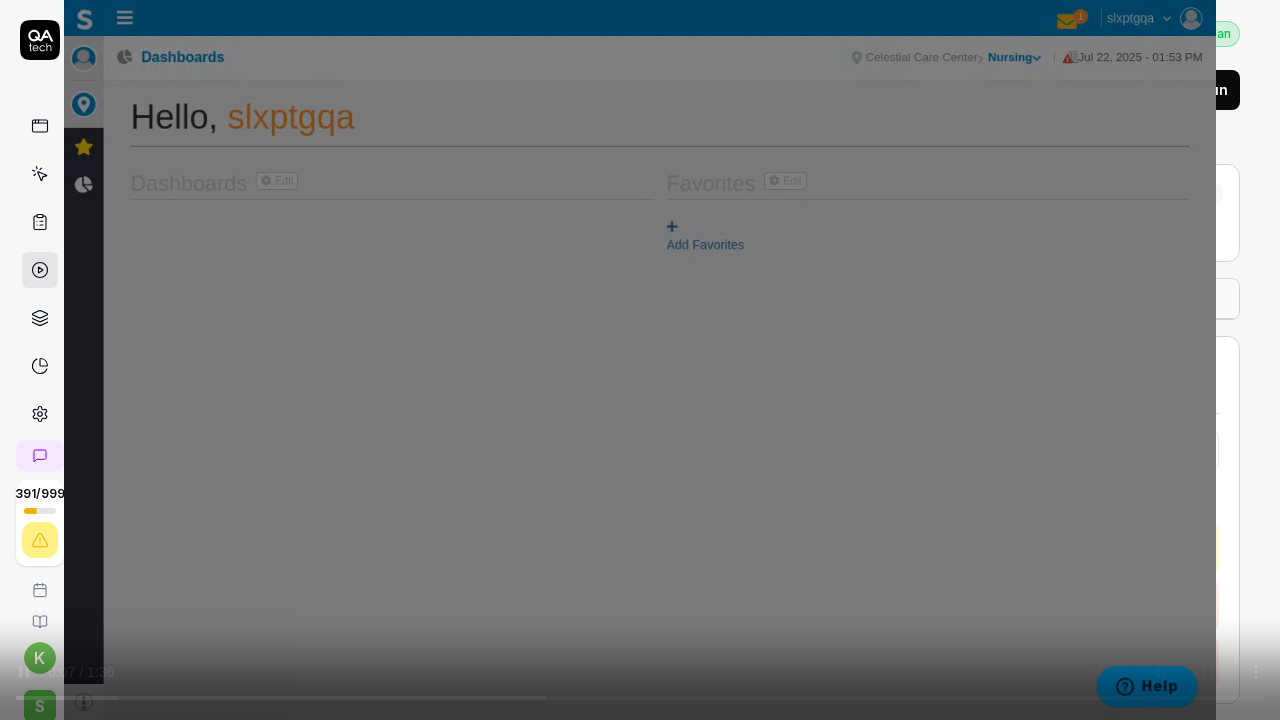 type 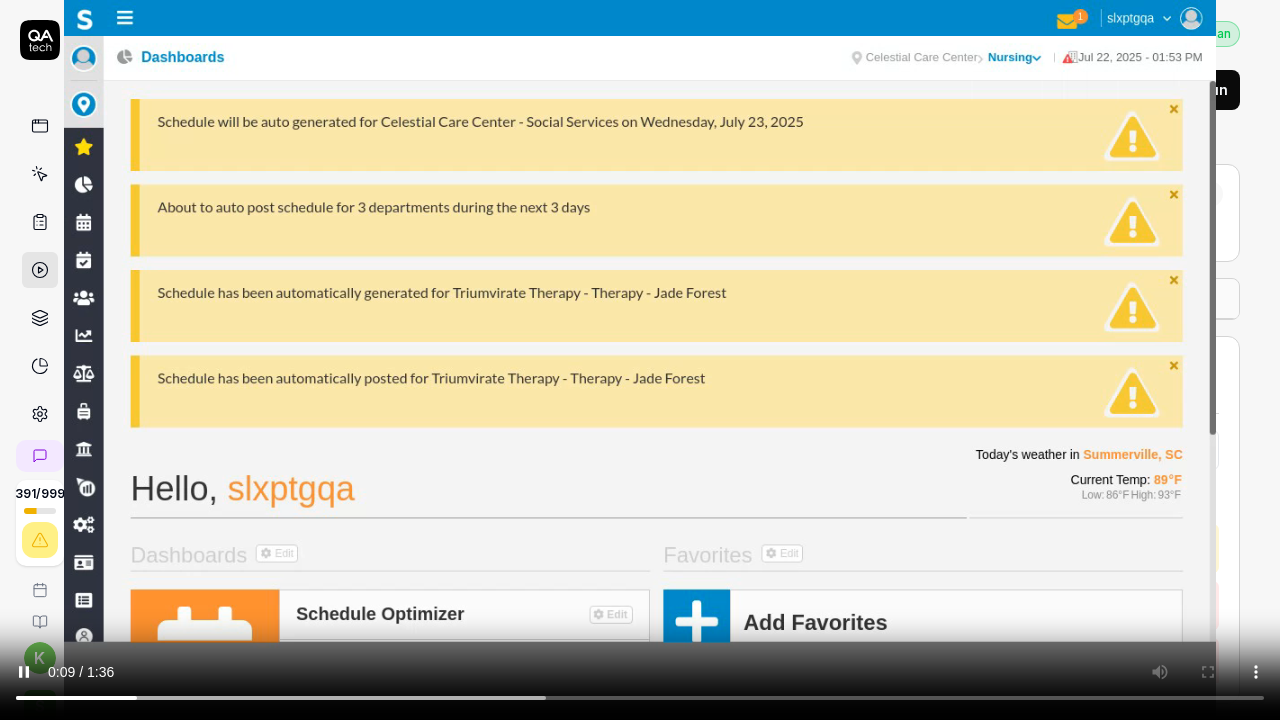 click at bounding box center [640, 360] 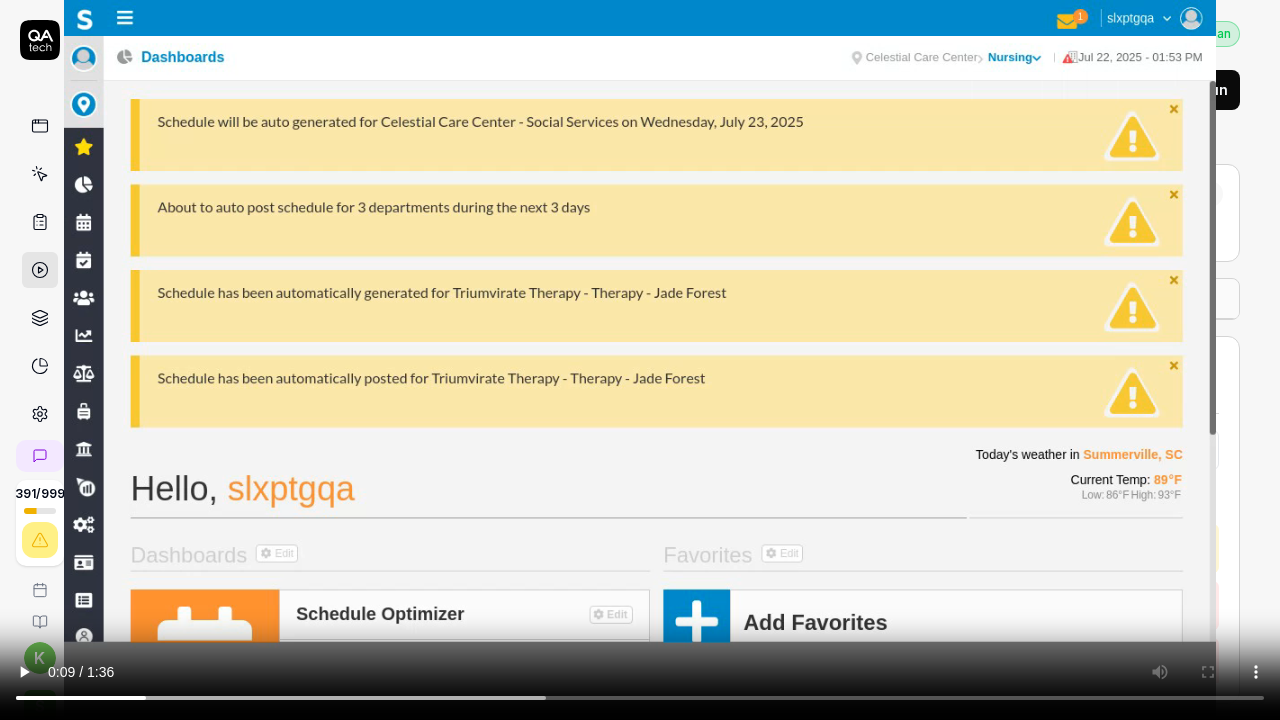 click at bounding box center [640, 360] 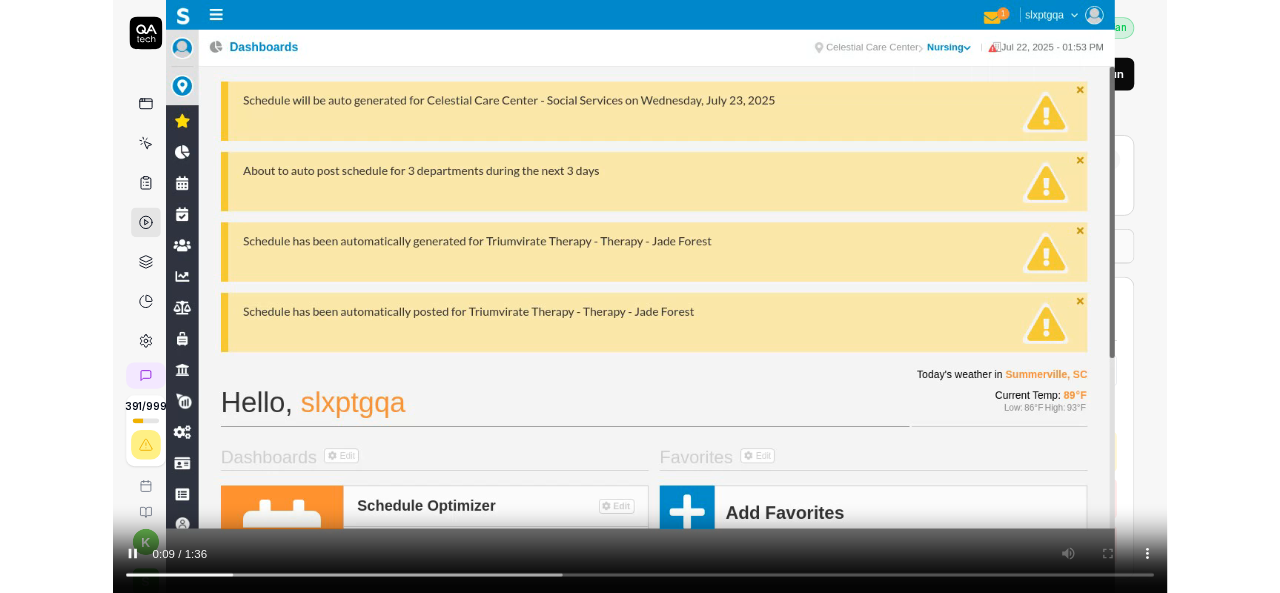 scroll, scrollTop: 560, scrollLeft: 0, axis: vertical 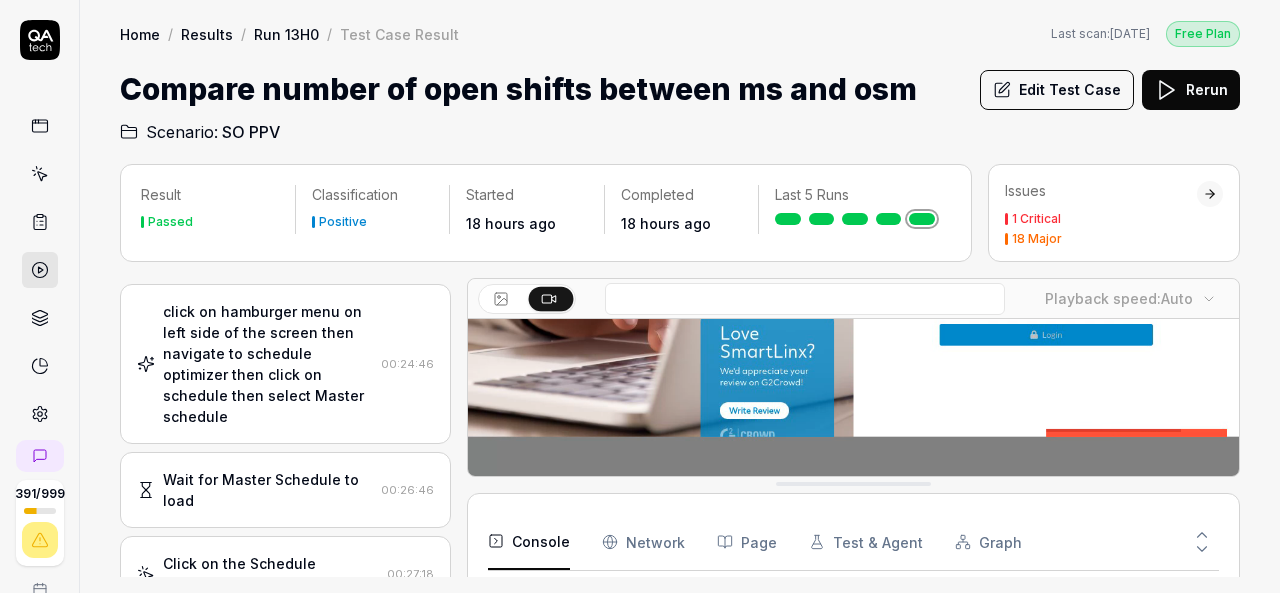 click on "Edit Test Case" at bounding box center [1057, 90] 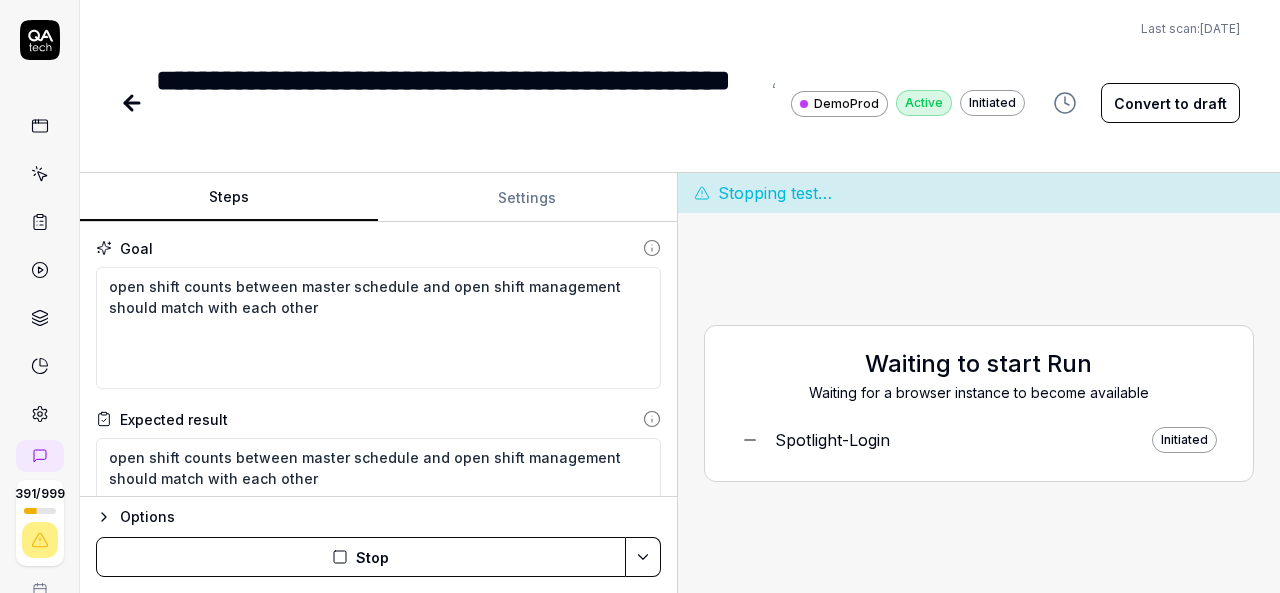 click on "Steps Settings Goal open shift counts between master schedule and open shift management should match with each other Expected result open shift counts between master schedule and open shift management should match with each other Steps Move mouse to navigation menu and select department in organization tree which is nothing but select celestial care center and then select department which is nursing (i.e celestial care center and then click on nursing) click on hamburger menu on left side of the screen
then navigate to schedule optimizer
then click on schedule
then select Master schedule Scroll down to view the Open Shifts row for the first 3 days Record the Open Shifts values for the 3 first dates from the Master Schedule Click on the Schedule Optimizer link Wait for the Scheduling Console page to load Click on the hamburger menu icon to open the navigation menu Click on the Schedule Optimizer option in the navigation menu Click on the Schedule option in the expanded menu Options Stop Stopping test…" at bounding box center [680, 383] 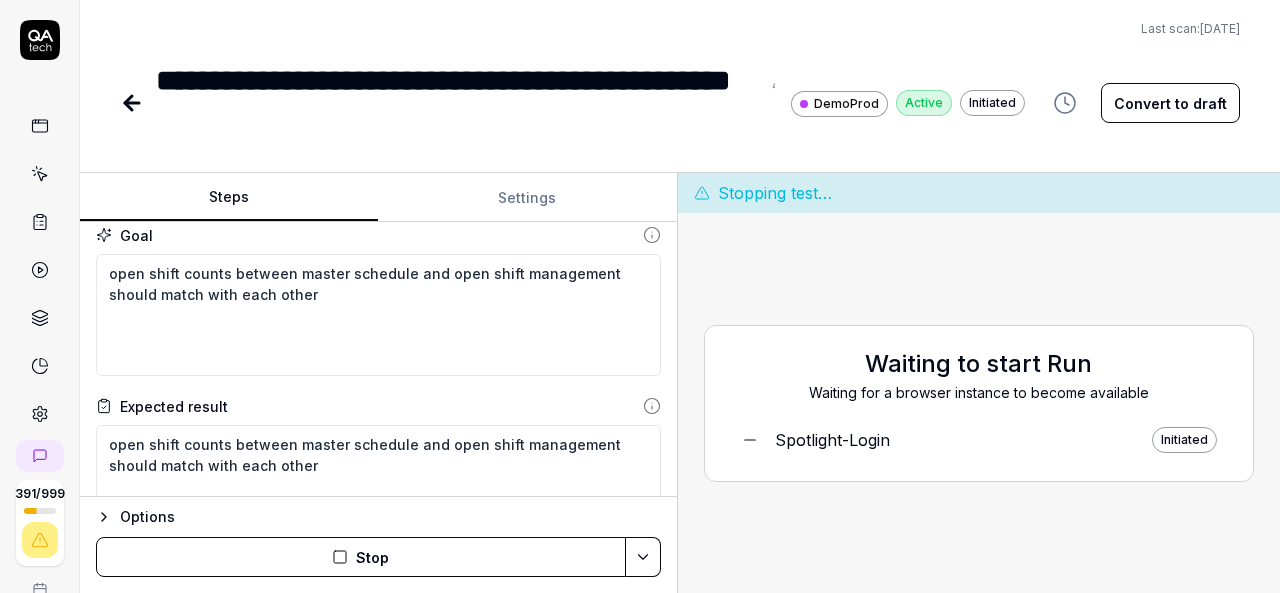 type on "*" 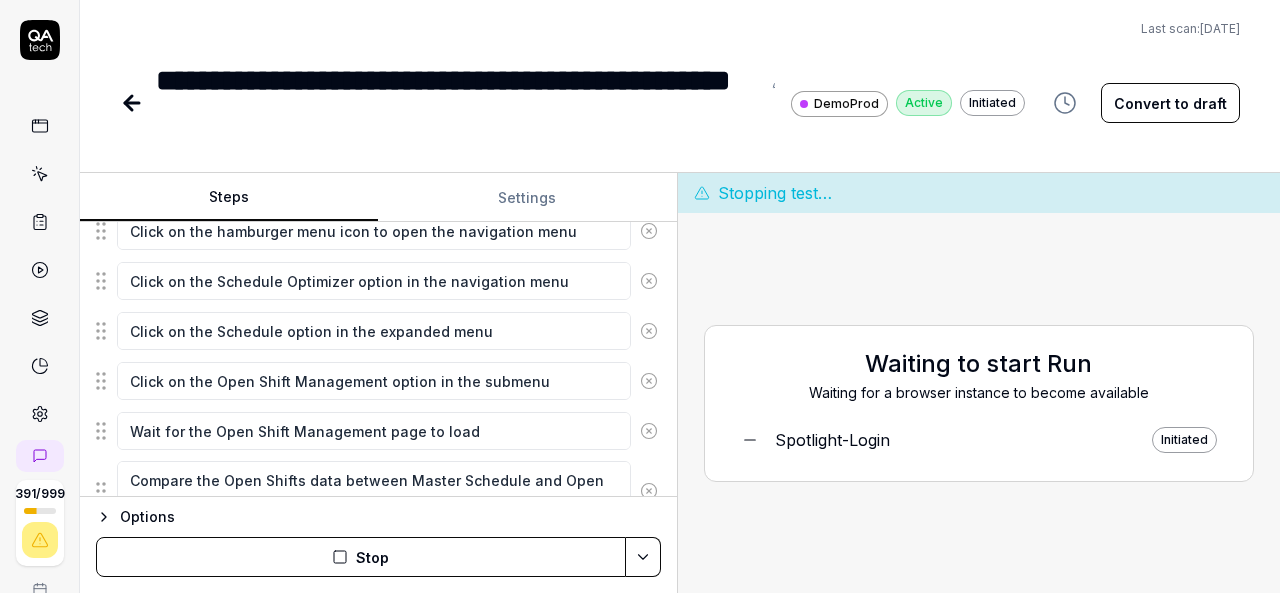 scroll, scrollTop: 792, scrollLeft: 0, axis: vertical 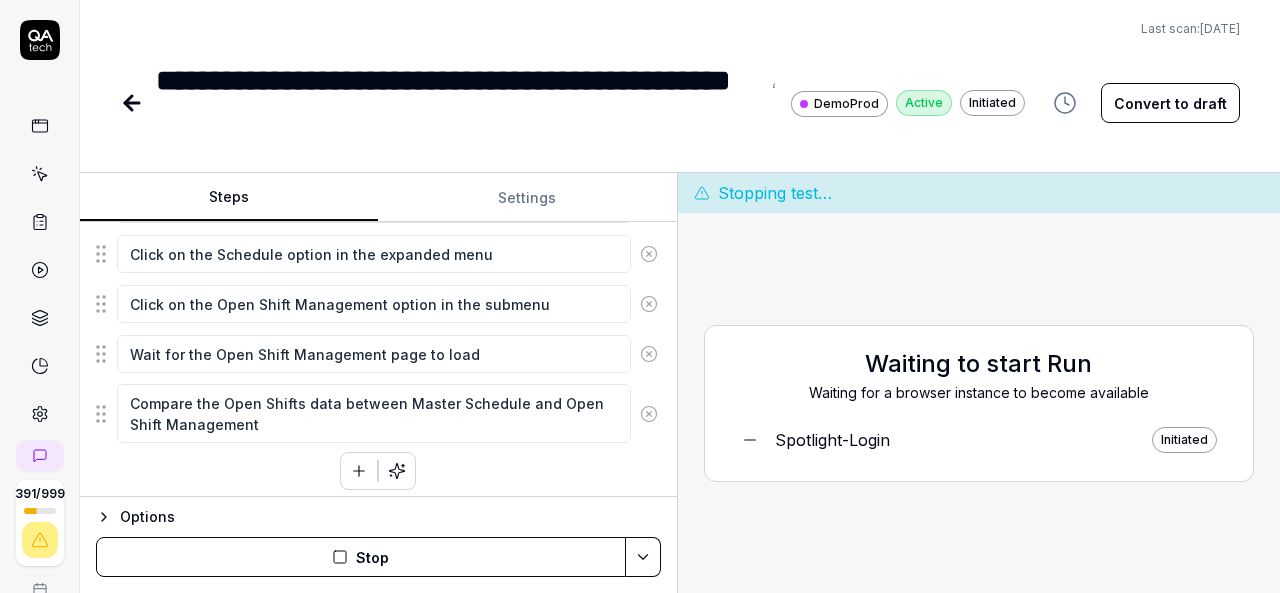 click 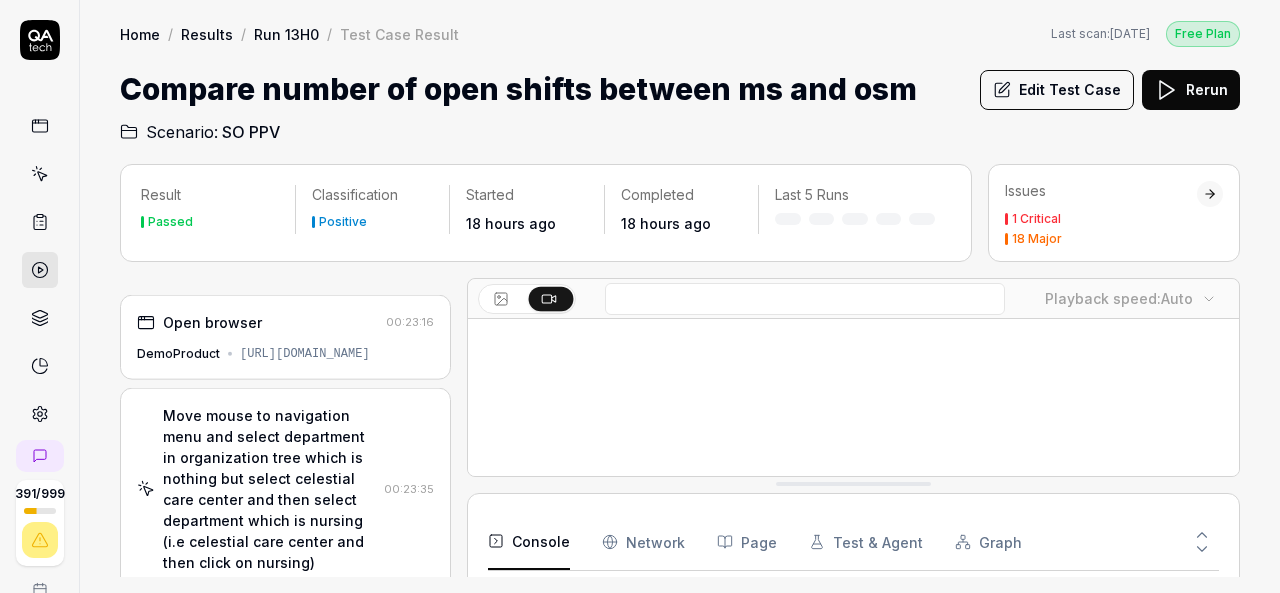 scroll, scrollTop: 1164, scrollLeft: 0, axis: vertical 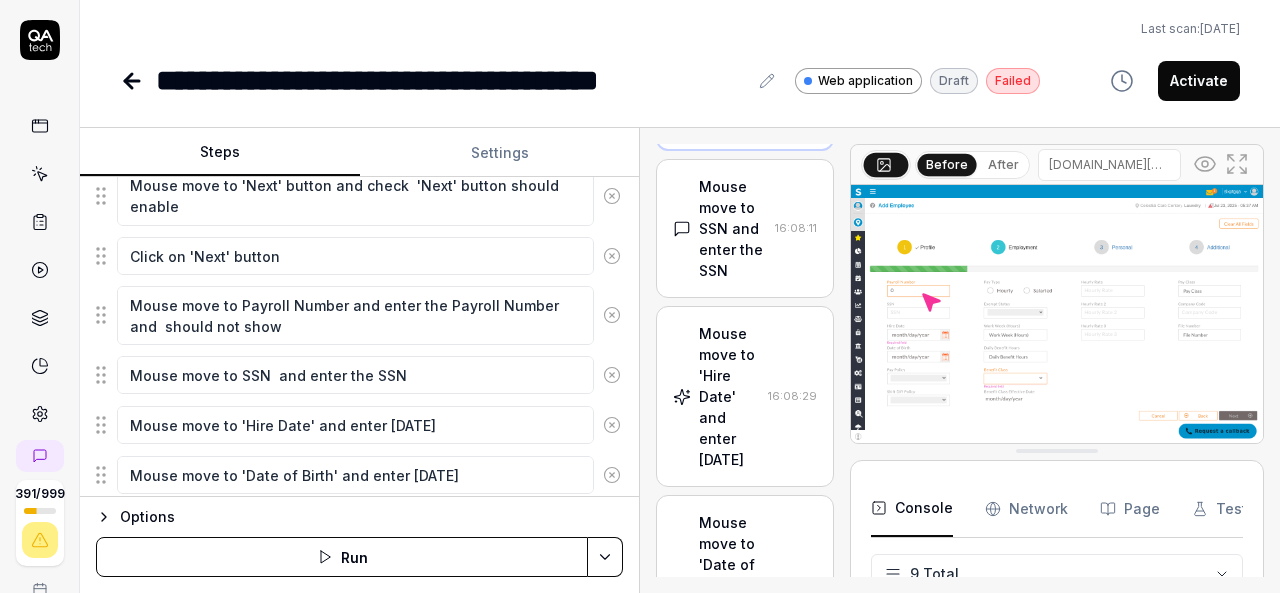 click 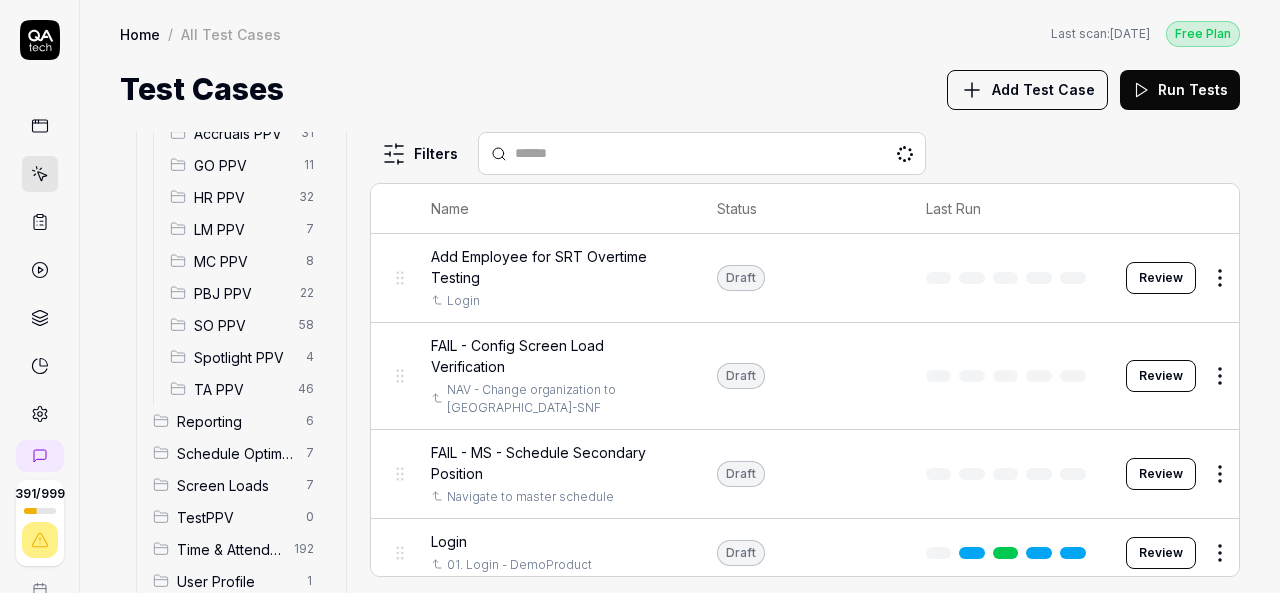 scroll, scrollTop: 411, scrollLeft: 0, axis: vertical 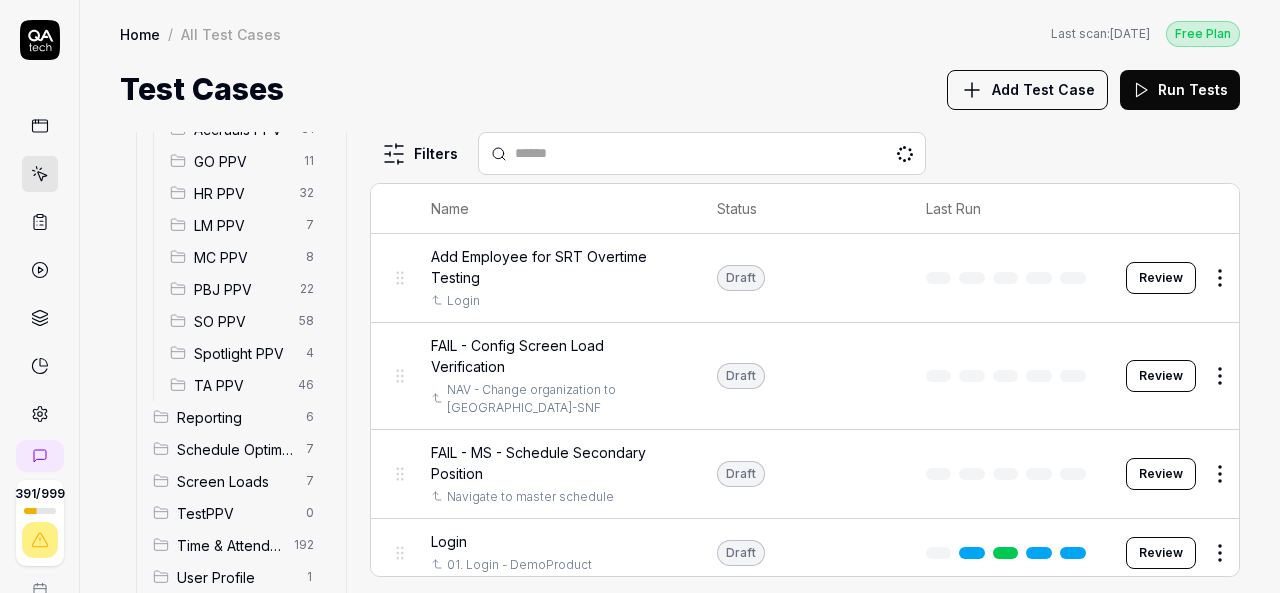 click on "SO PPV" at bounding box center (240, 321) 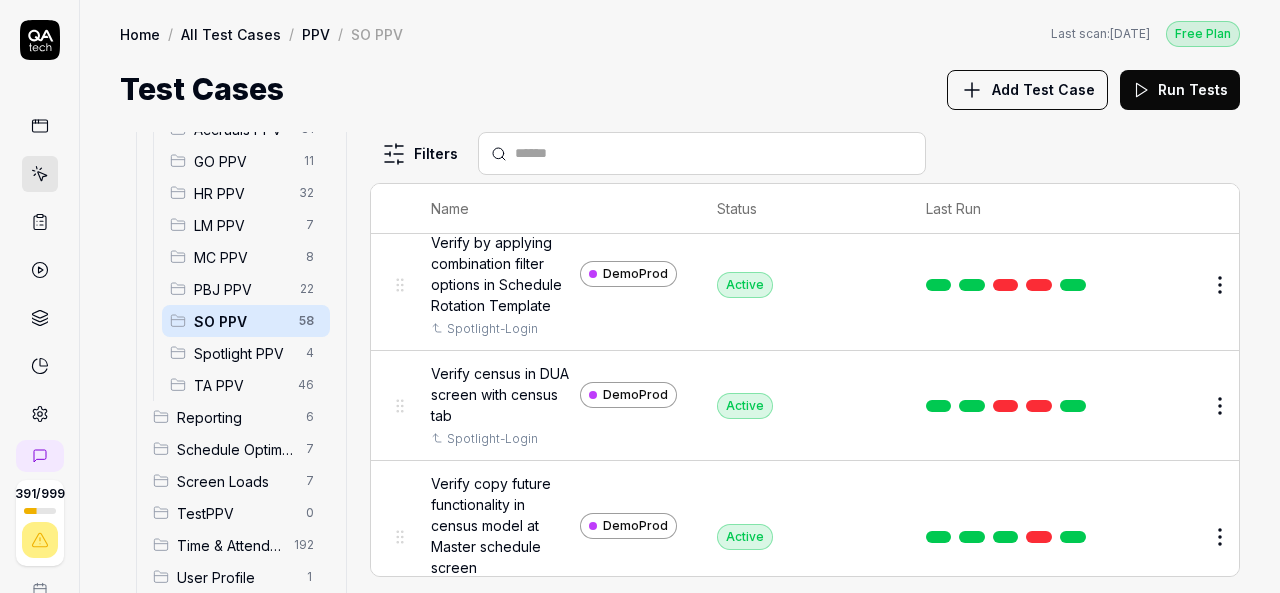 scroll, scrollTop: 2316, scrollLeft: 0, axis: vertical 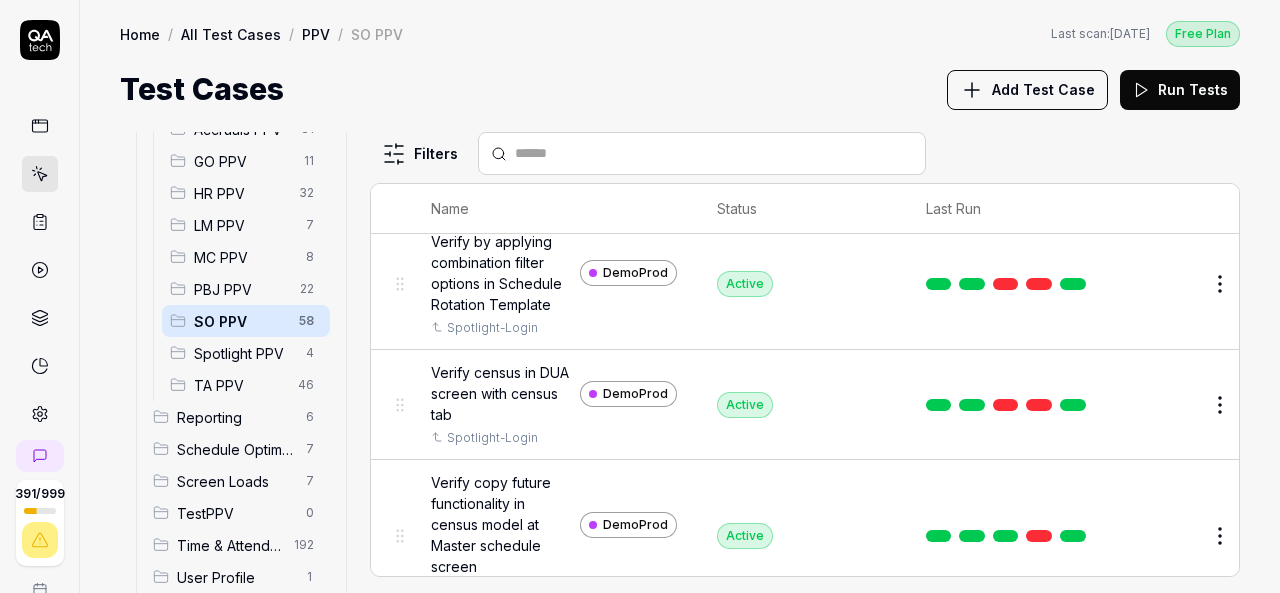 click at bounding box center [1006, 33] 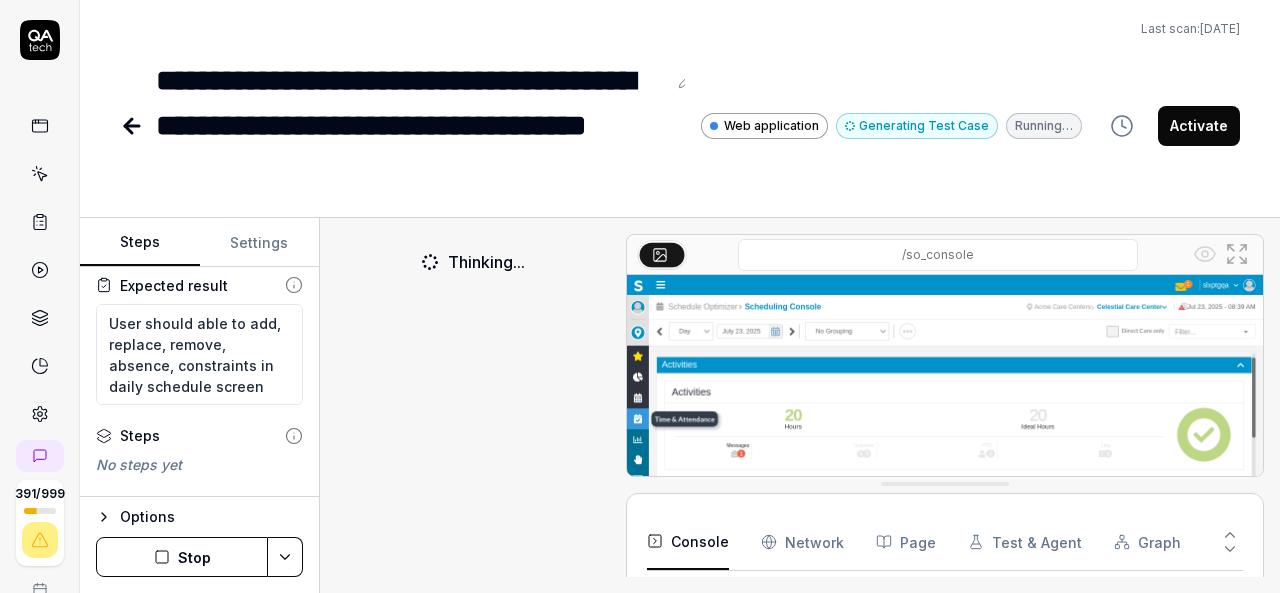 scroll, scrollTop: 159, scrollLeft: 0, axis: vertical 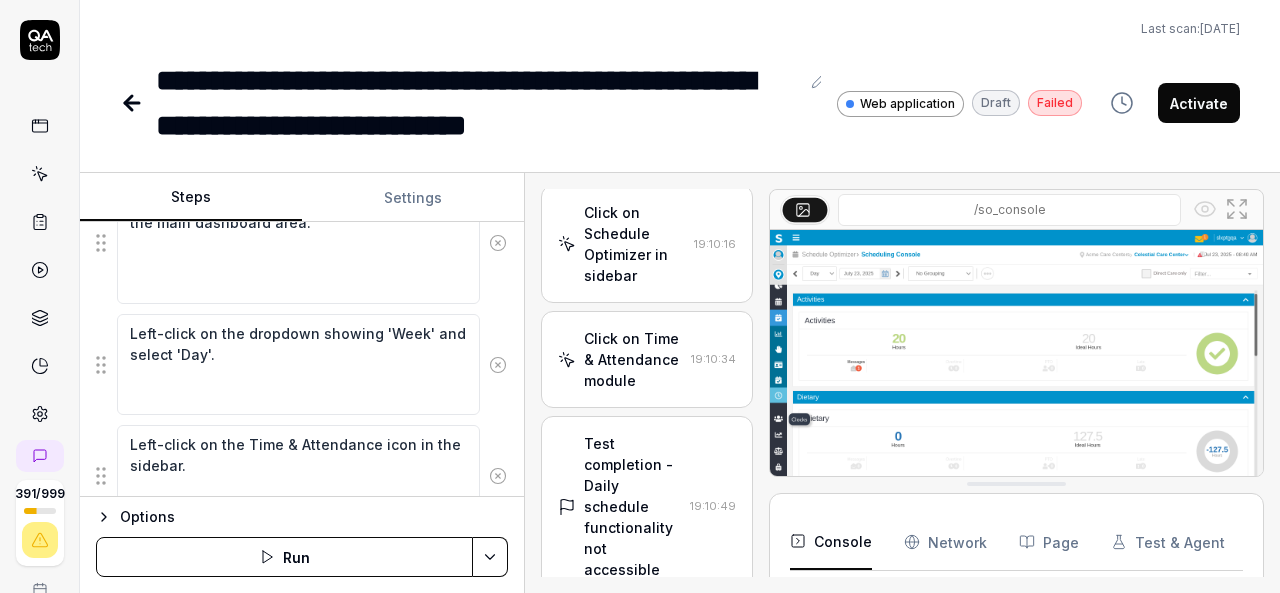 click on "Steps Settings Goal Verify  add, replace , remove, absence, constraints in Daily scheudle screen Expected result User should able to add, replace, remove, absence, constraints in daily schedule screen Steps Left-click on the hamburger menu icon to open the navigation menu. Left-click on the Schedule Optimizer icon in the navigation menu. Left-click on the Schedule Optimizer app tile in the main dashboard area. Left-click on the dropdown showing 'Week' and select 'Day'. Left-click on the Time & Attendance icon in the sidebar.
To pick up a draggable item, press the space bar.
While dragging, use the arrow keys to move the item.
Press space again to drop the item in its new position, or press escape to cancel.
Options Run Scroll down navigation menu 19:09:51 Click on Activities department 19:10:02 Click on Schedule Optimizer in sidebar 19:10:16 Click on Time & Attendance module 19:10:34 Test completion - Daily schedule functionality not accessible 19:10:49 19:10:49   /so_console Console Network 4" at bounding box center [680, 383] 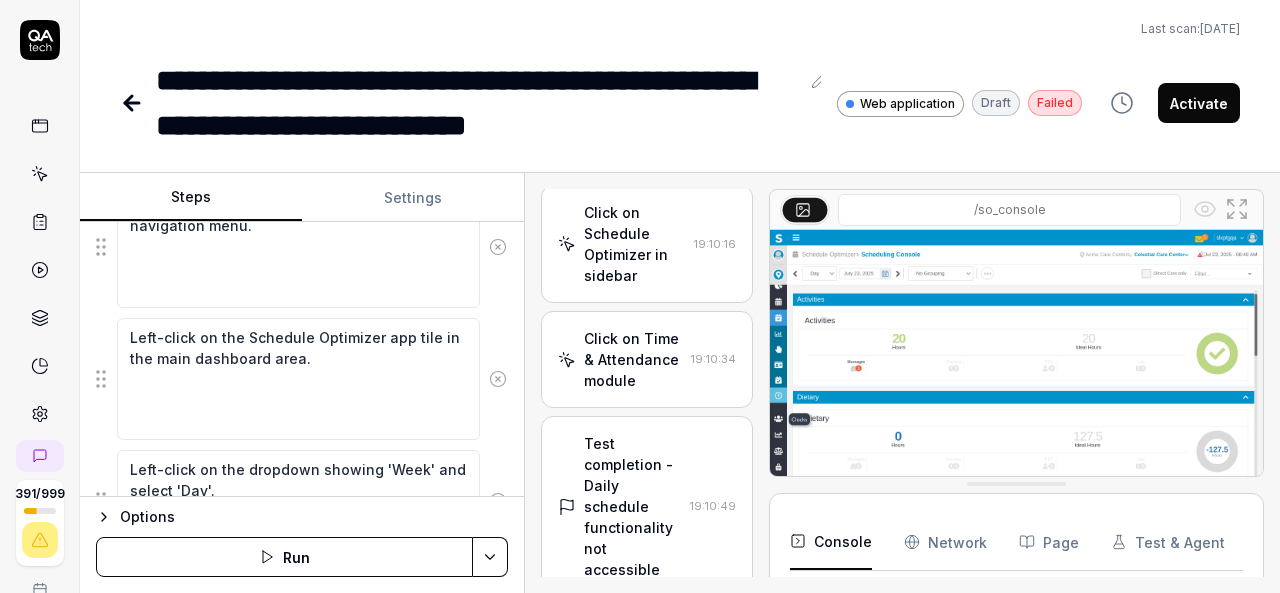 scroll, scrollTop: 560, scrollLeft: 0, axis: vertical 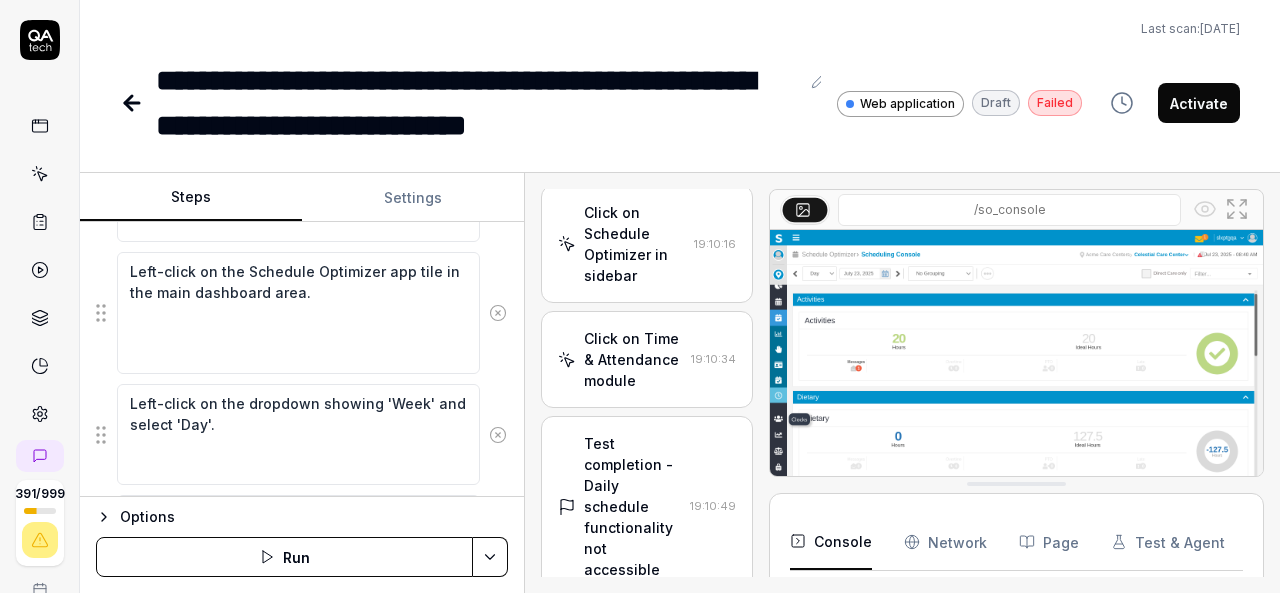 click 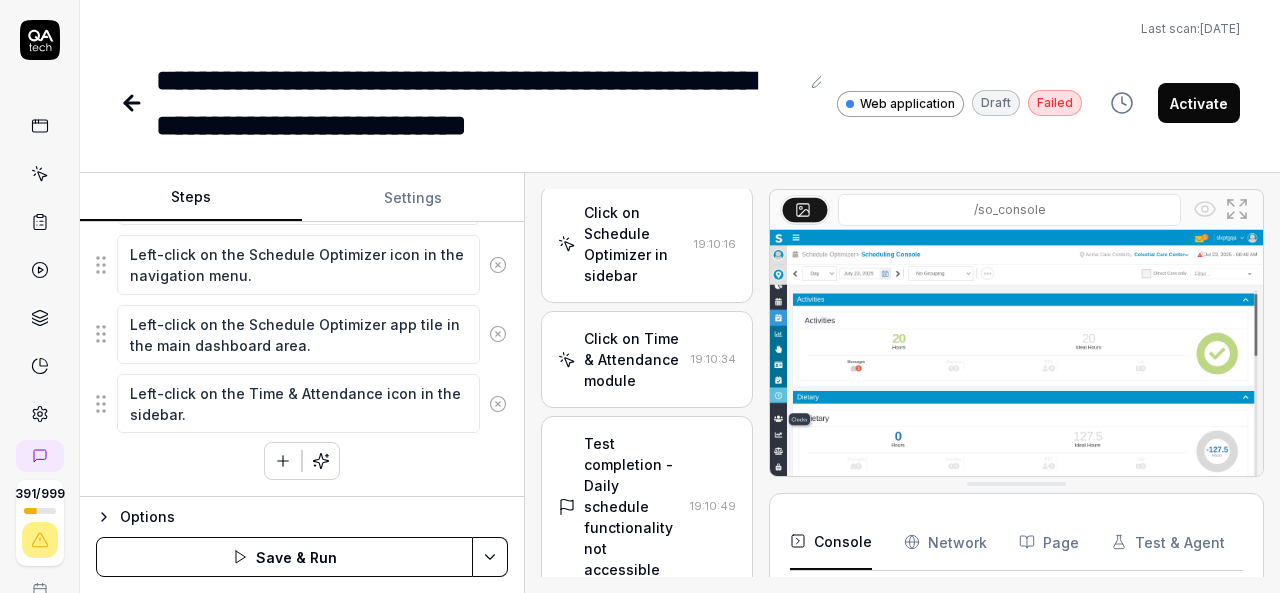 scroll, scrollTop: 314, scrollLeft: 0, axis: vertical 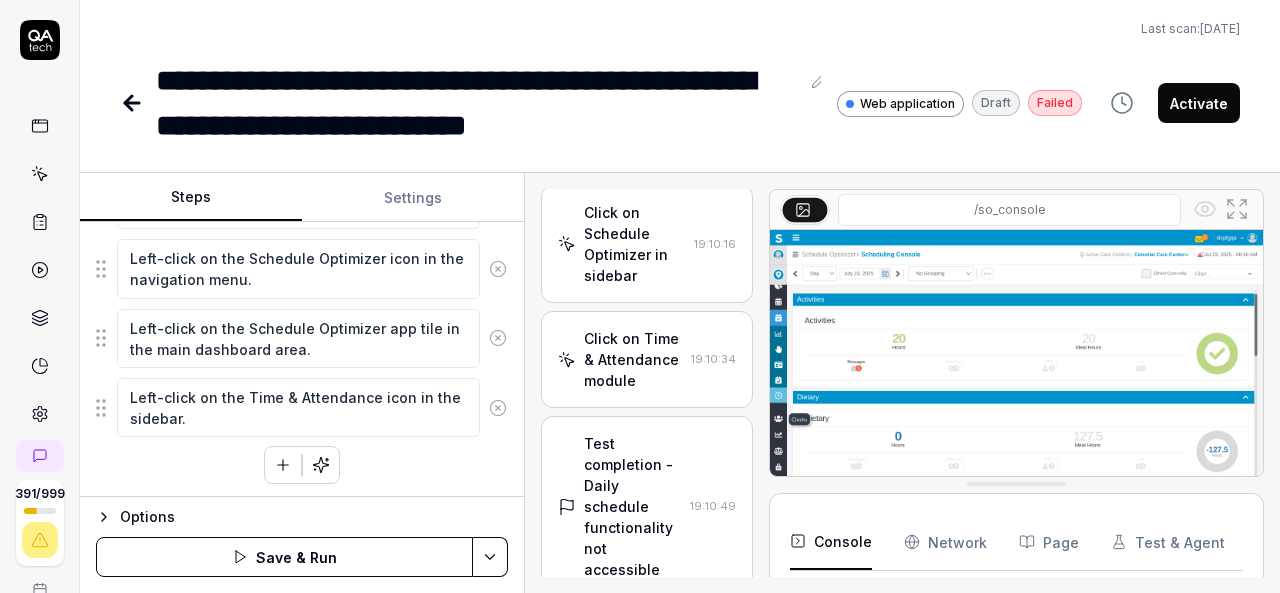 click at bounding box center (283, 465) 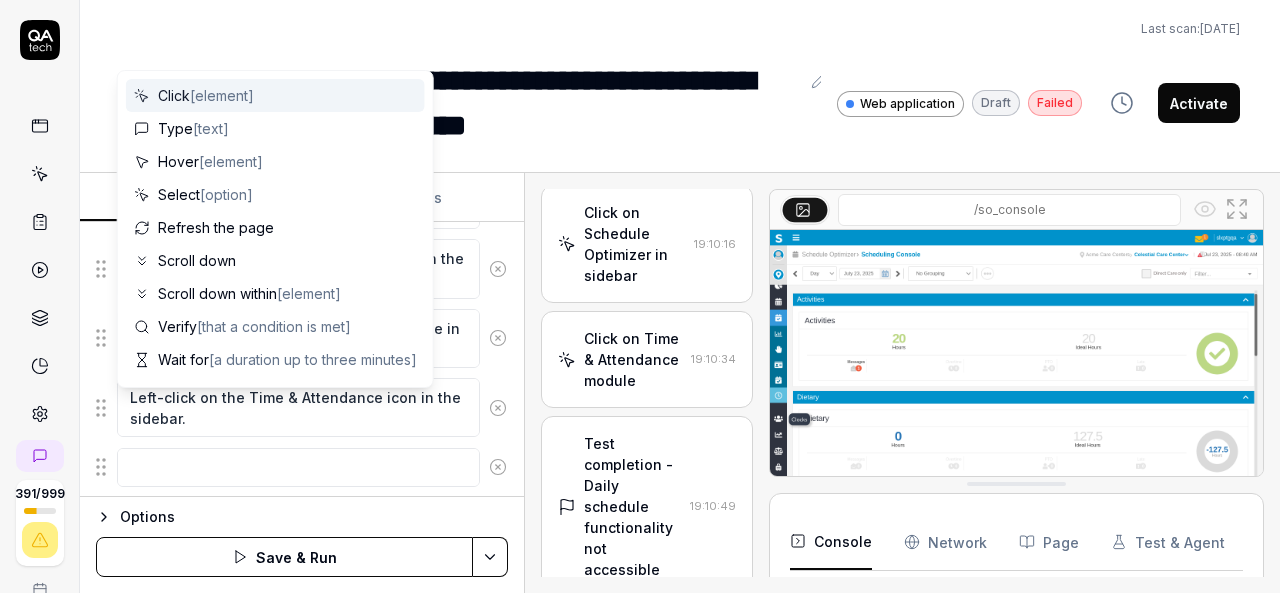 scroll, scrollTop: 363, scrollLeft: 0, axis: vertical 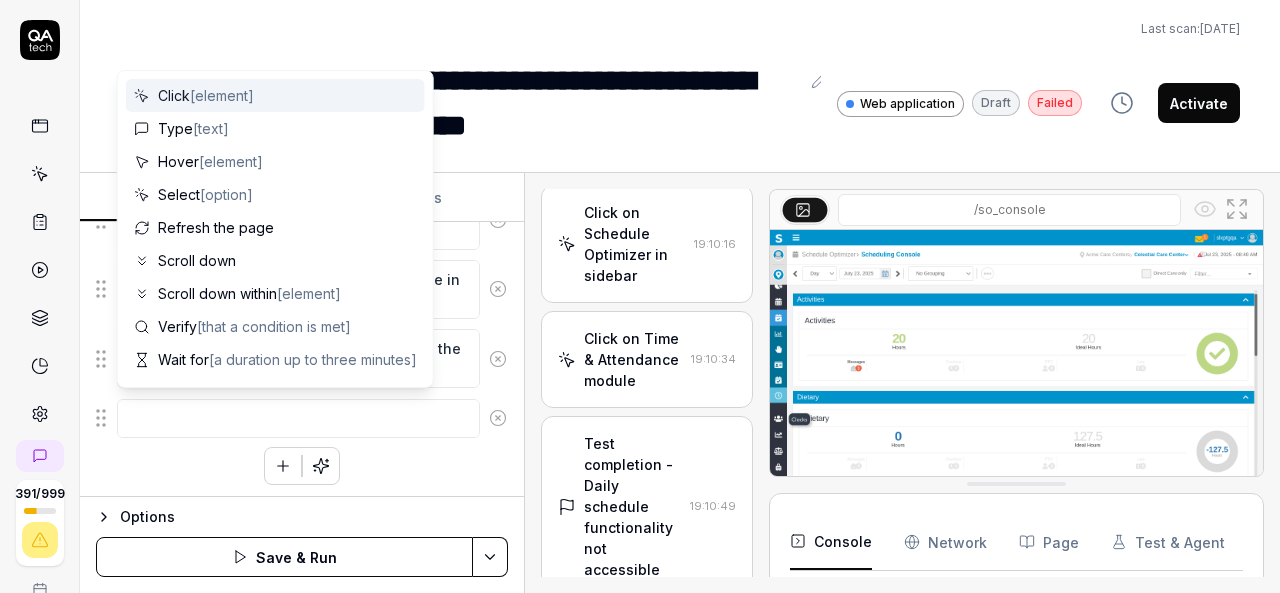 click at bounding box center [298, 418] 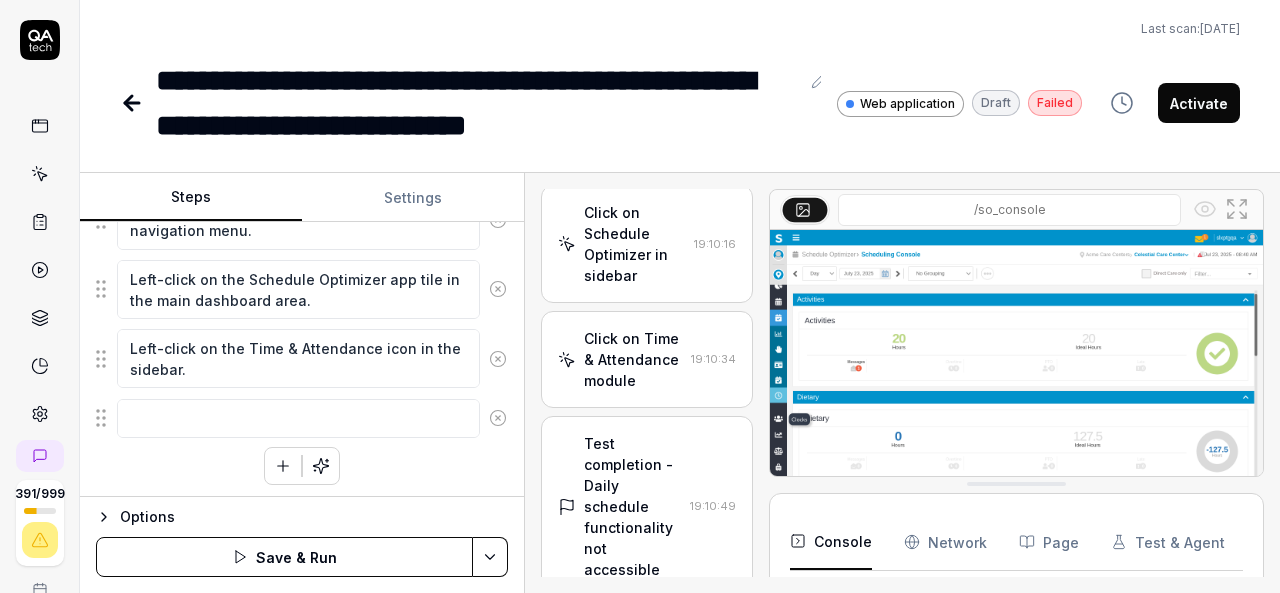 click on "**********" at bounding box center (680, 74) 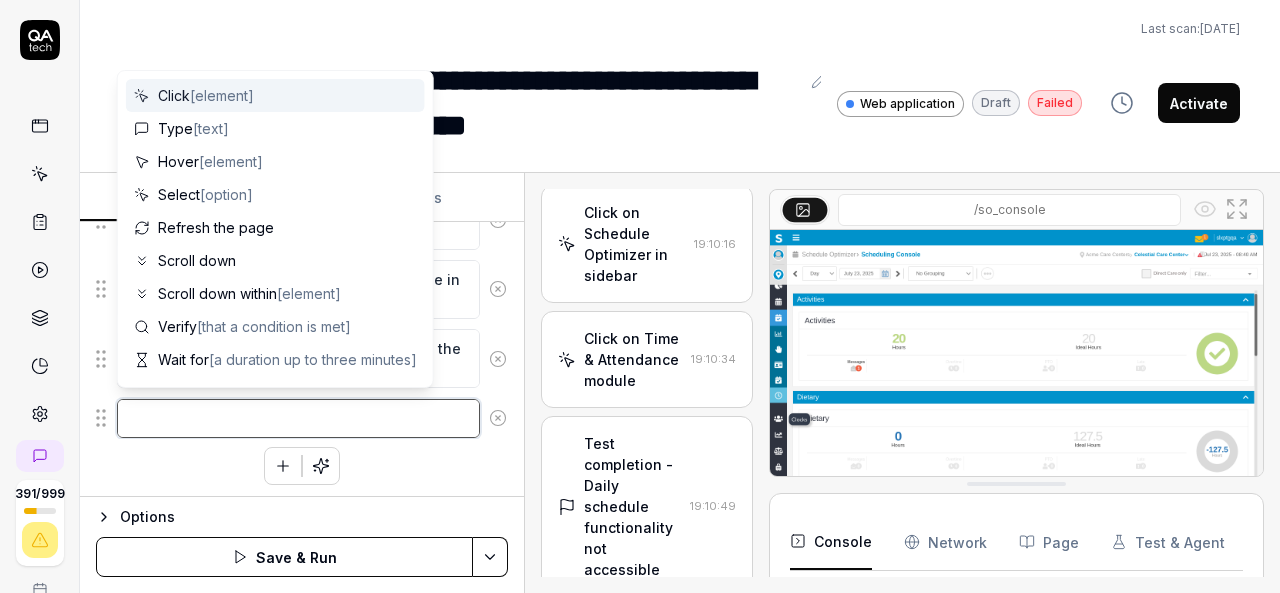 click at bounding box center (298, 418) 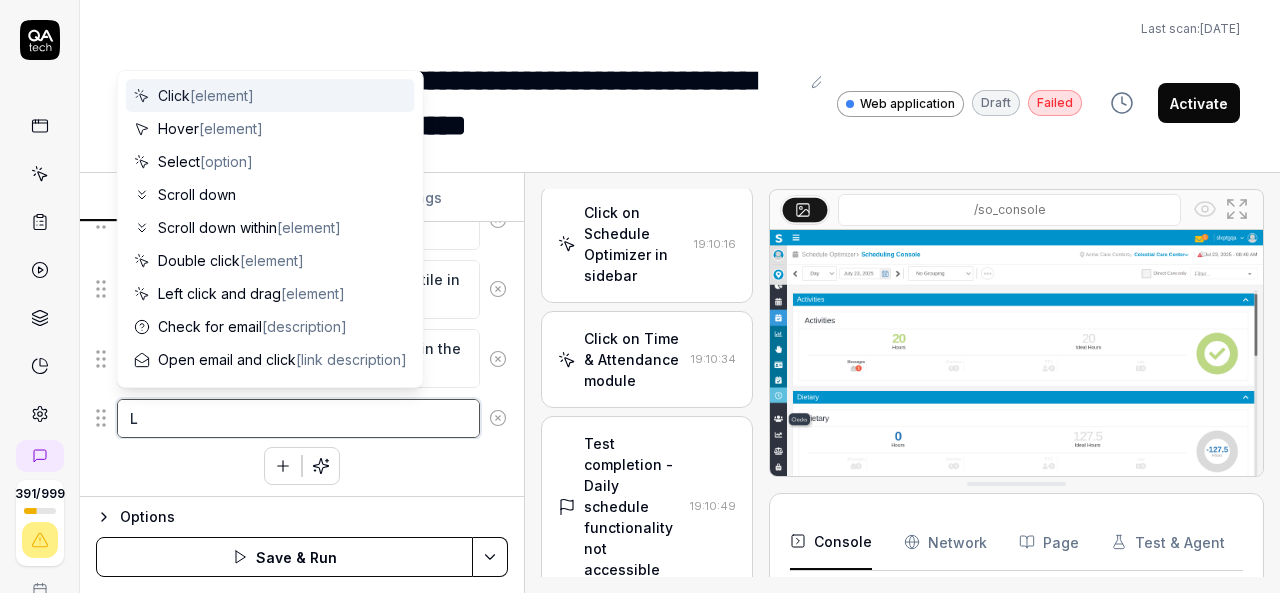 type on "*" 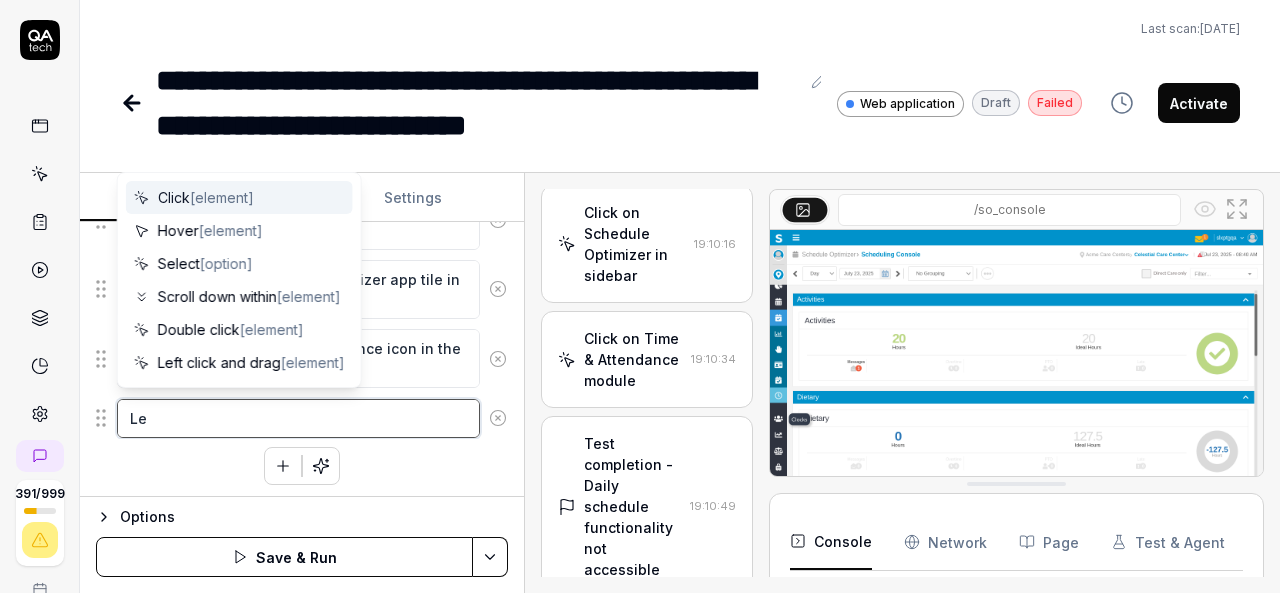 type on "*" 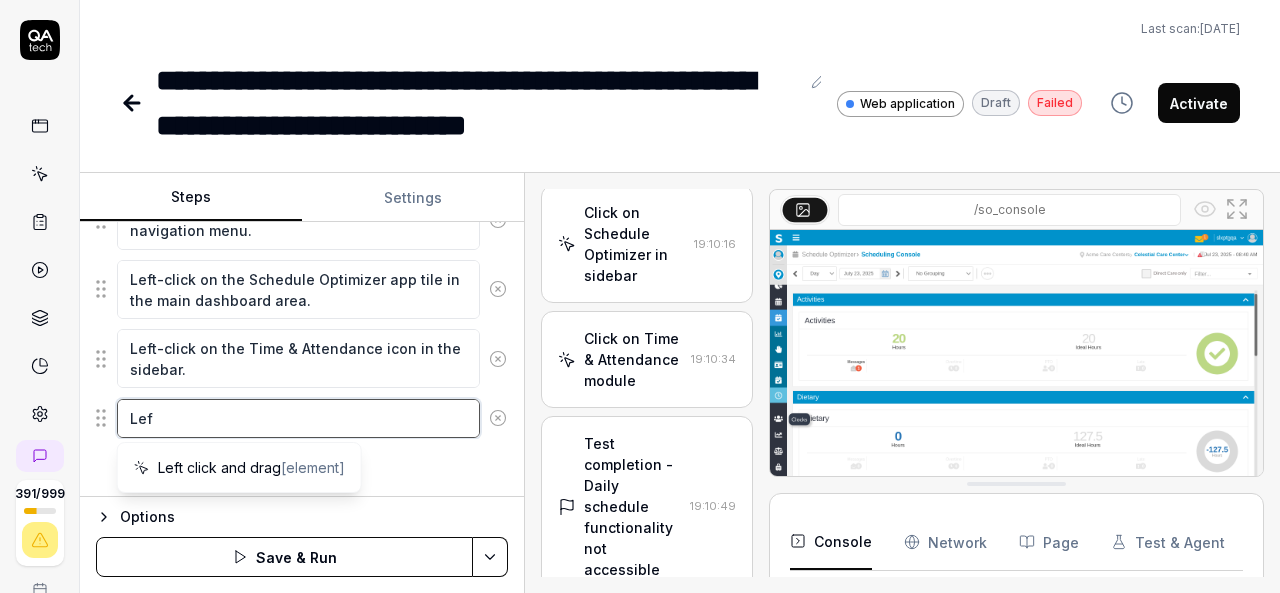 type on "*" 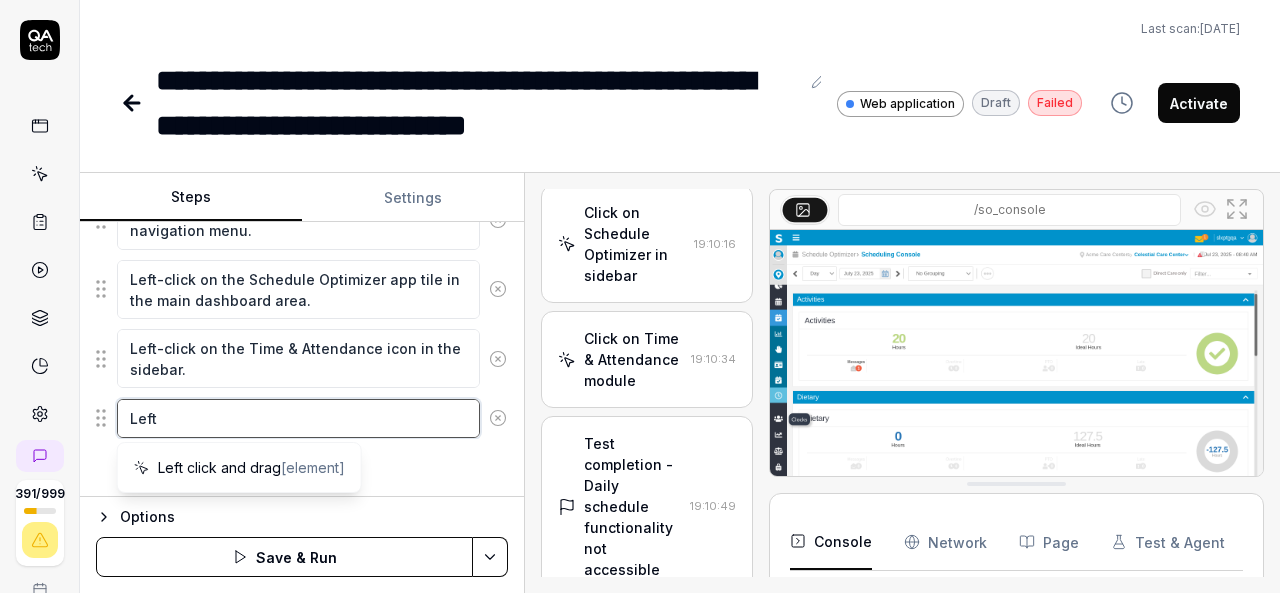 type on "*" 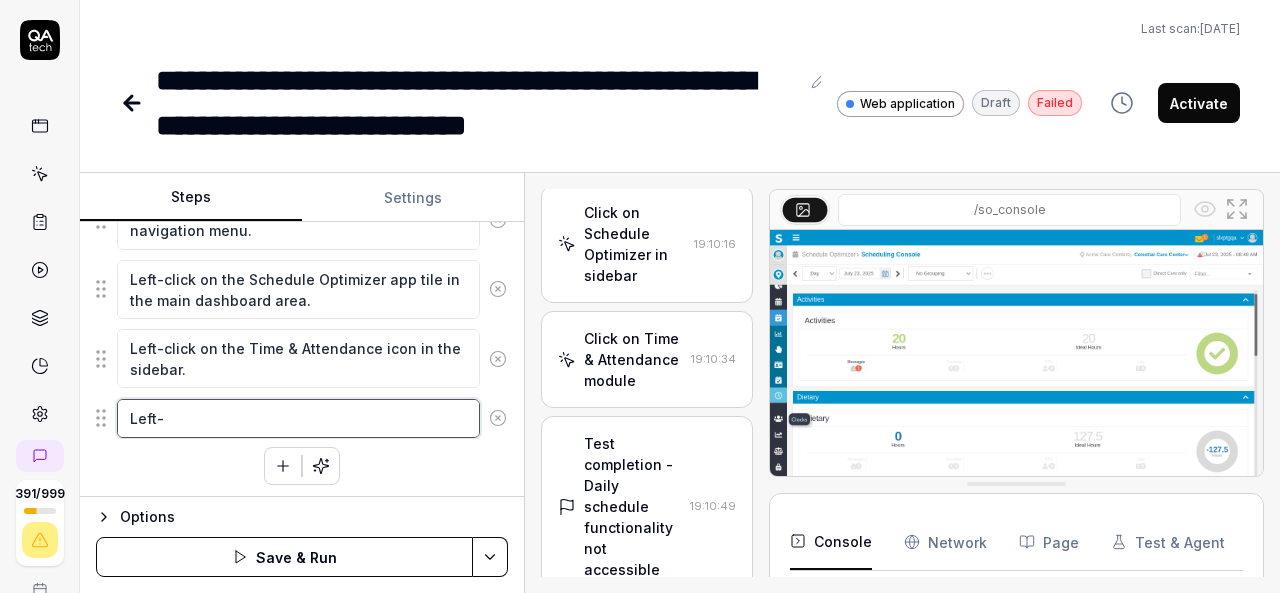 type on "*" 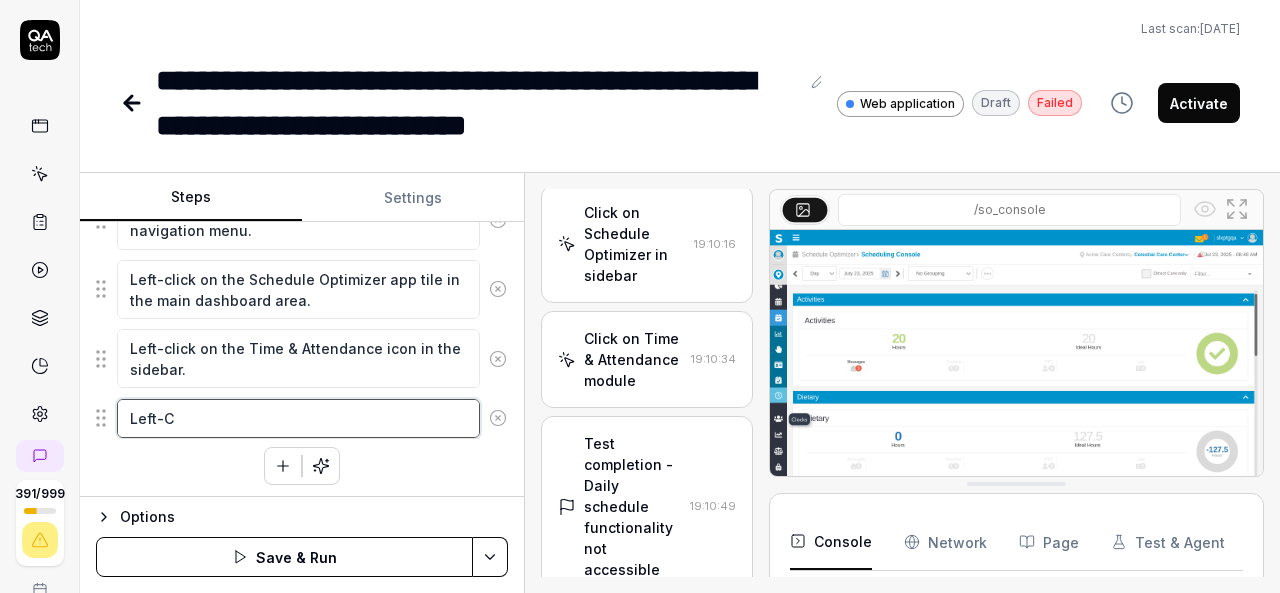 type on "*" 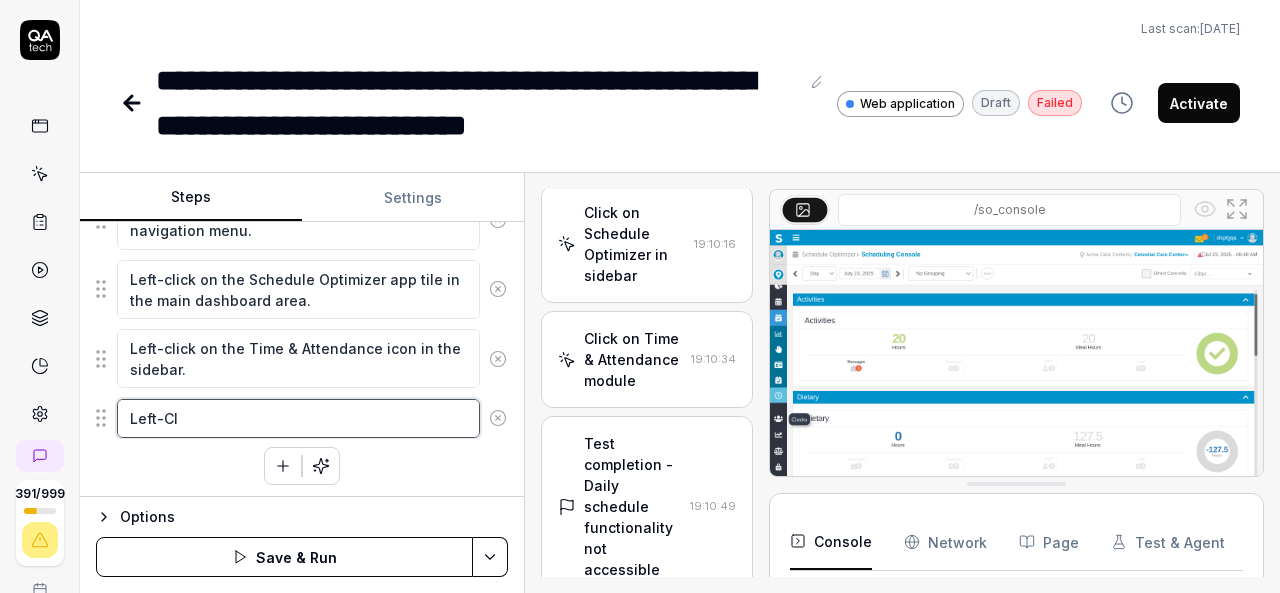 type on "*" 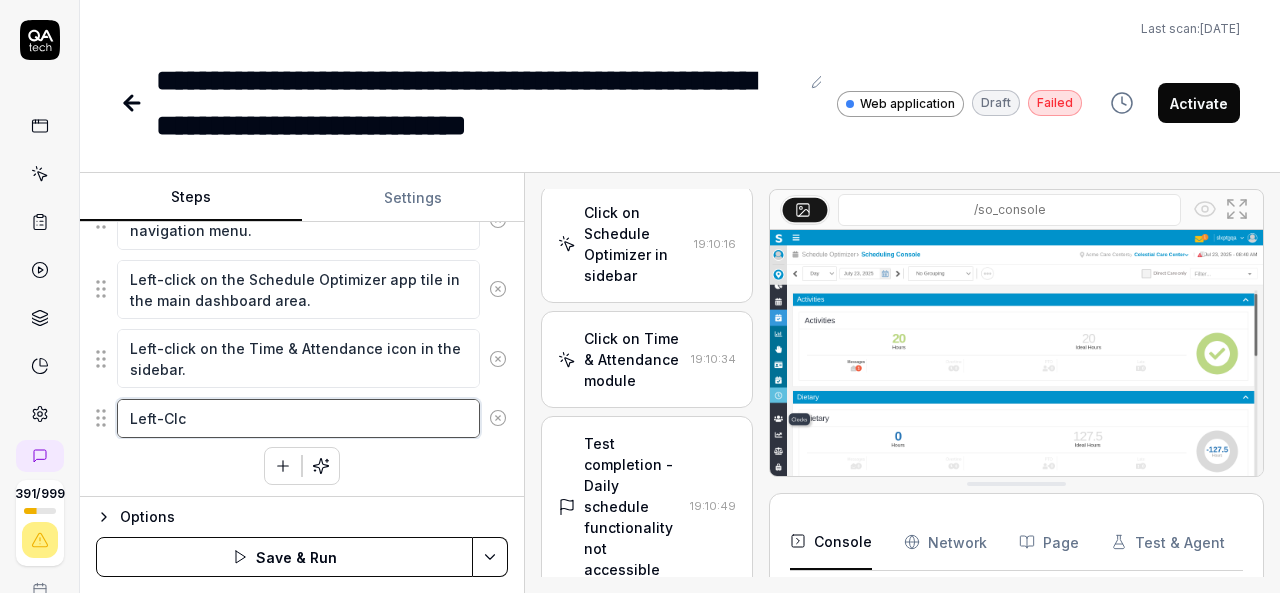 type on "*" 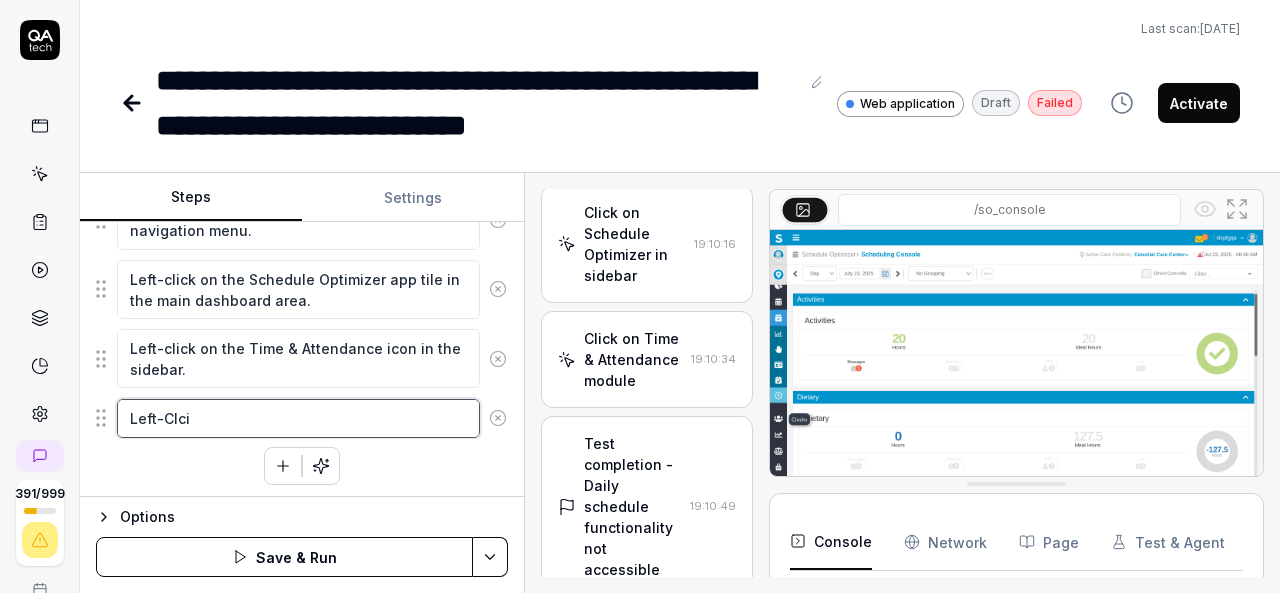 type on "*" 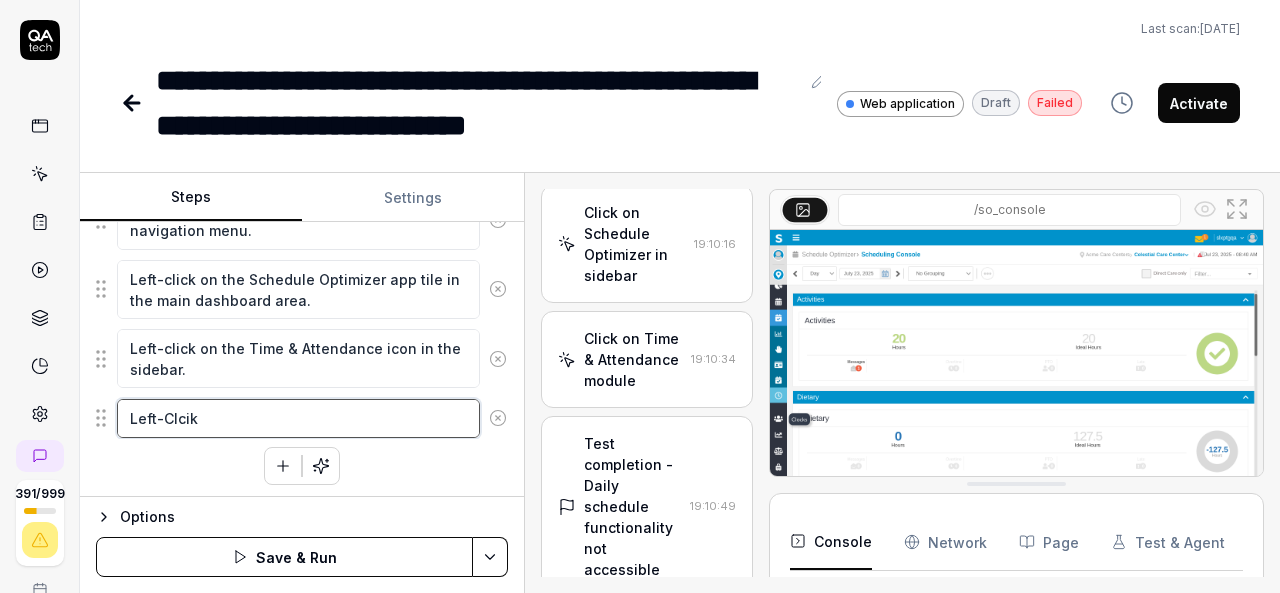type on "*" 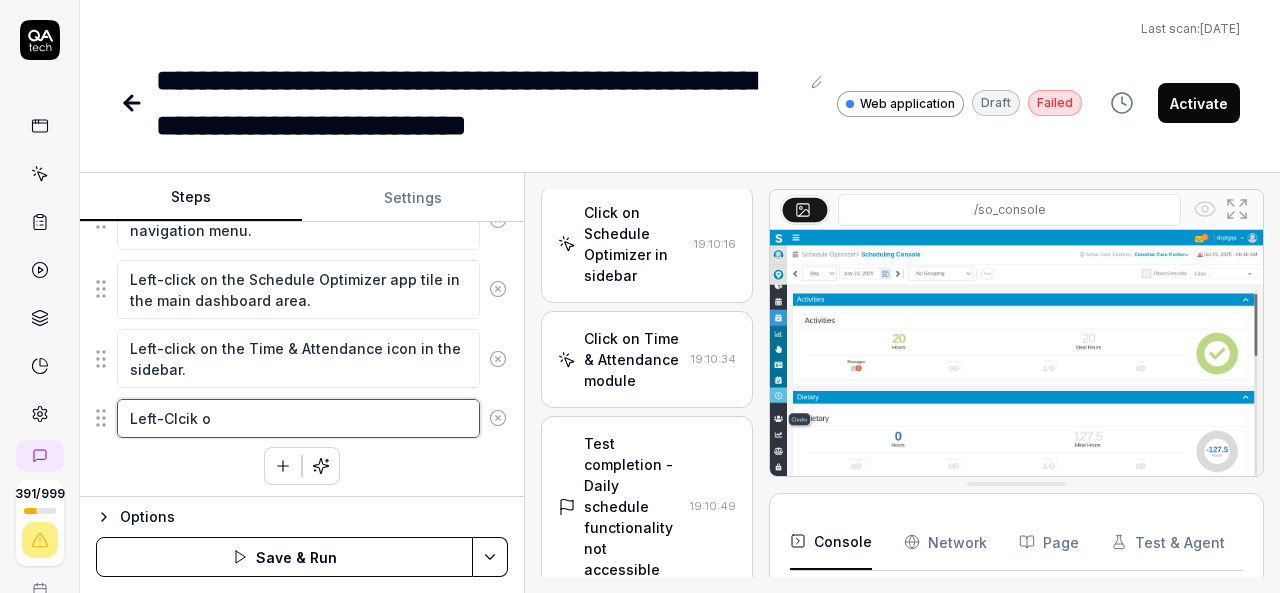 type on "*" 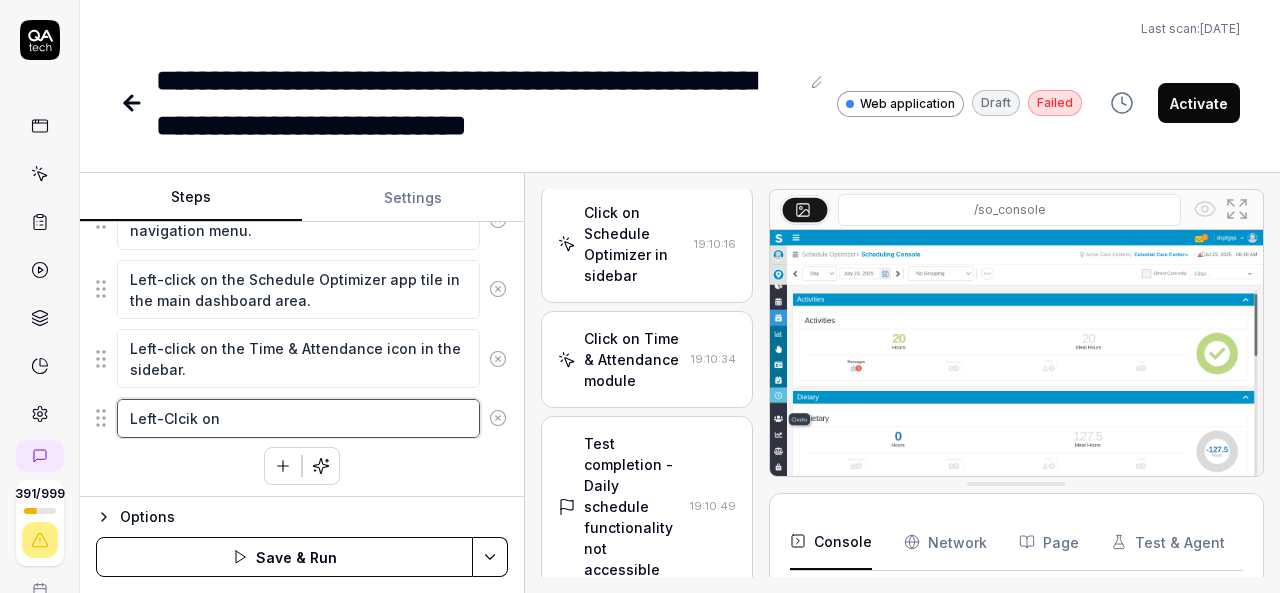 type on "*" 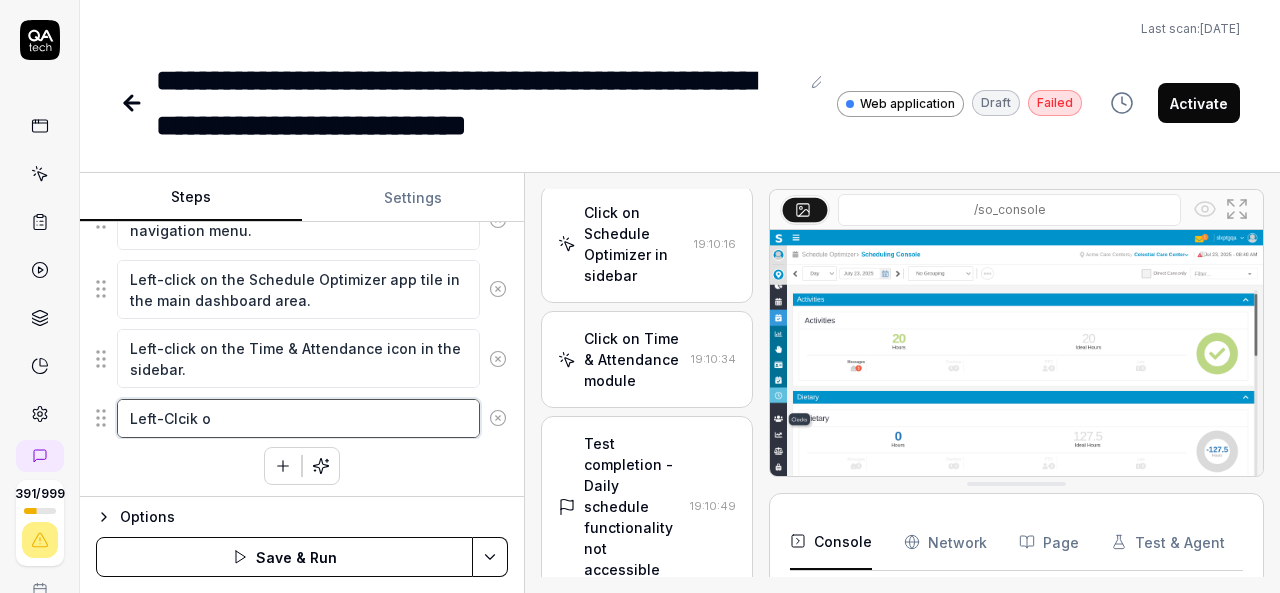 type on "*" 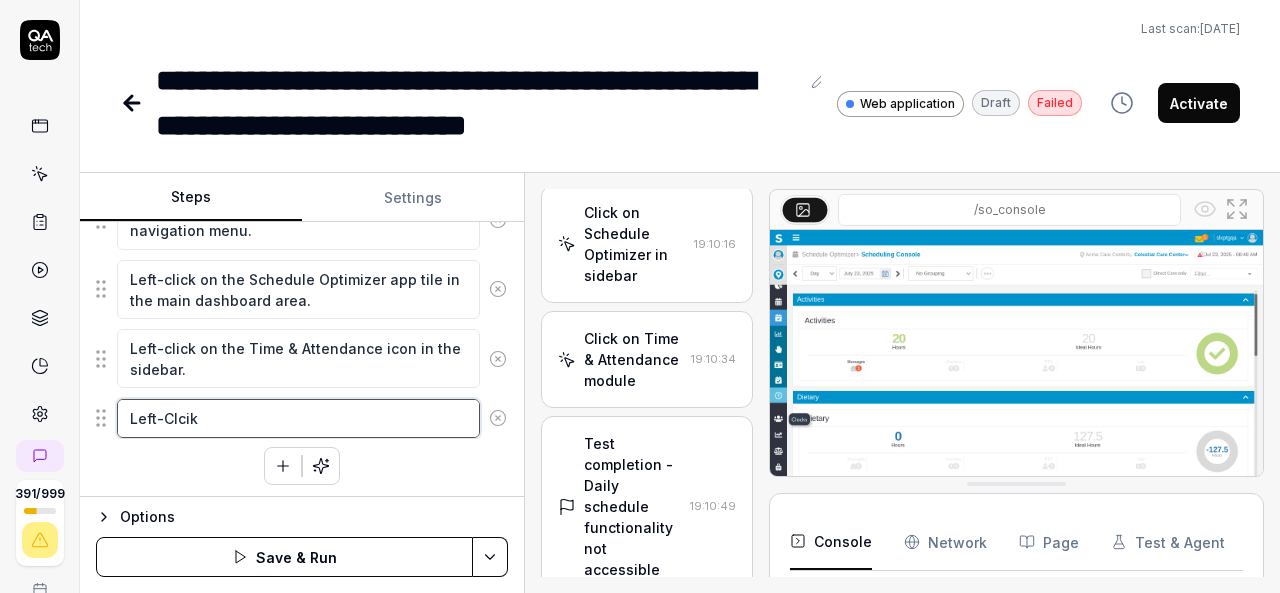 type on "*" 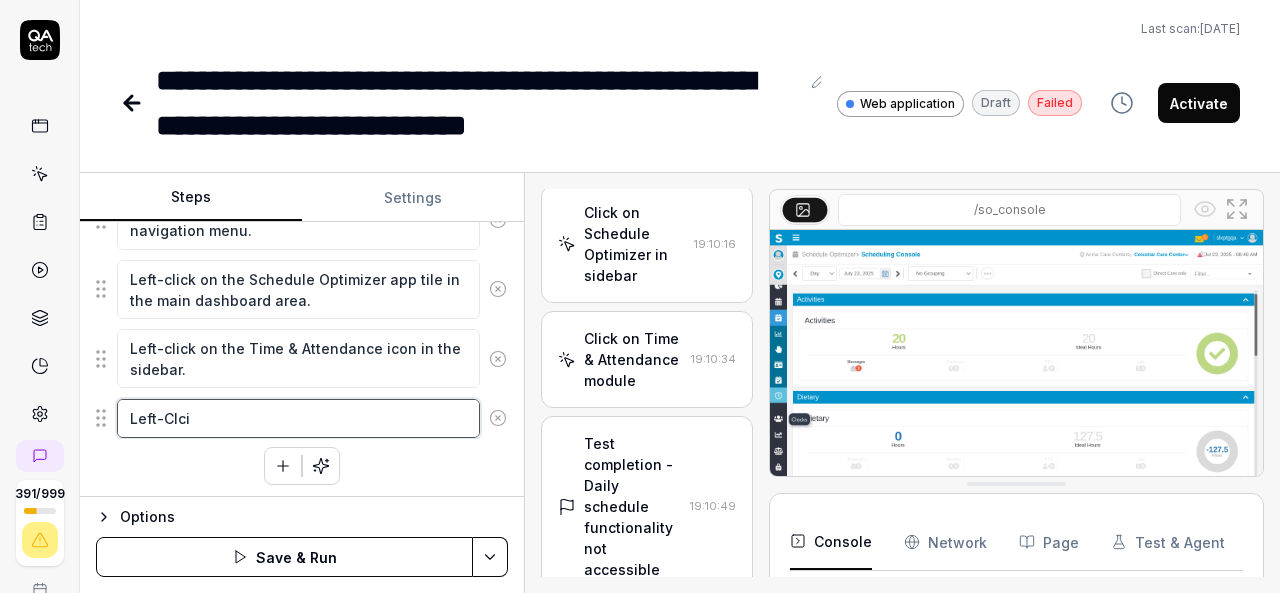type on "*" 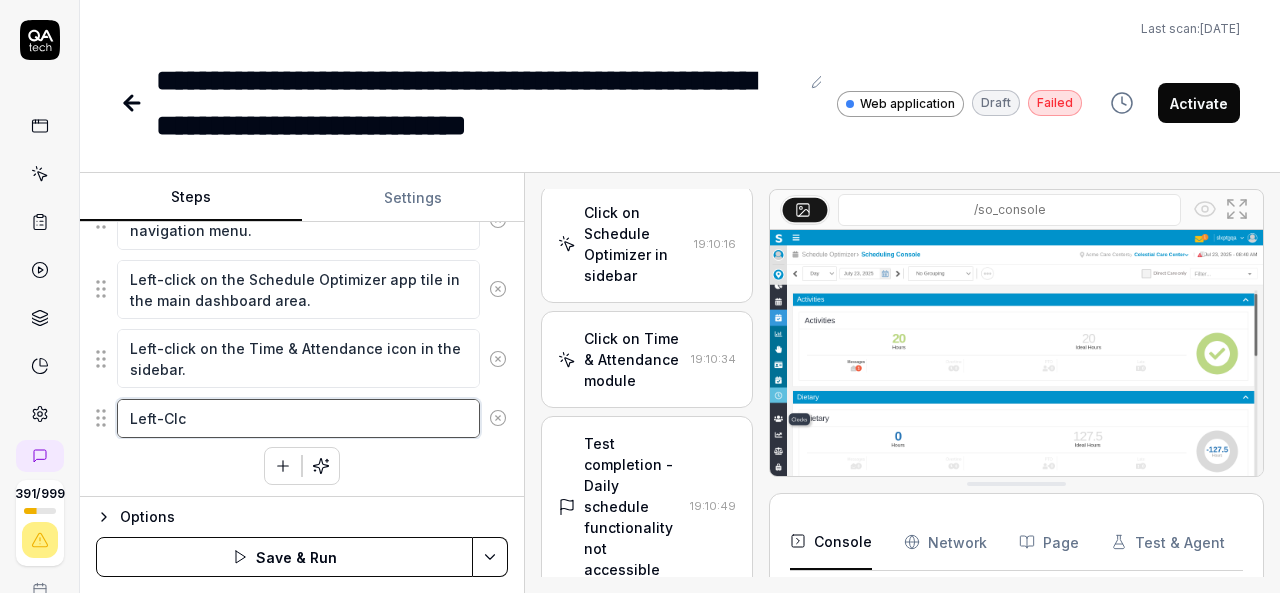 type on "*" 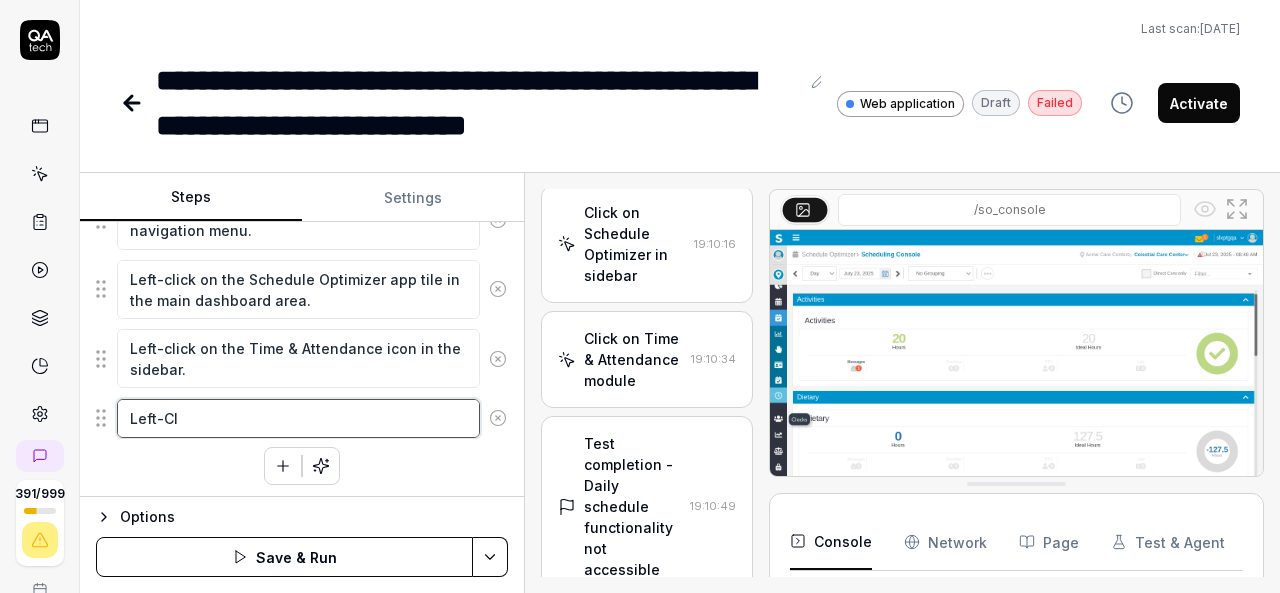 type on "*" 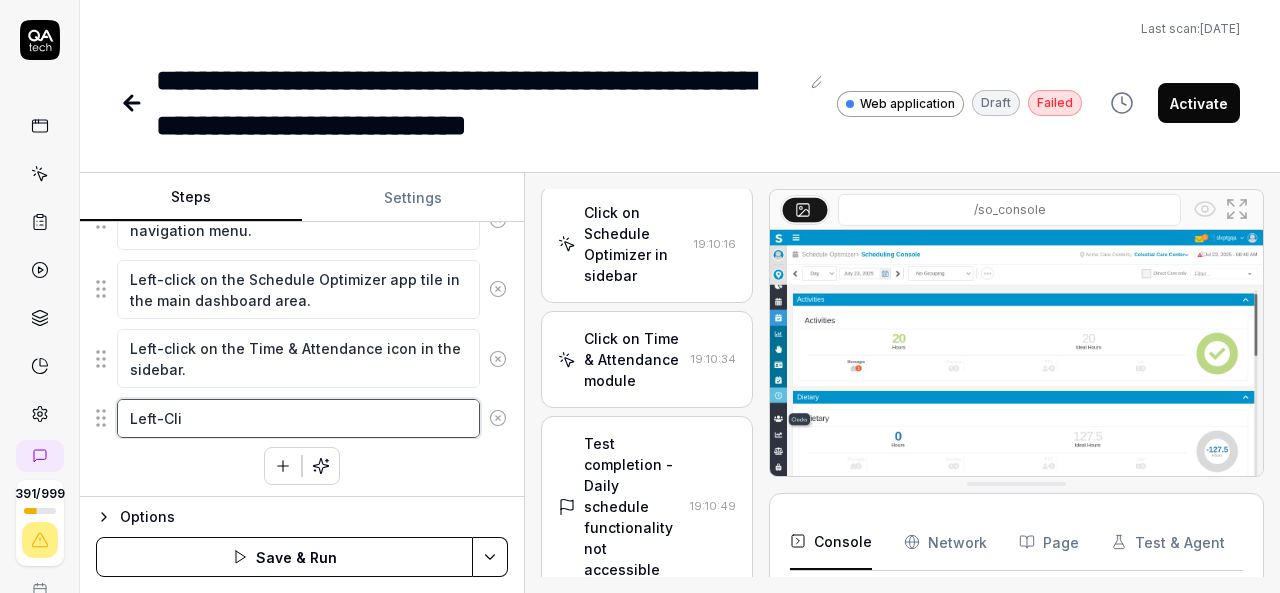 type on "*" 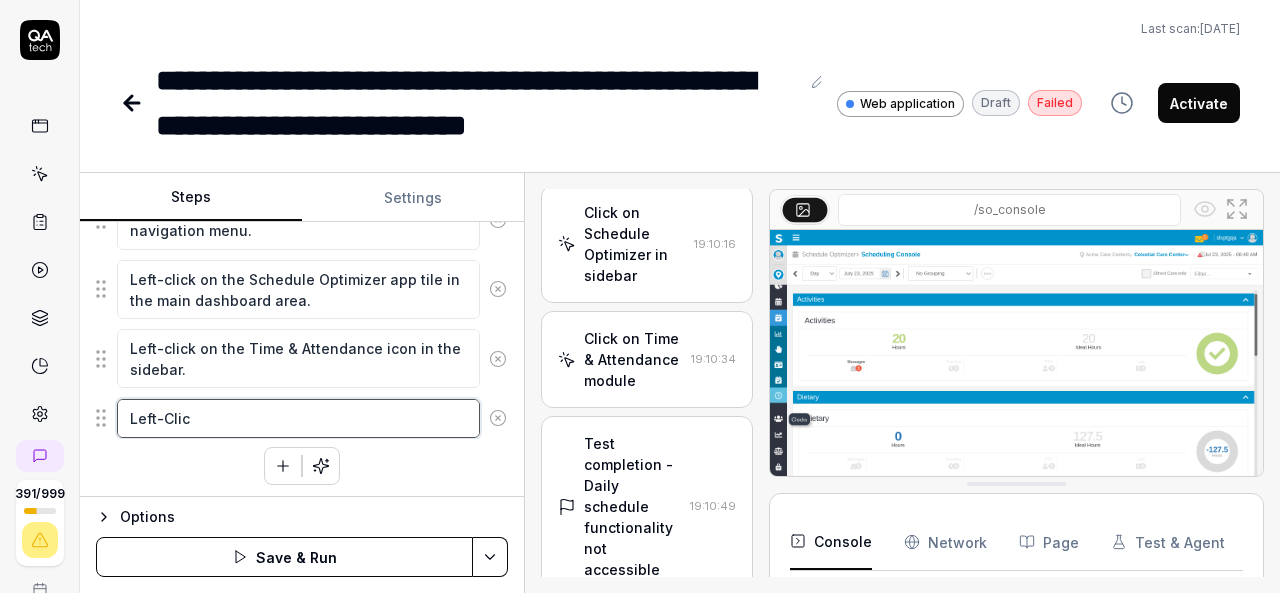 type on "*" 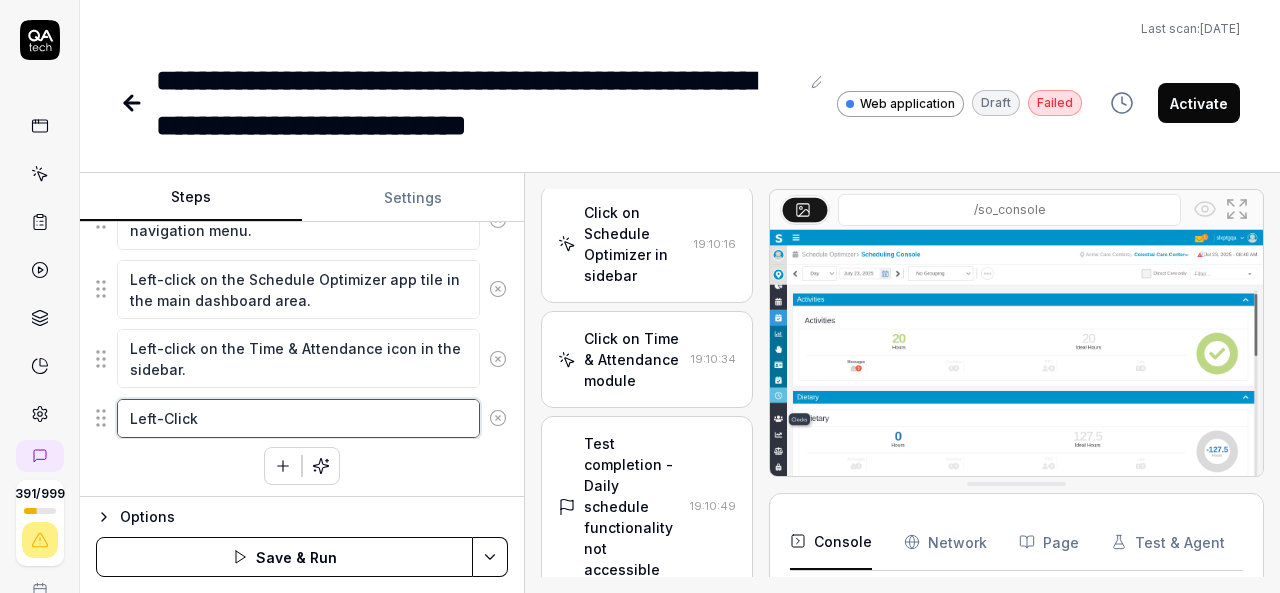 type on "*" 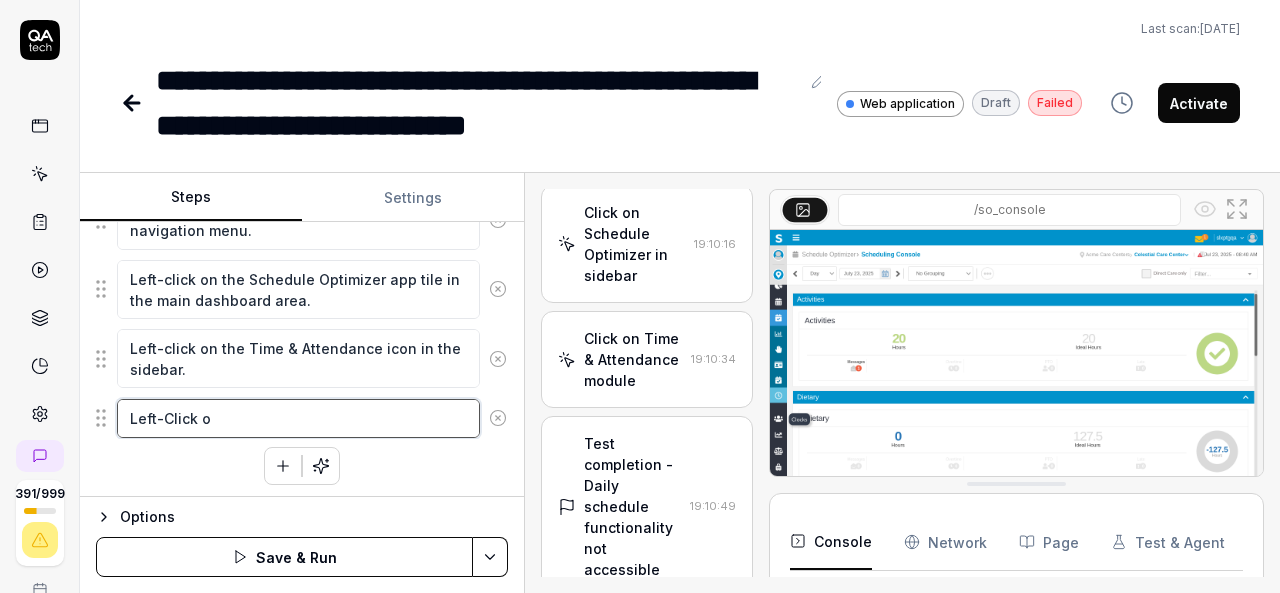 type on "*" 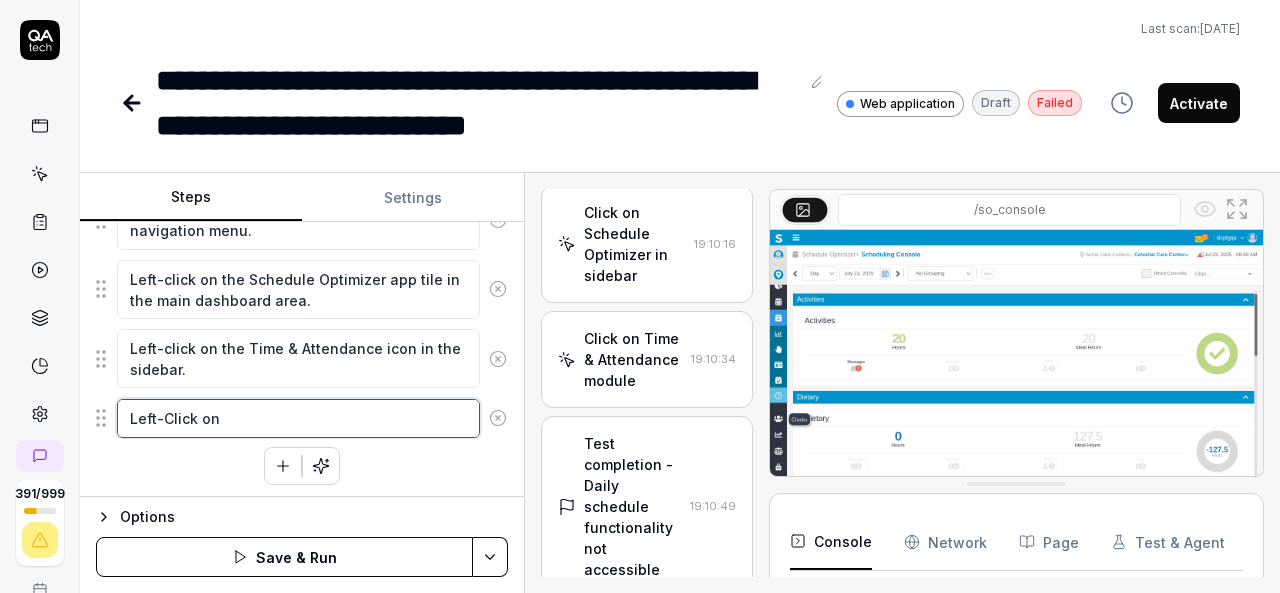 type on "*" 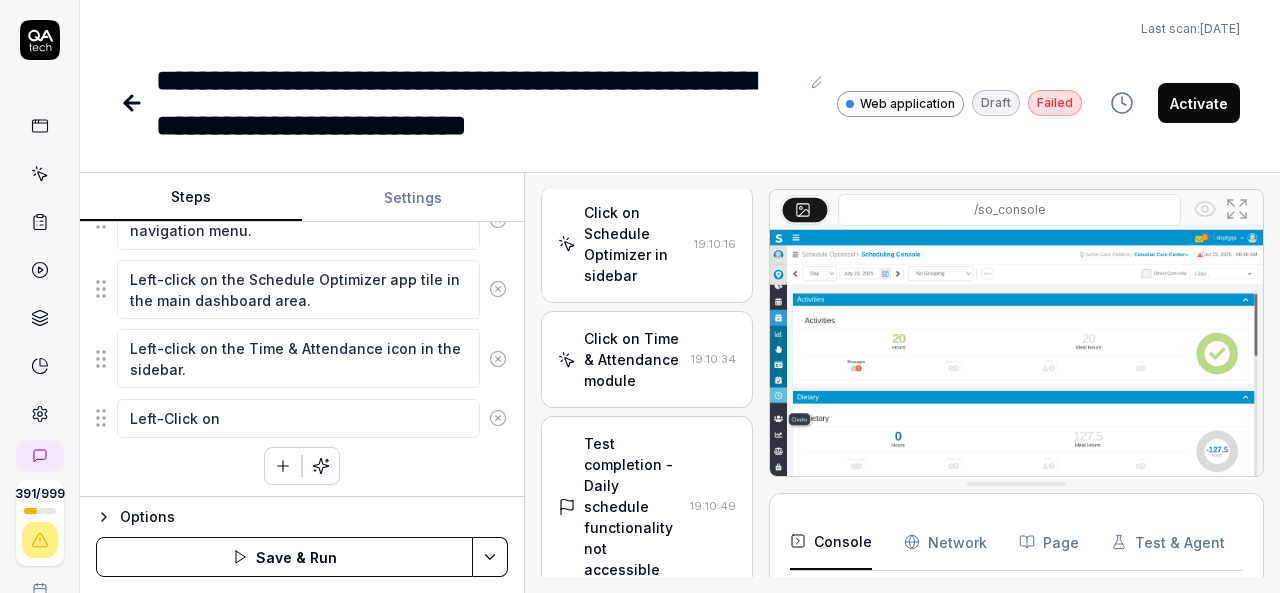 click 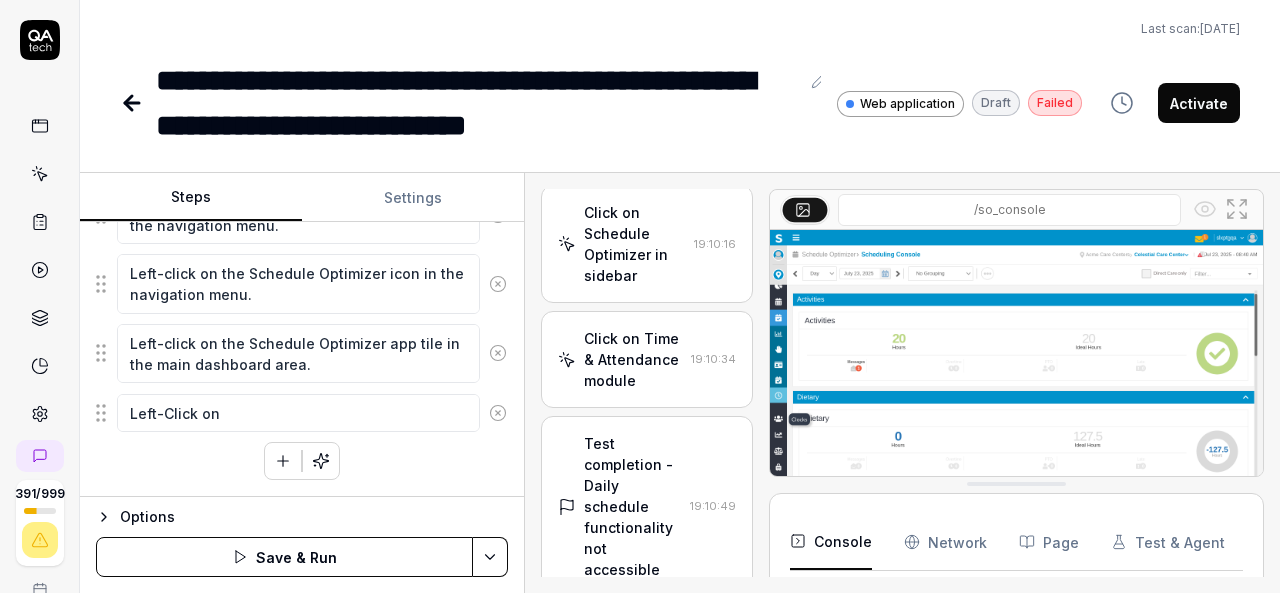 scroll, scrollTop: 294, scrollLeft: 0, axis: vertical 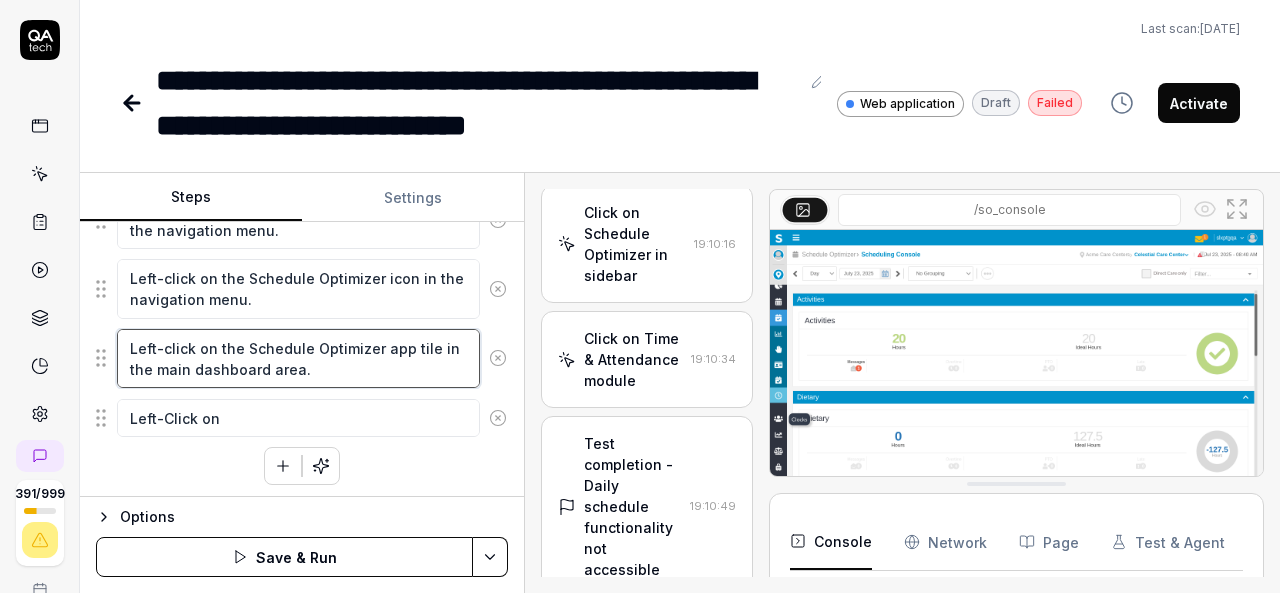 click on "Left-click on the Schedule Optimizer app tile in the main dashboard area." at bounding box center [298, 358] 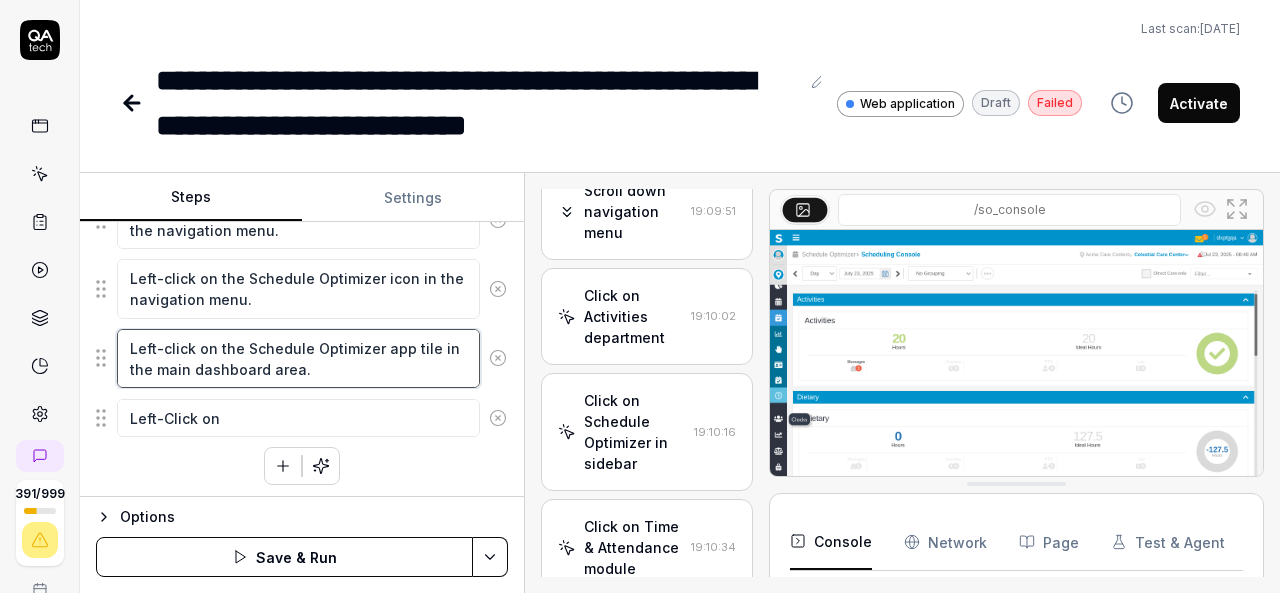 scroll, scrollTop: 12, scrollLeft: 0, axis: vertical 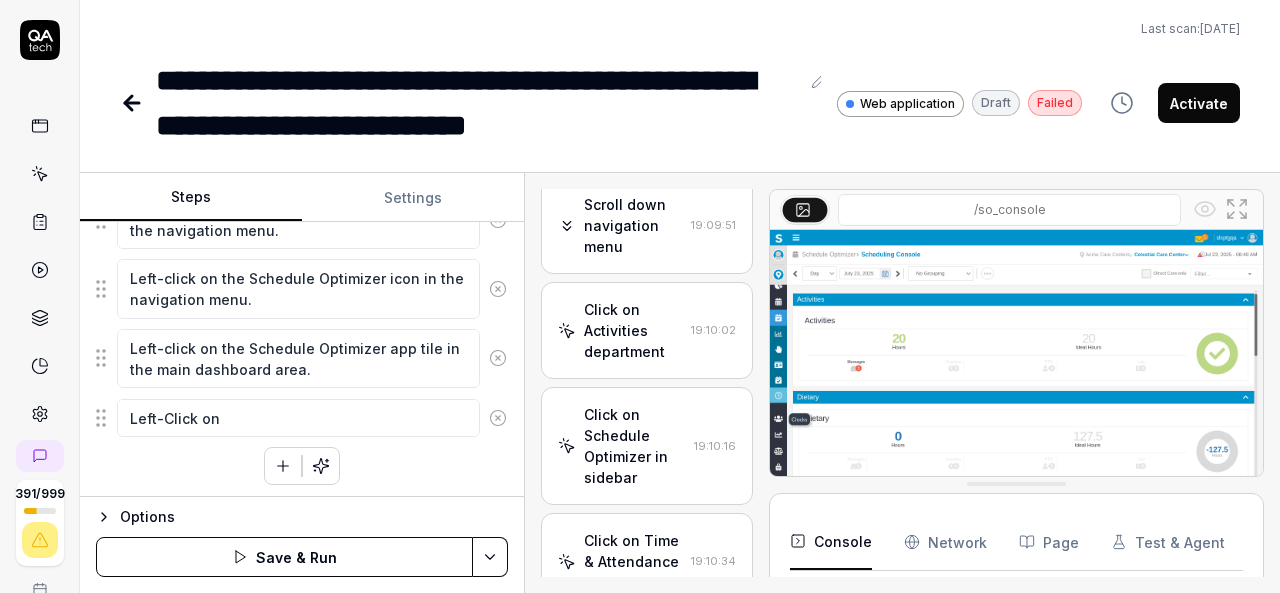 click on "Click on Schedule Optimizer in sidebar" at bounding box center (635, 446) 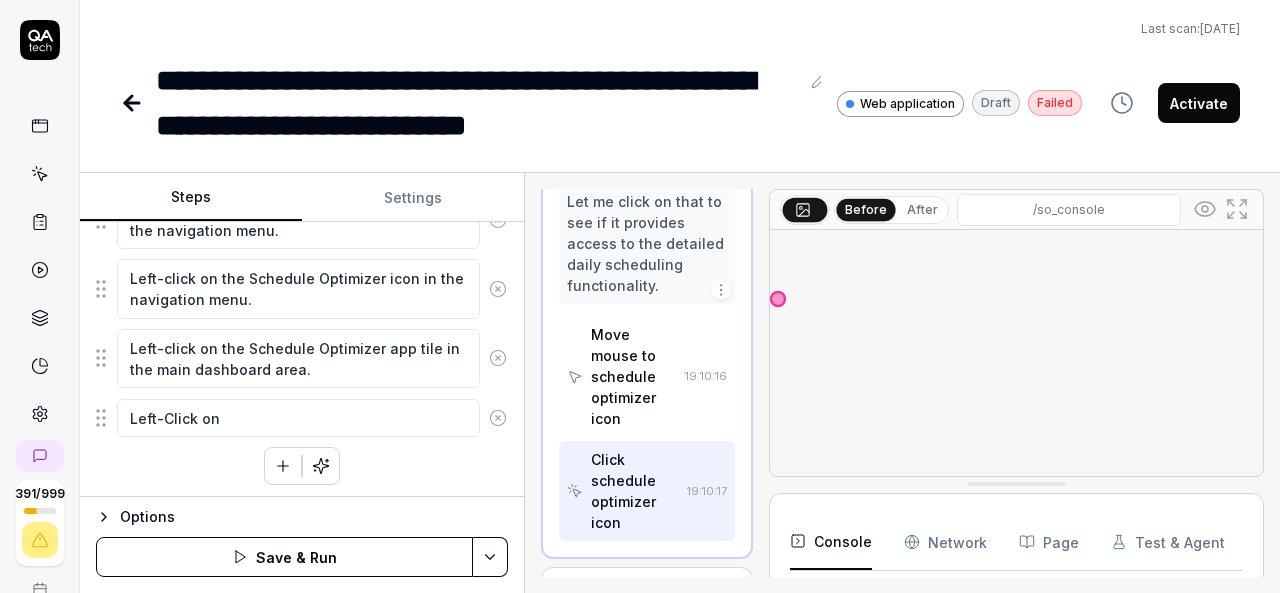 scroll, scrollTop: 856, scrollLeft: 0, axis: vertical 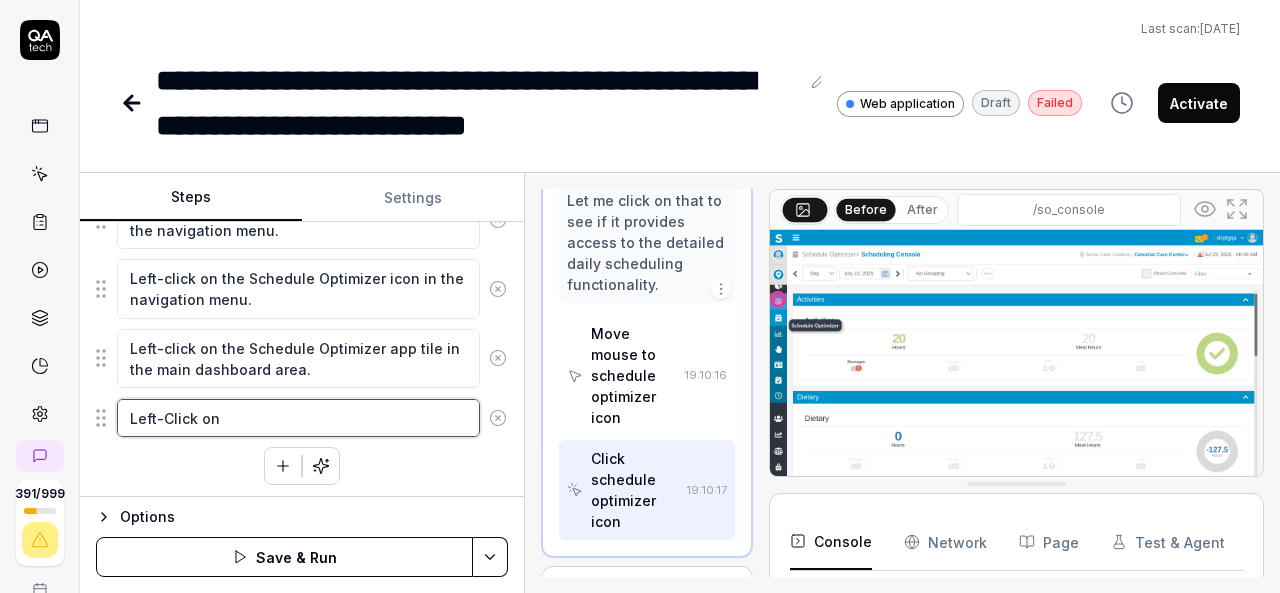 click on "Left-Click on" at bounding box center [298, 418] 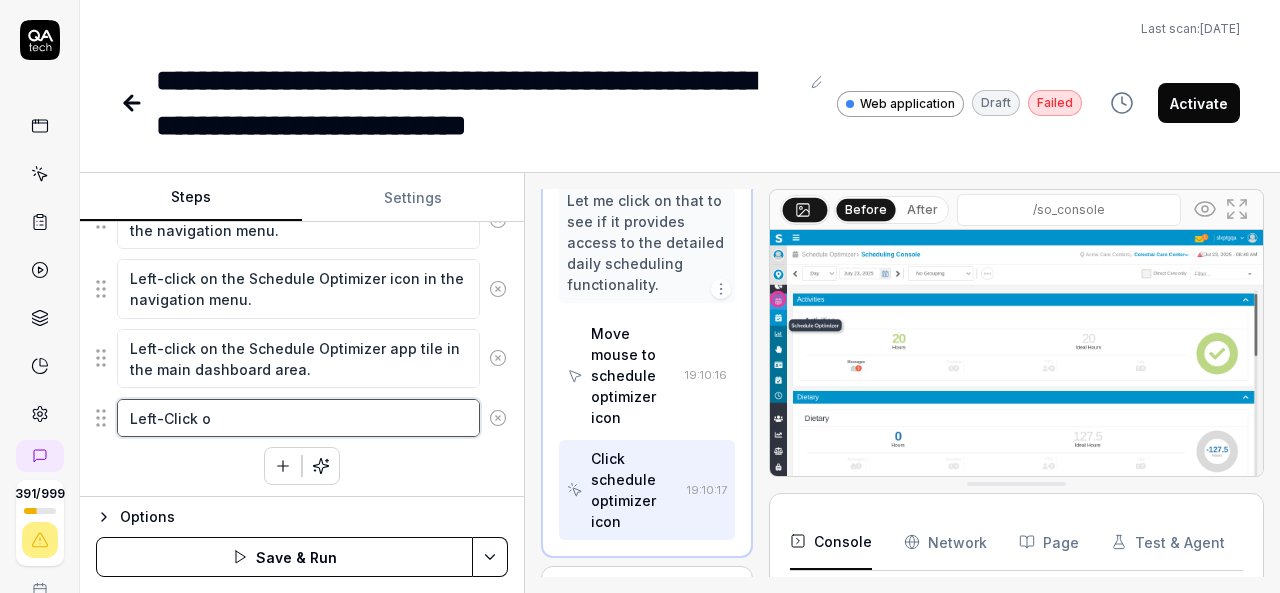 type on "*" 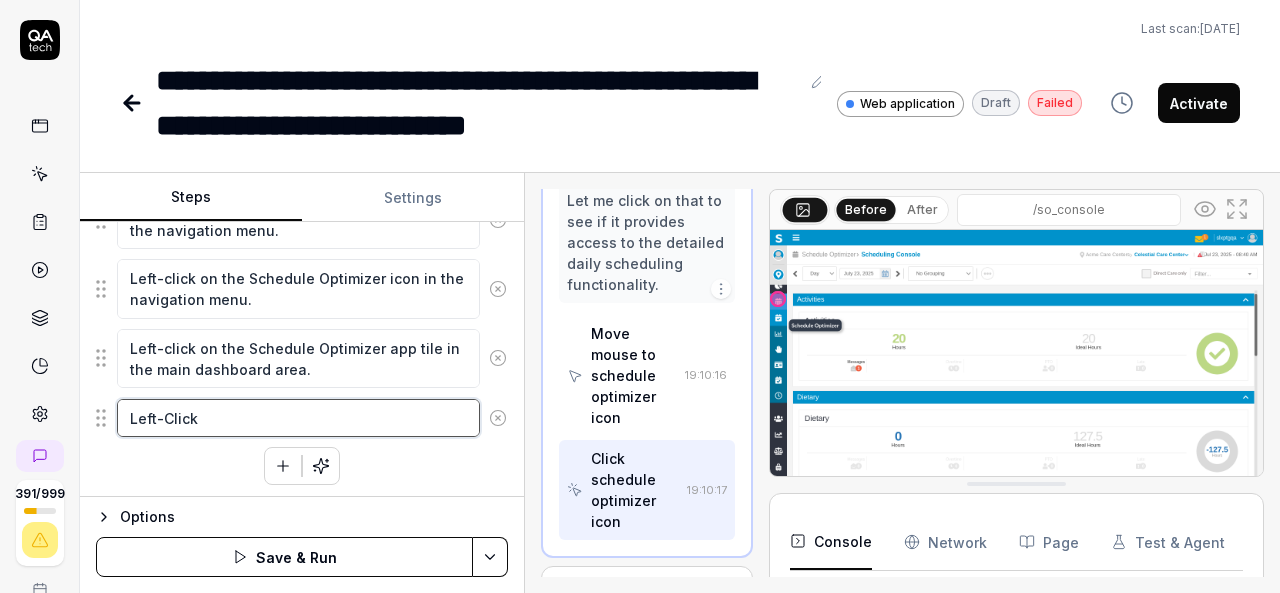 type on "*" 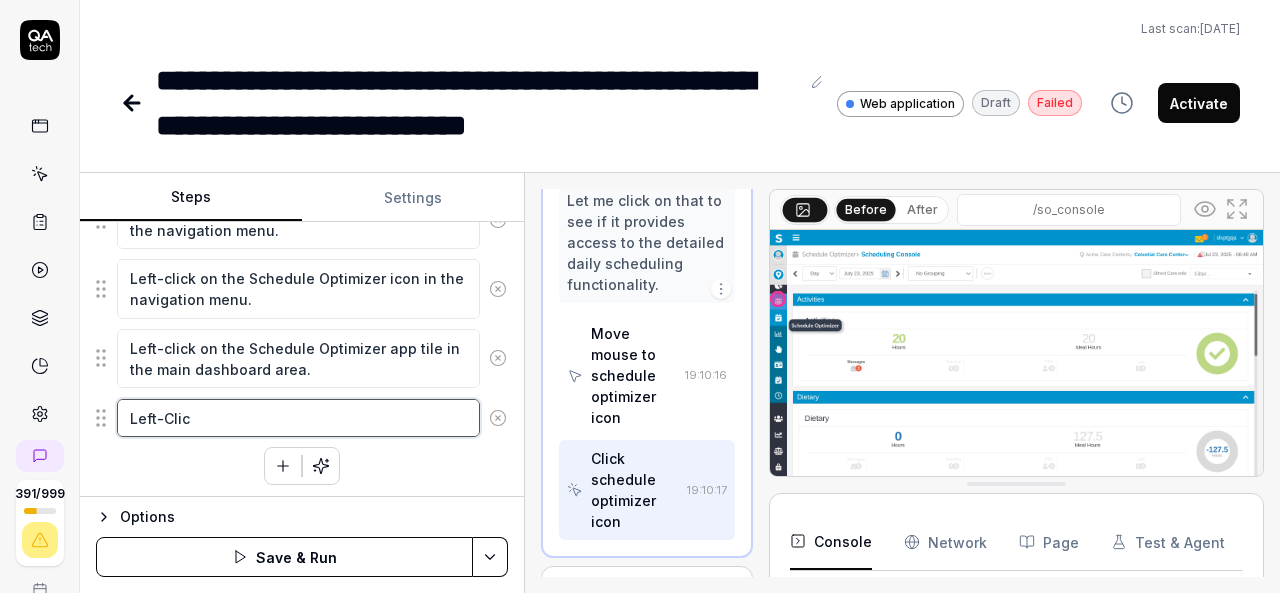 type on "*" 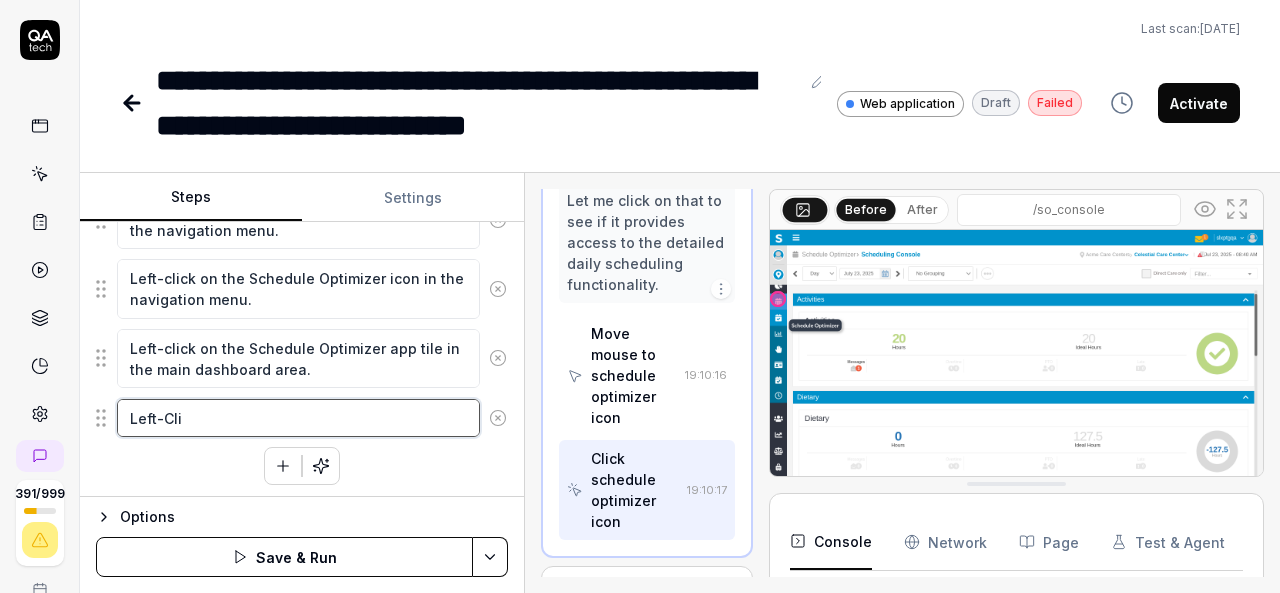 type on "*" 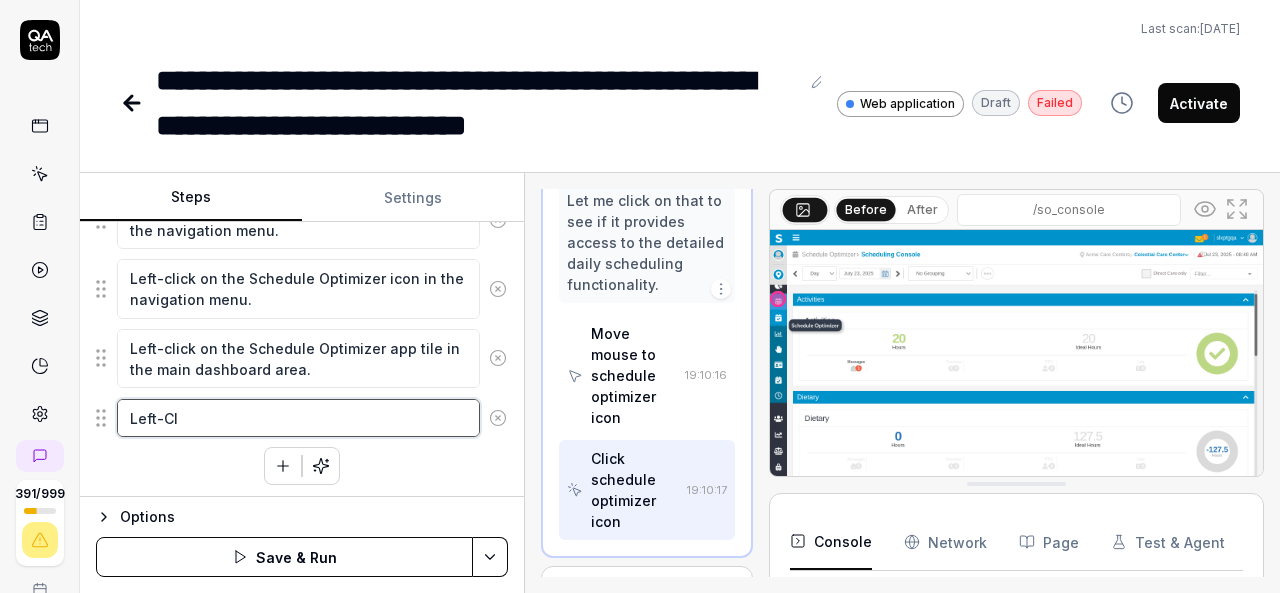 type on "*" 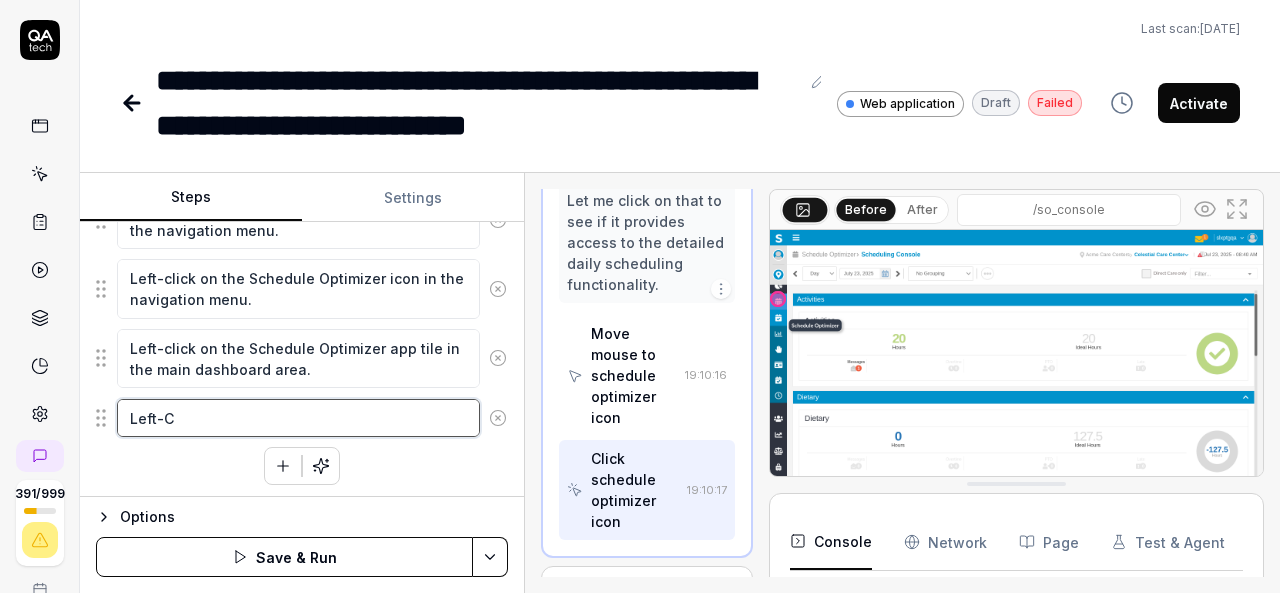 type on "*" 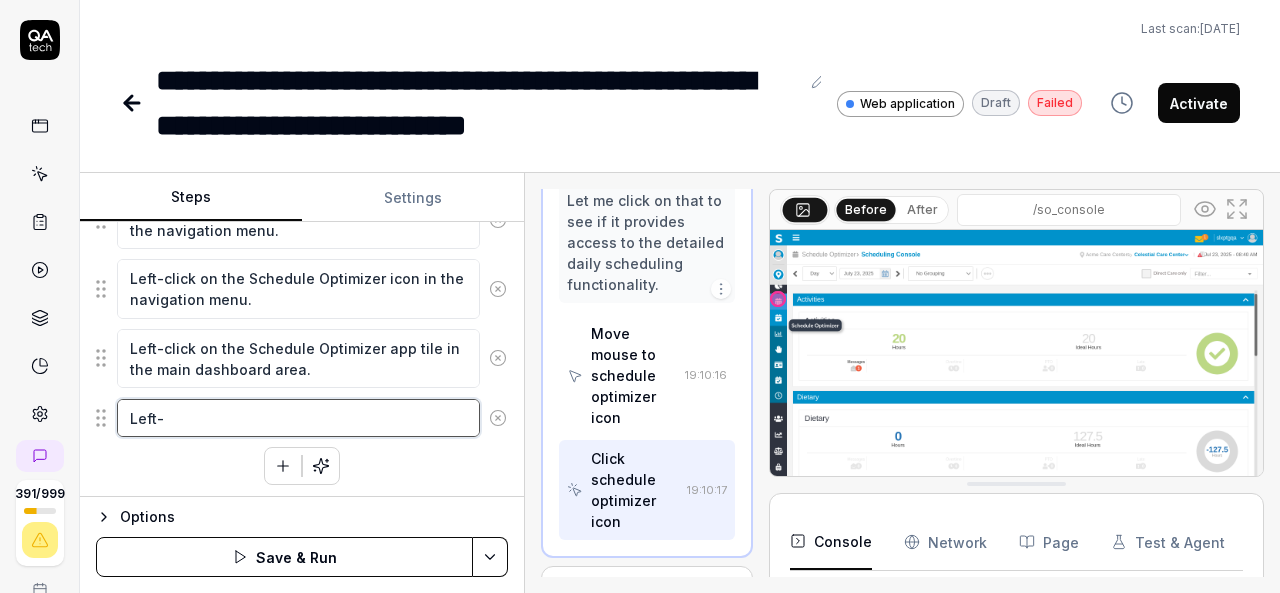 type on "*" 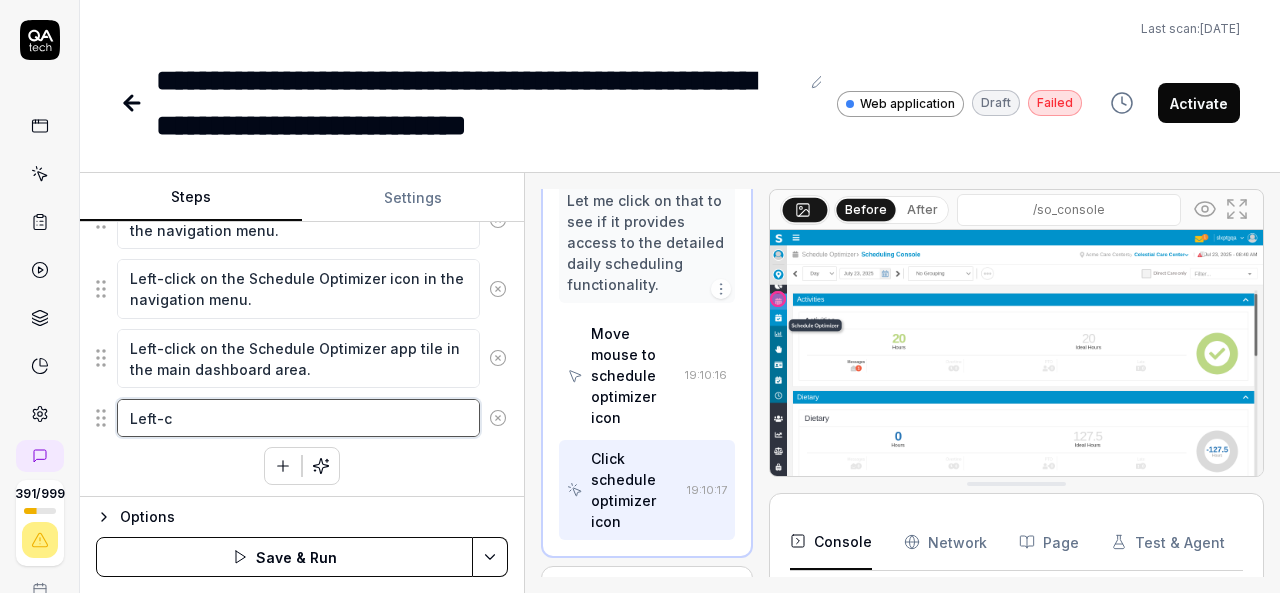 type on "*" 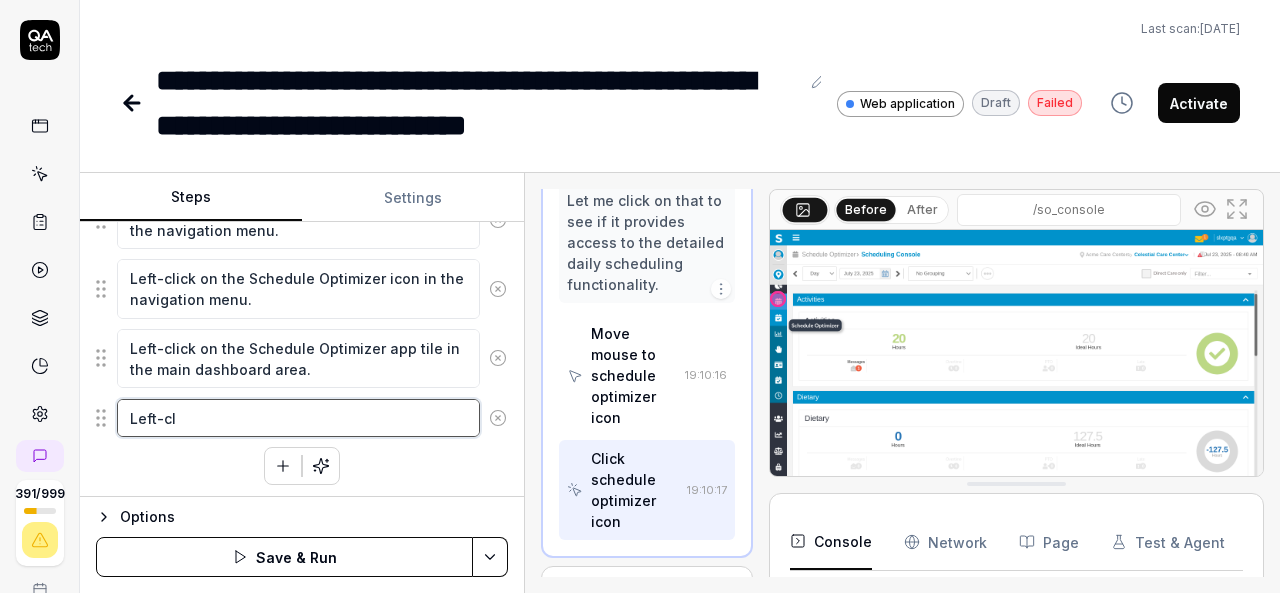 type on "*" 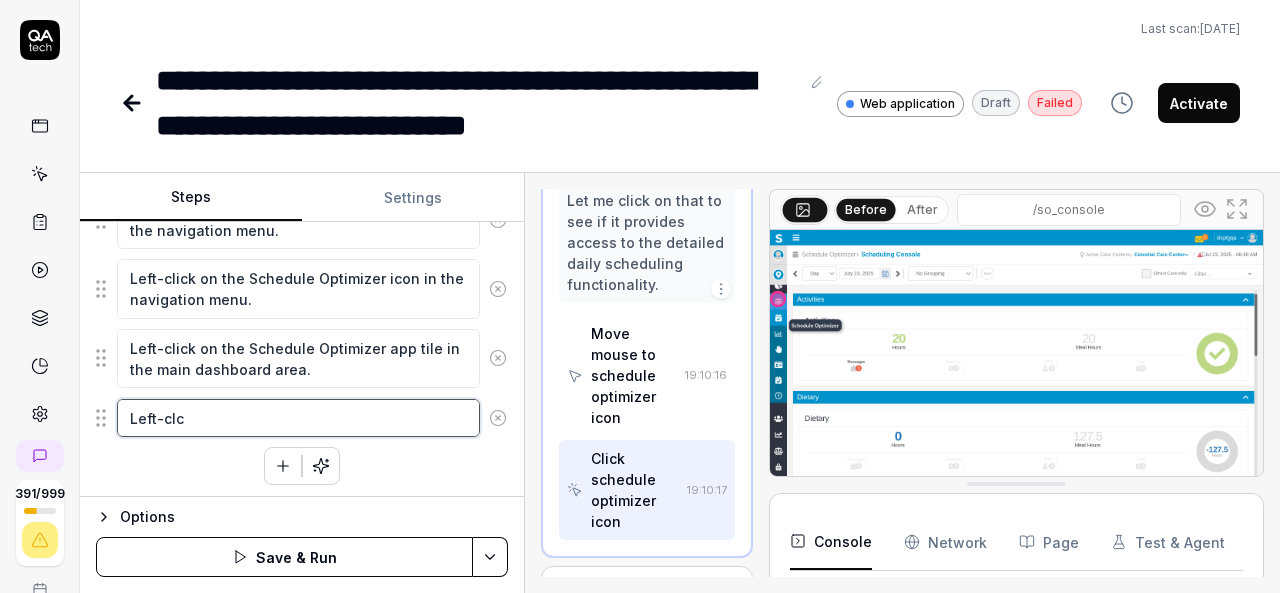 type on "*" 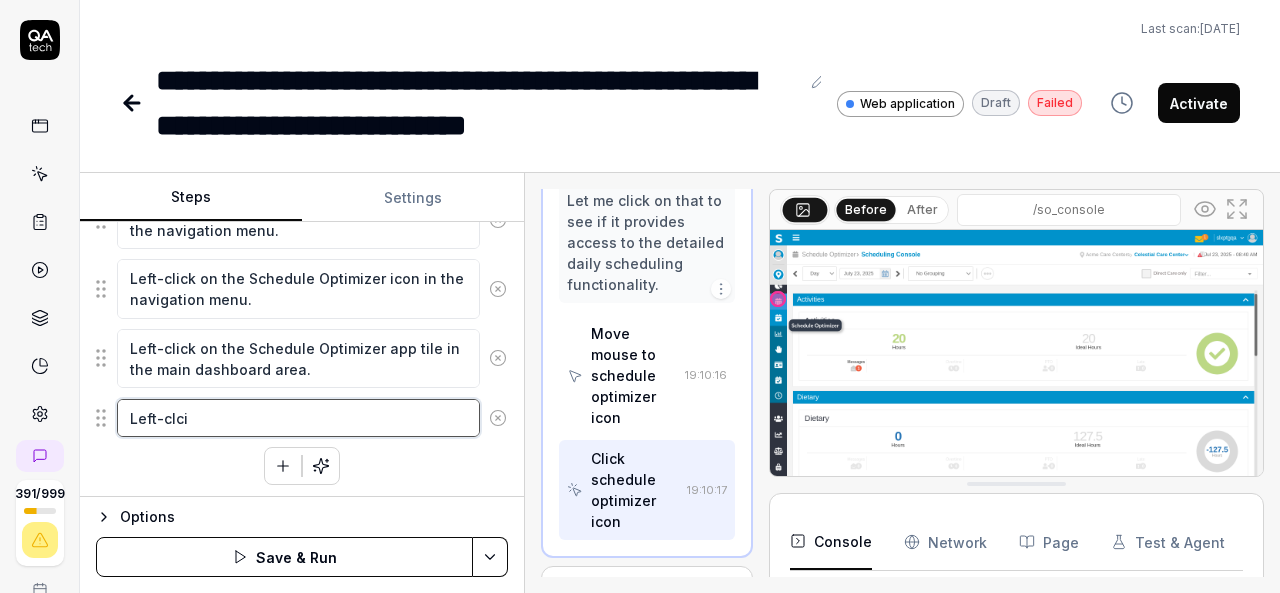 type on "*" 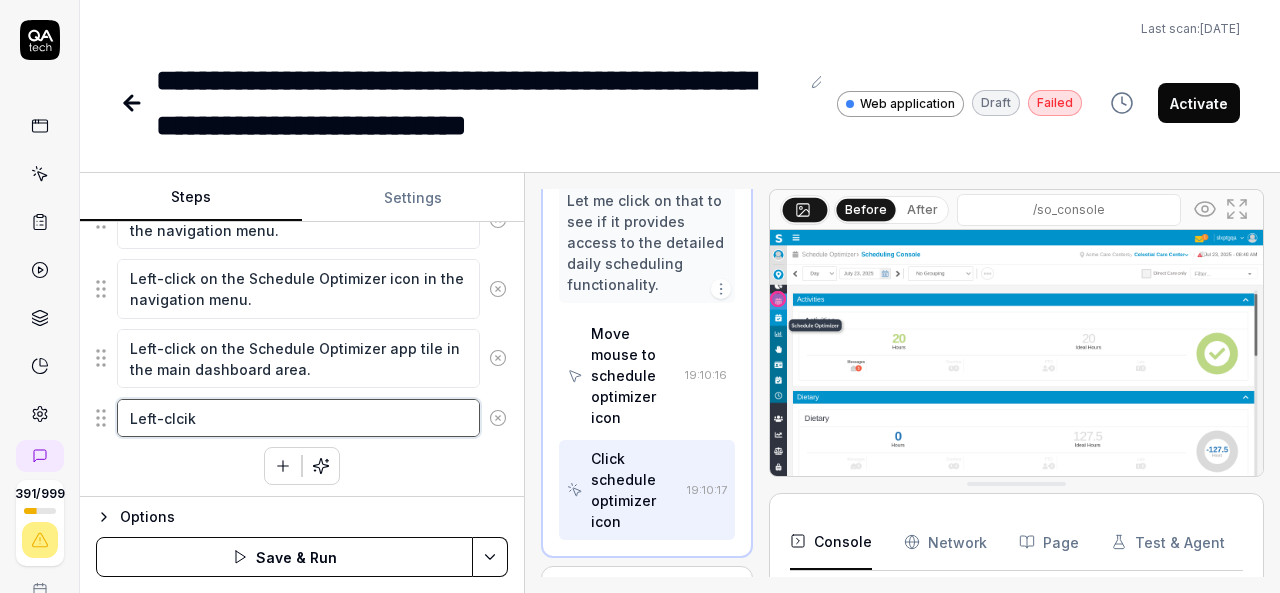 type on "*" 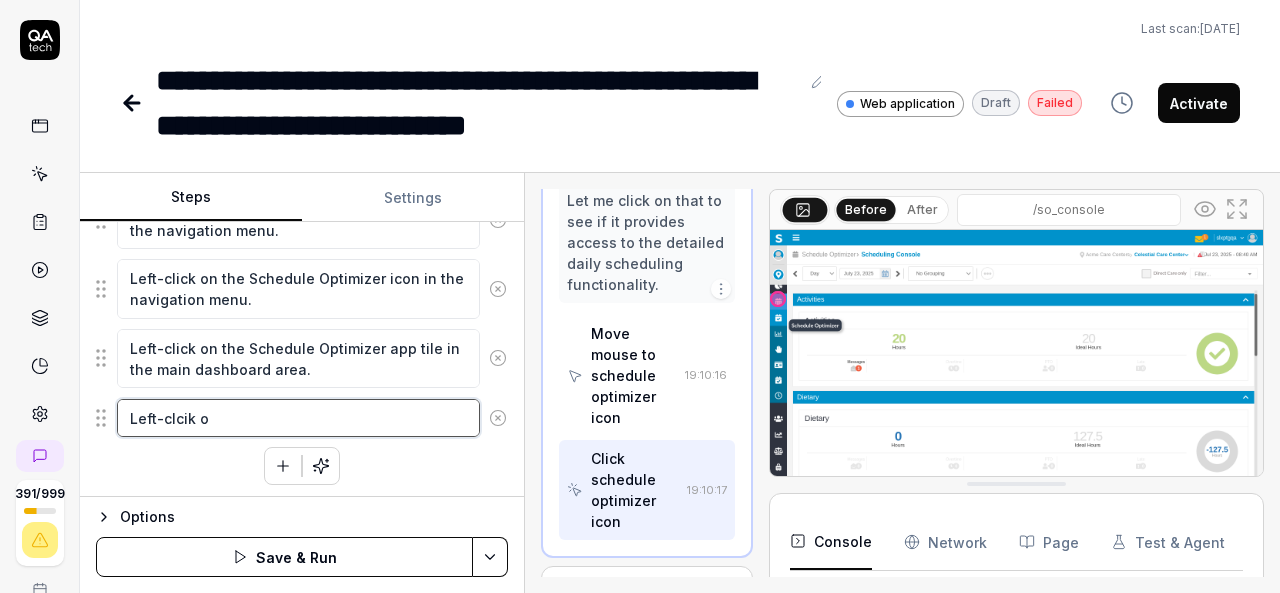 type on "*" 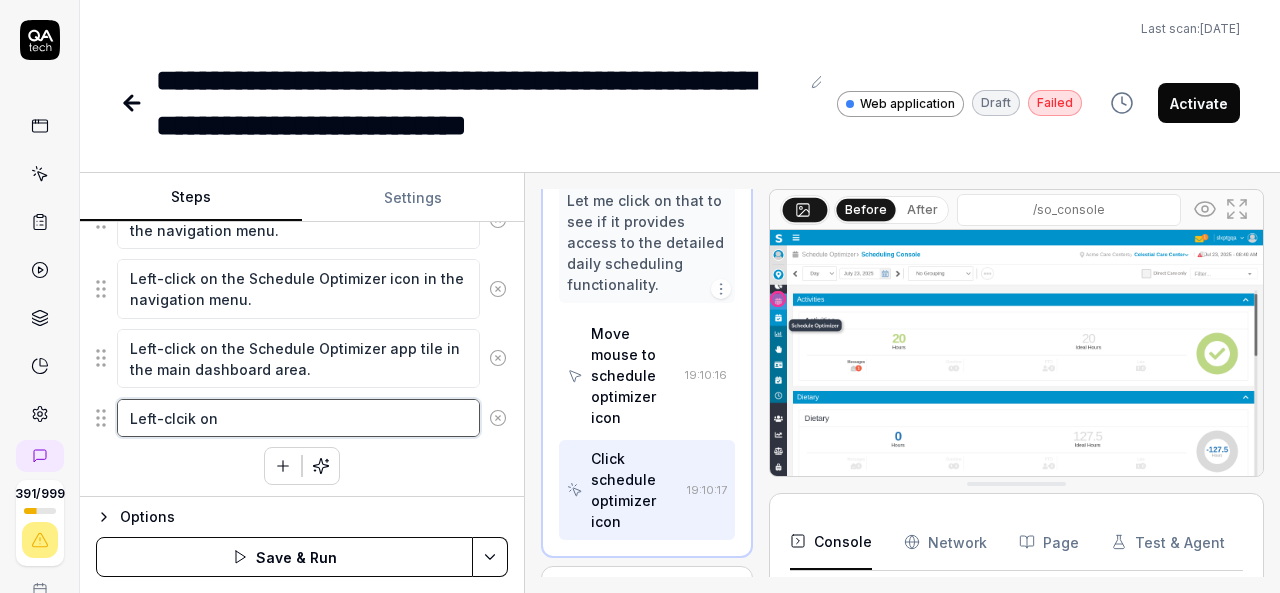 type on "*" 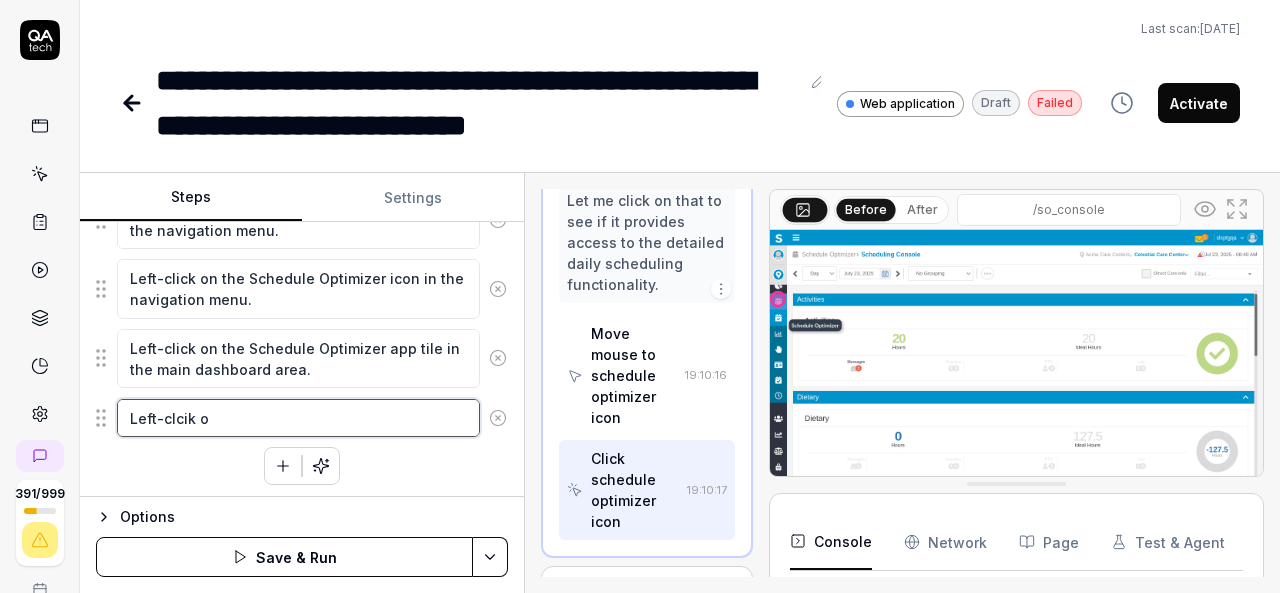 type on "*" 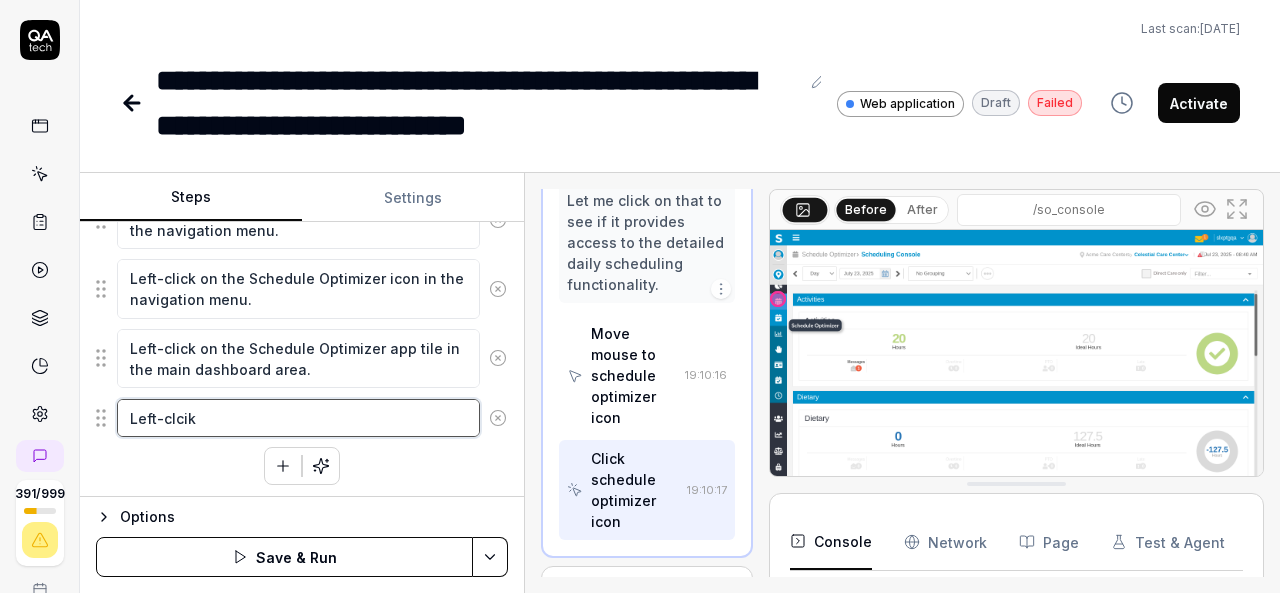 type on "*" 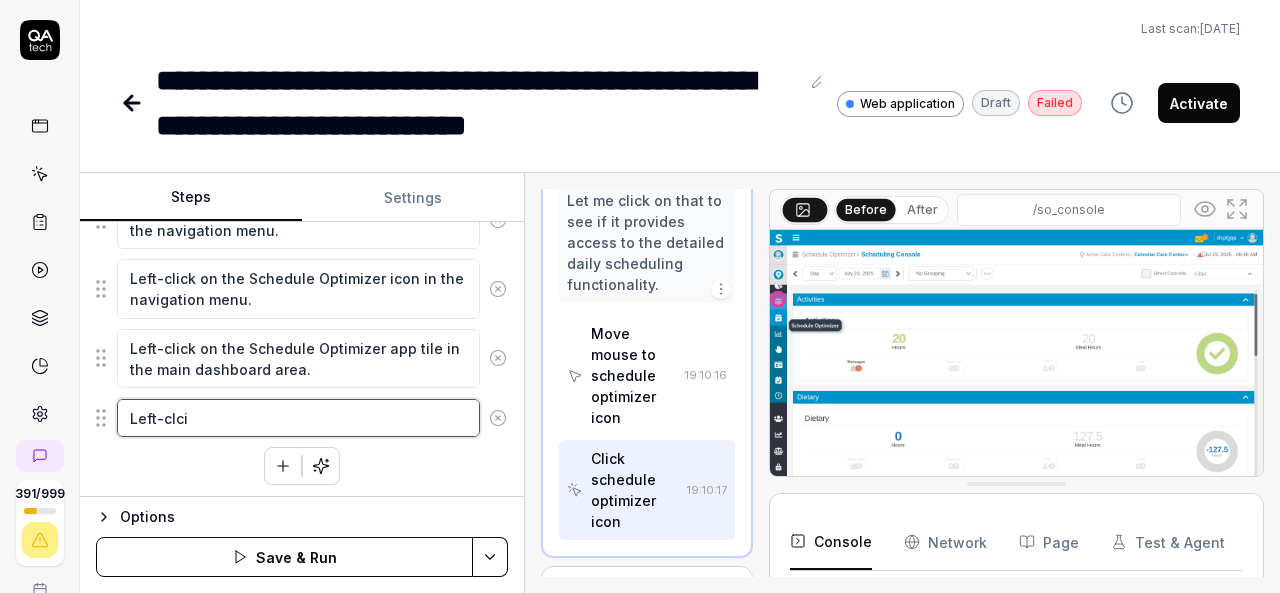 type on "Left-clc" 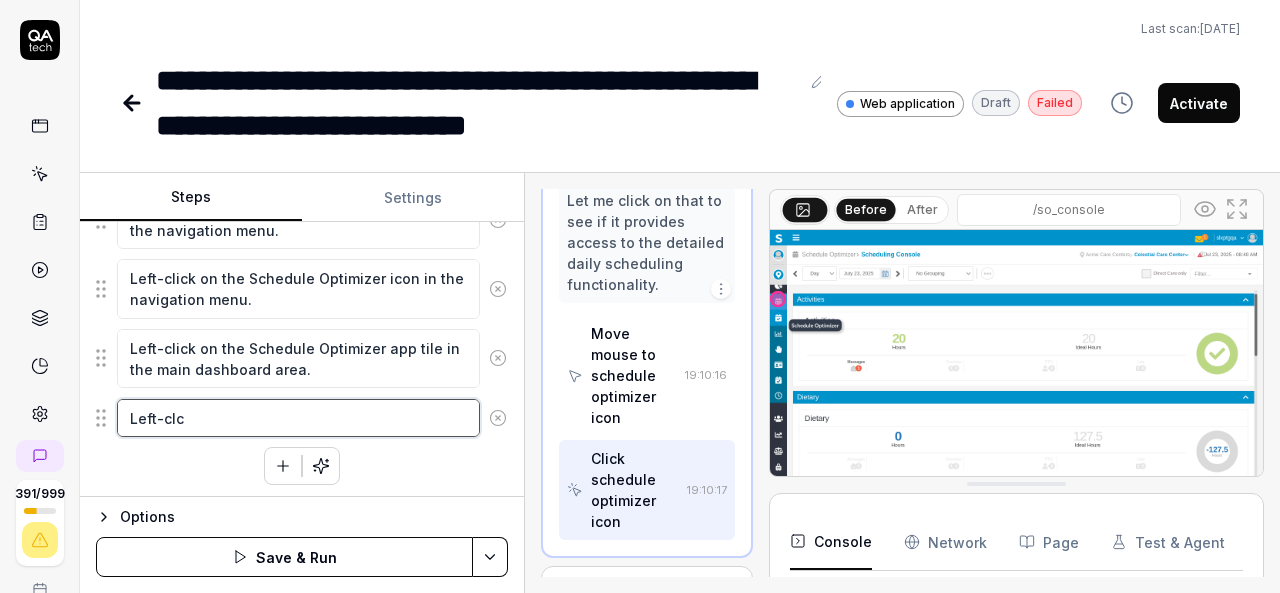 type on "*" 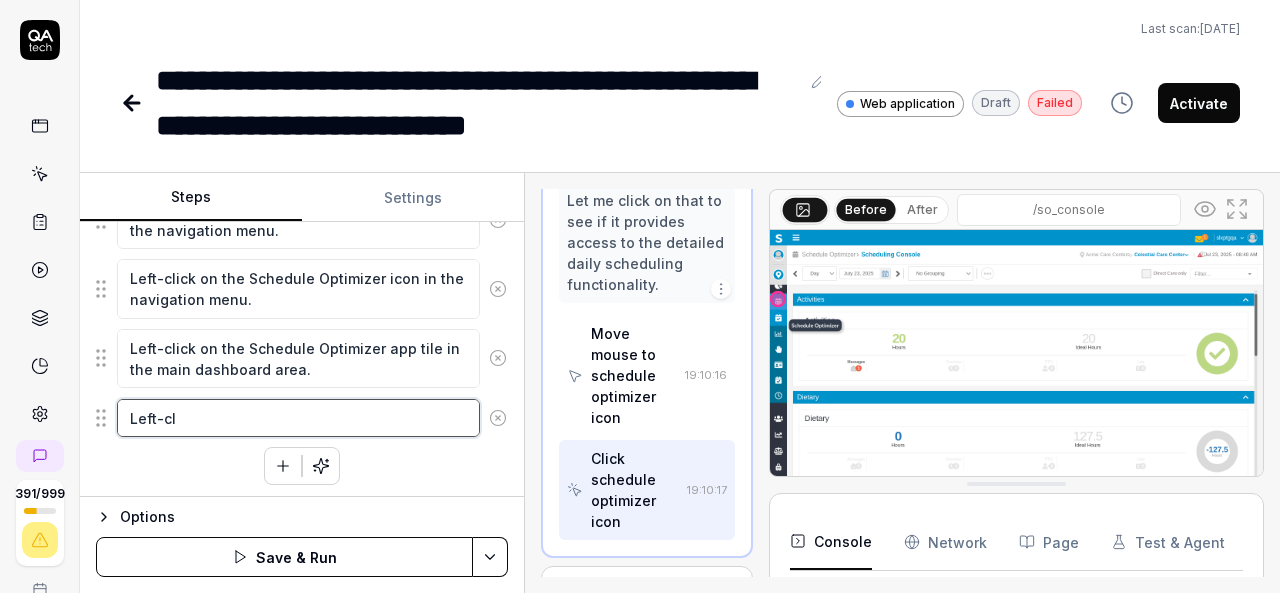 type on "*" 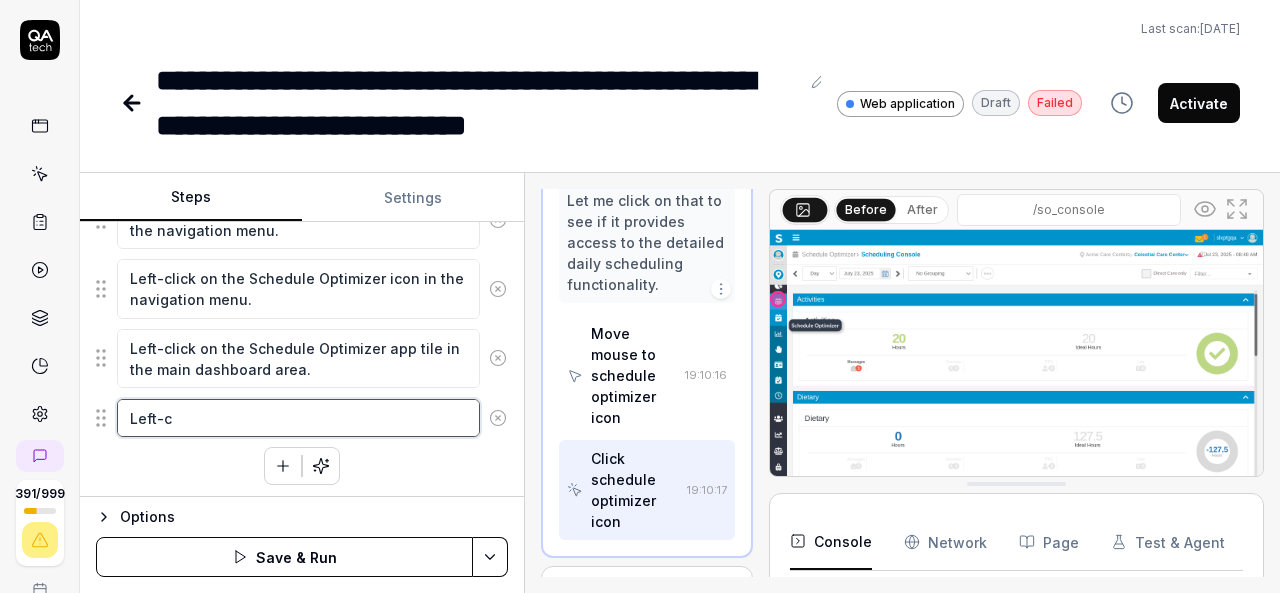 type on "*" 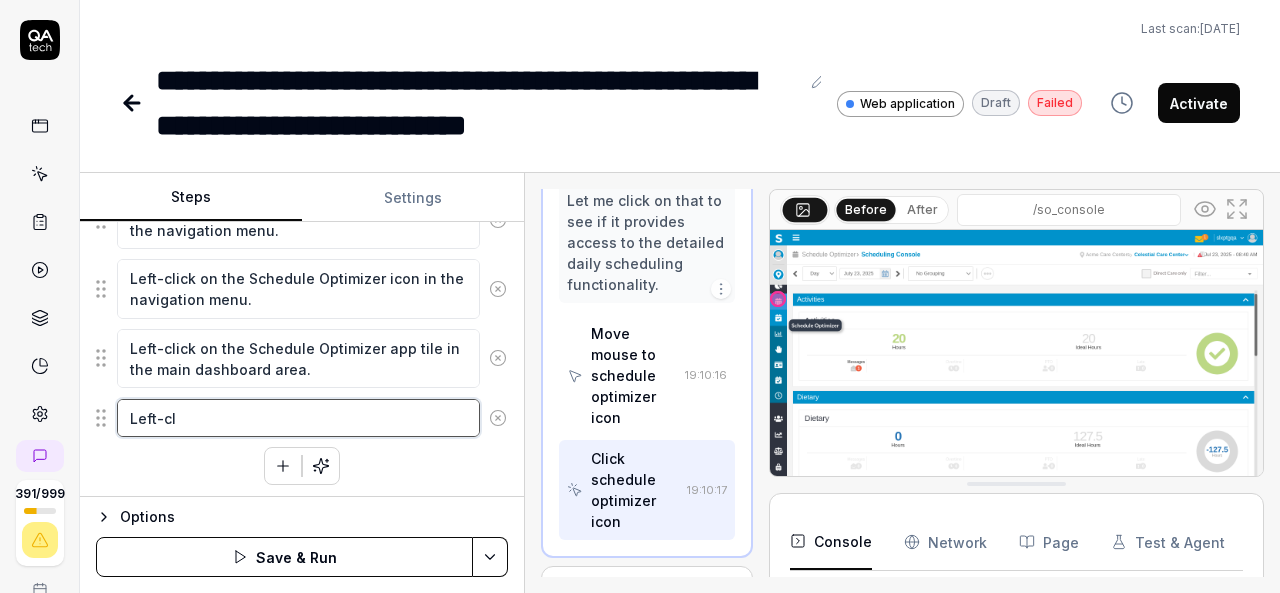 type on "*" 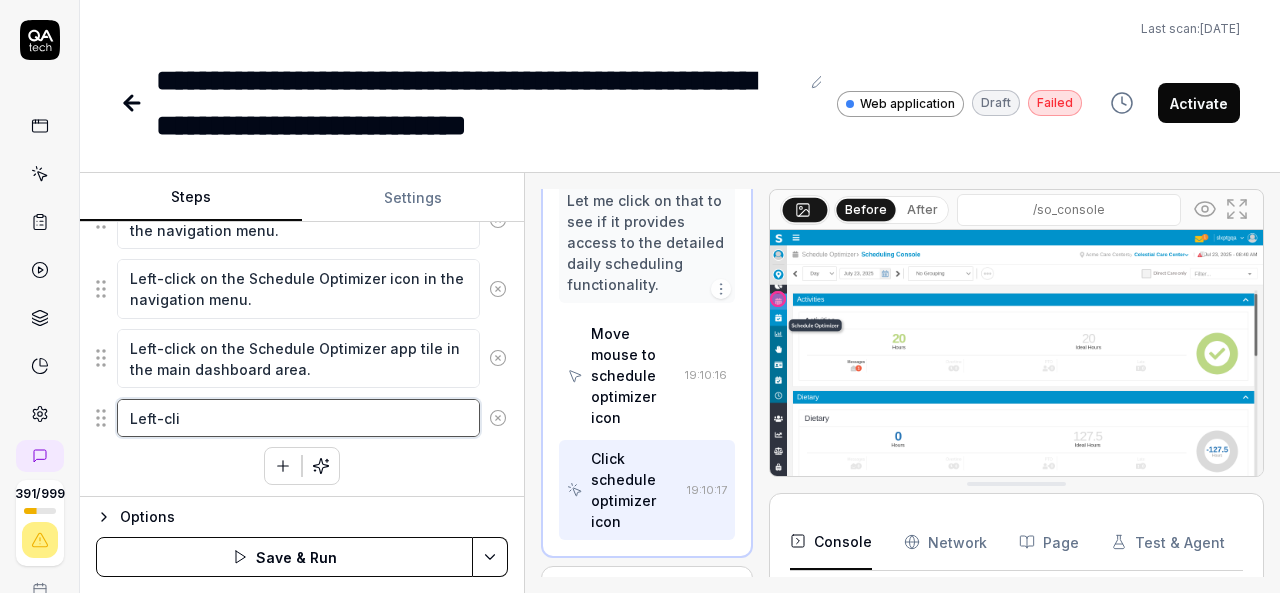 type on "*" 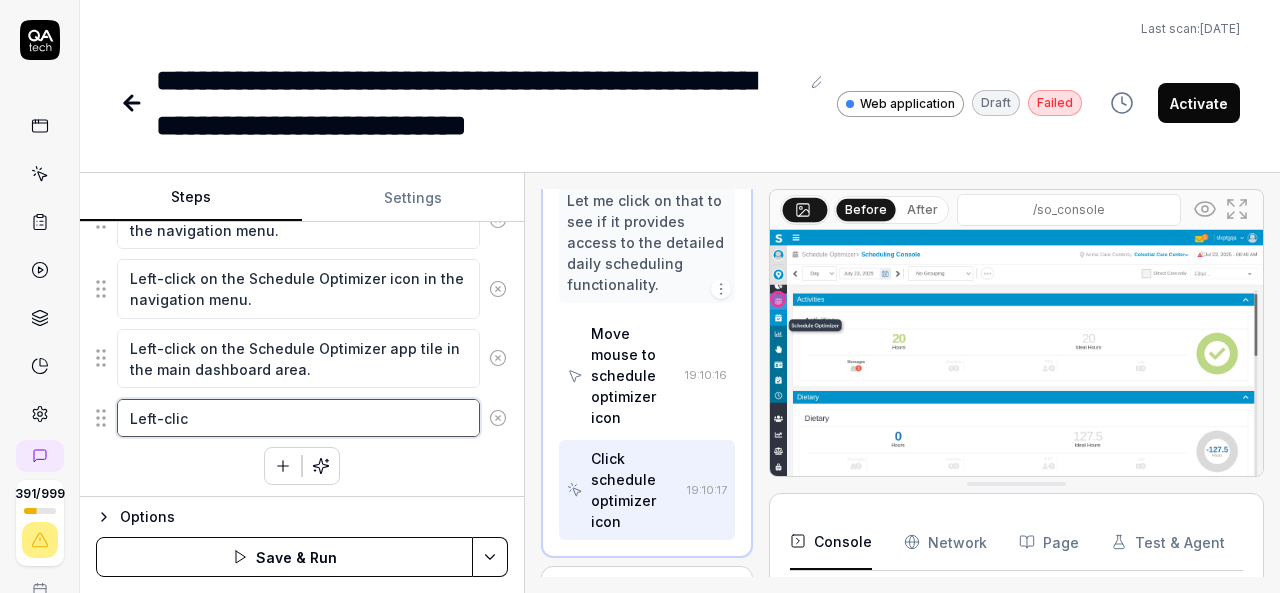 type on "*" 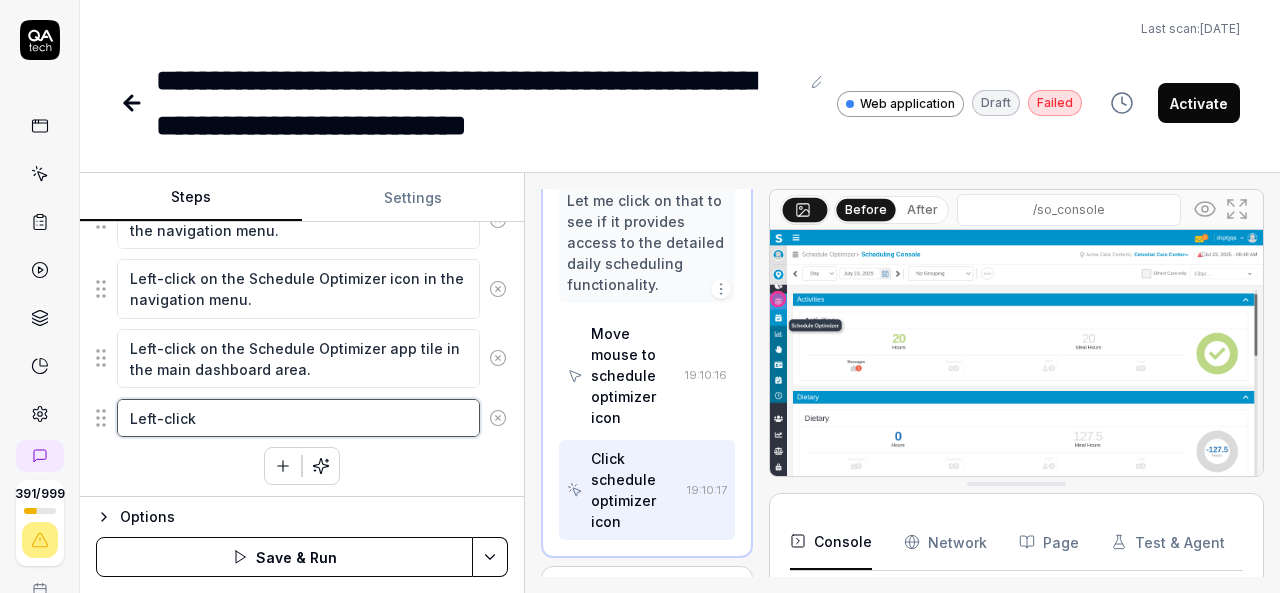 type on "*" 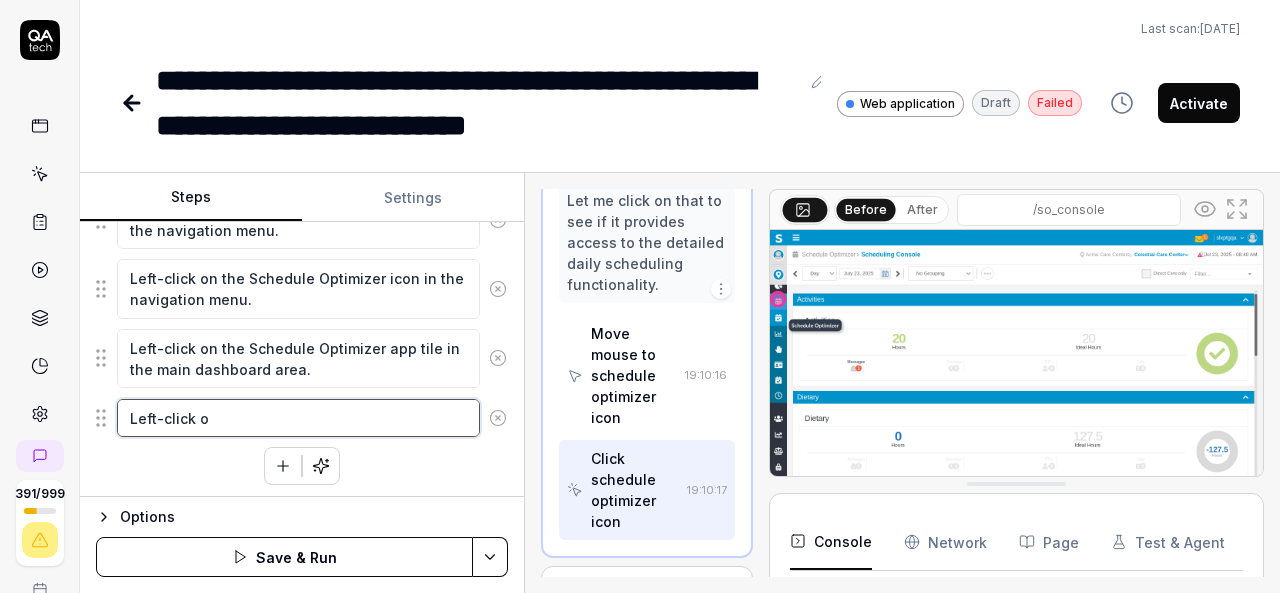 type on "*" 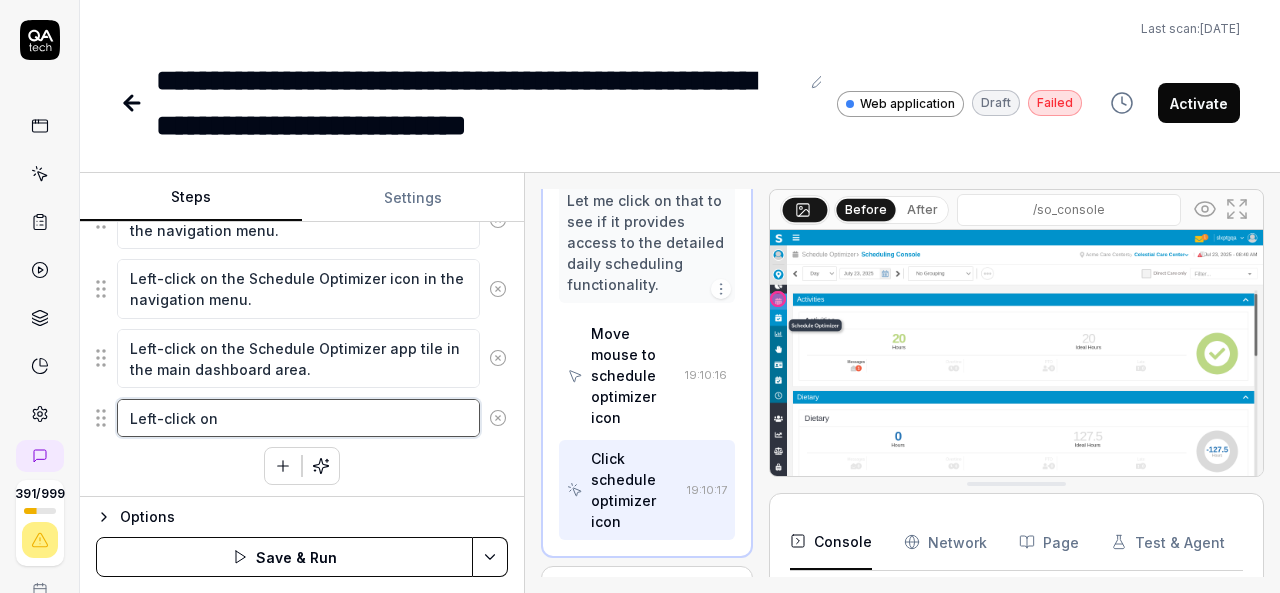 type on "*" 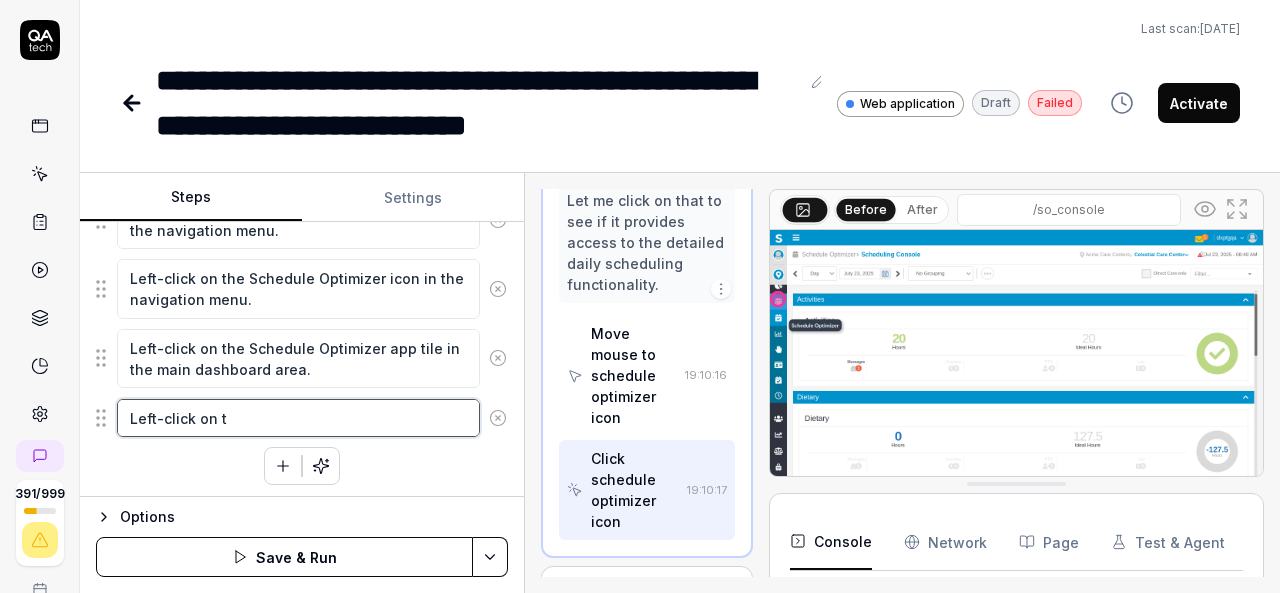 type on "*" 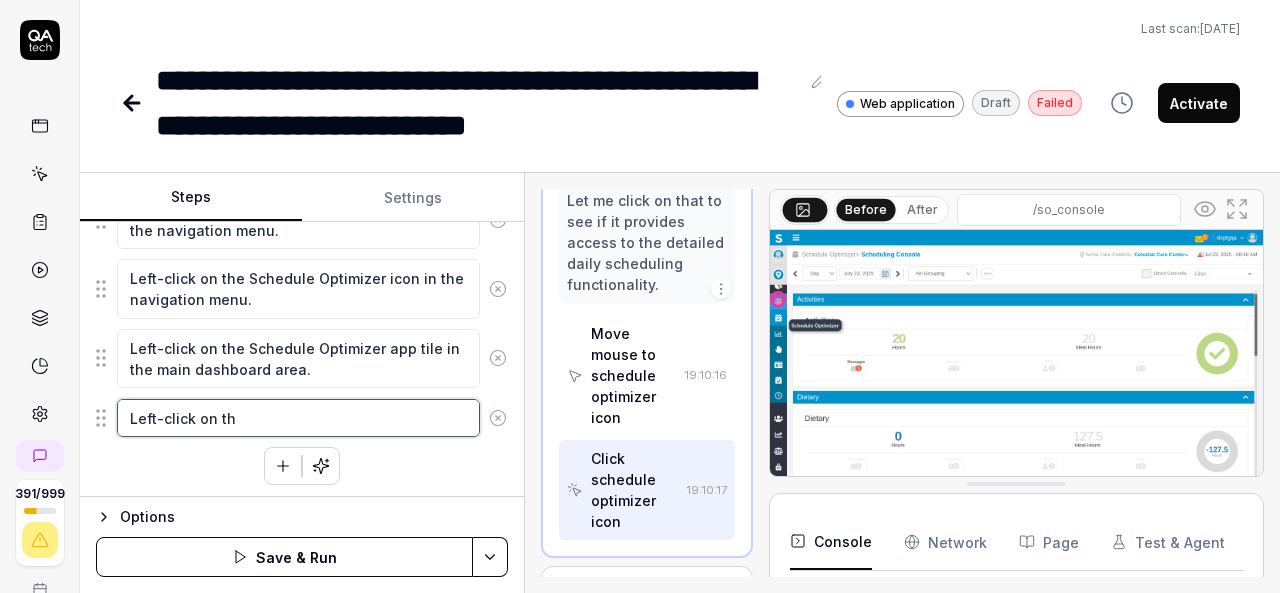 type on "*" 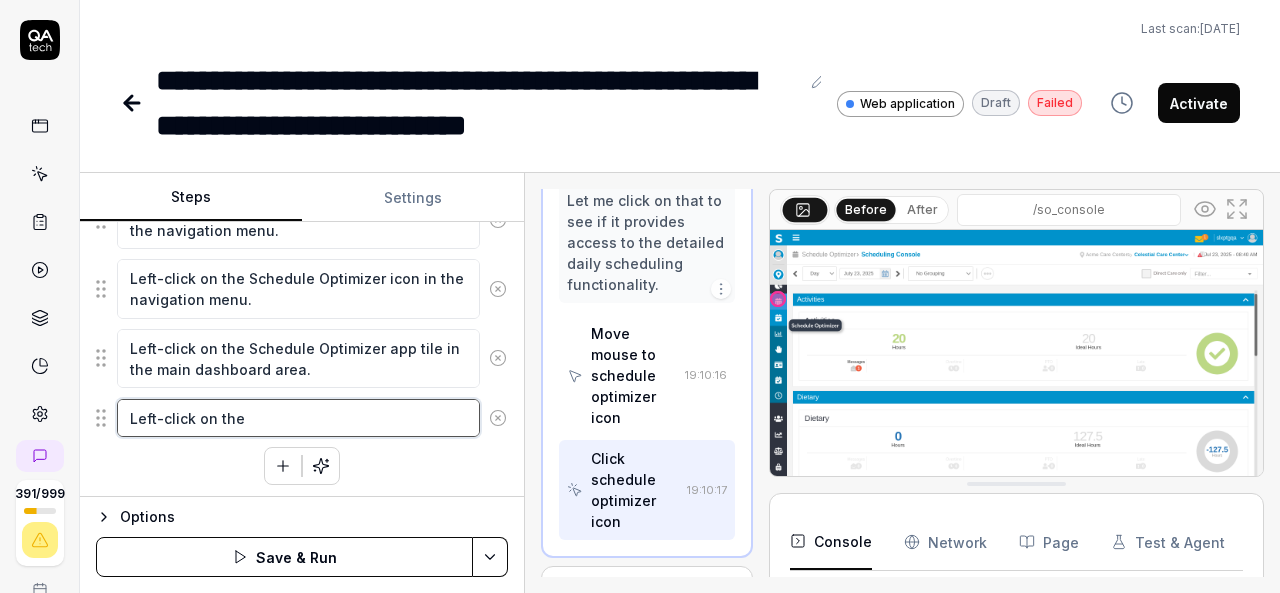 type on "*" 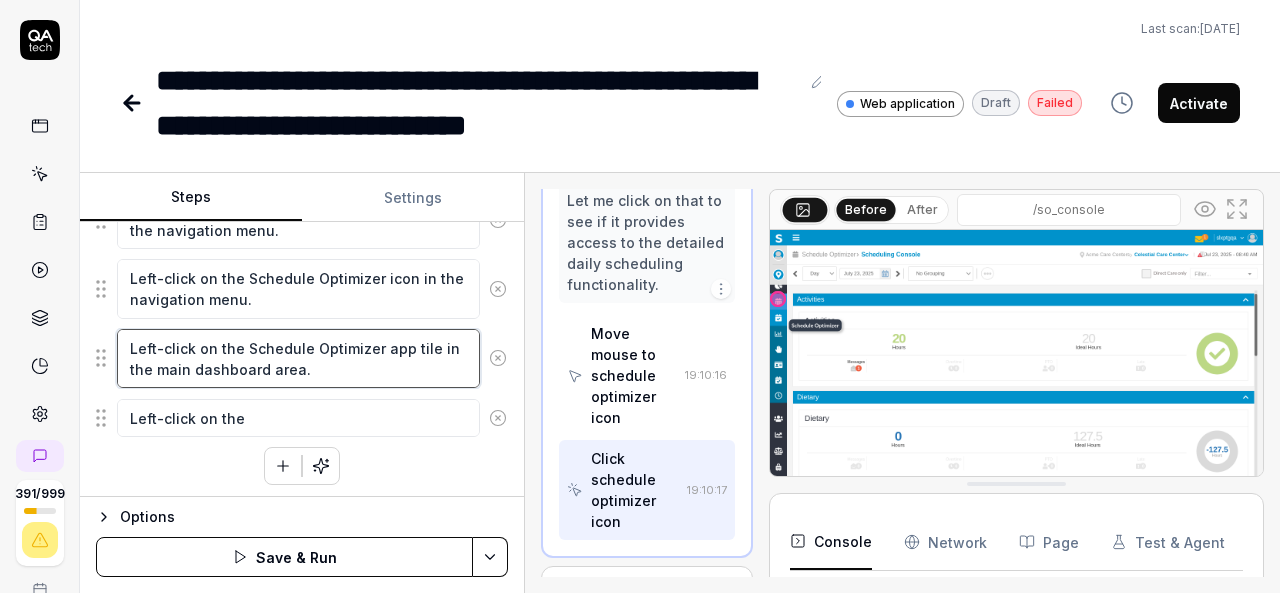click on "Left-click on the Schedule Optimizer app tile in the main dashboard area." at bounding box center (298, 358) 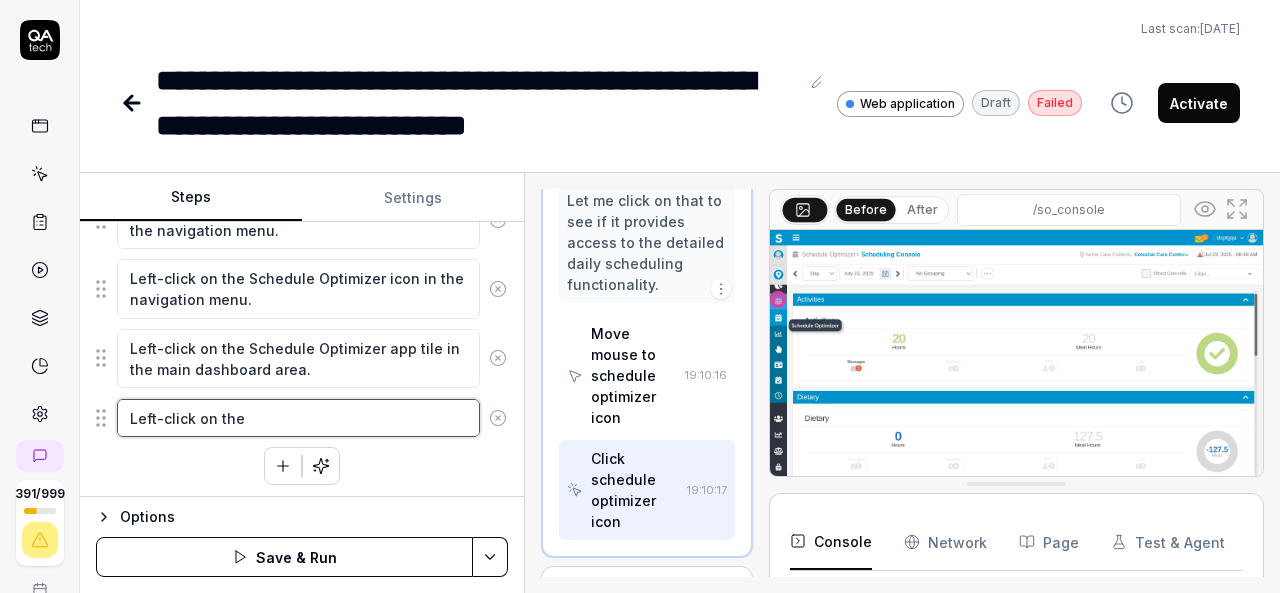 click on "Left-click on the" at bounding box center (298, 418) 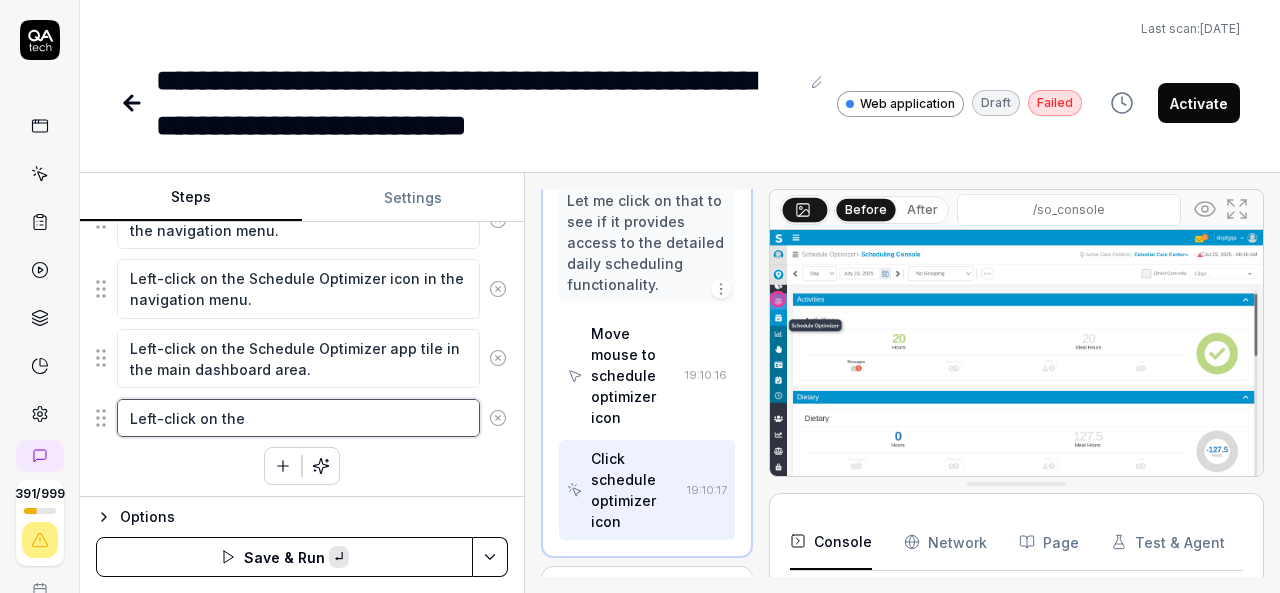 paste on "Schedule" 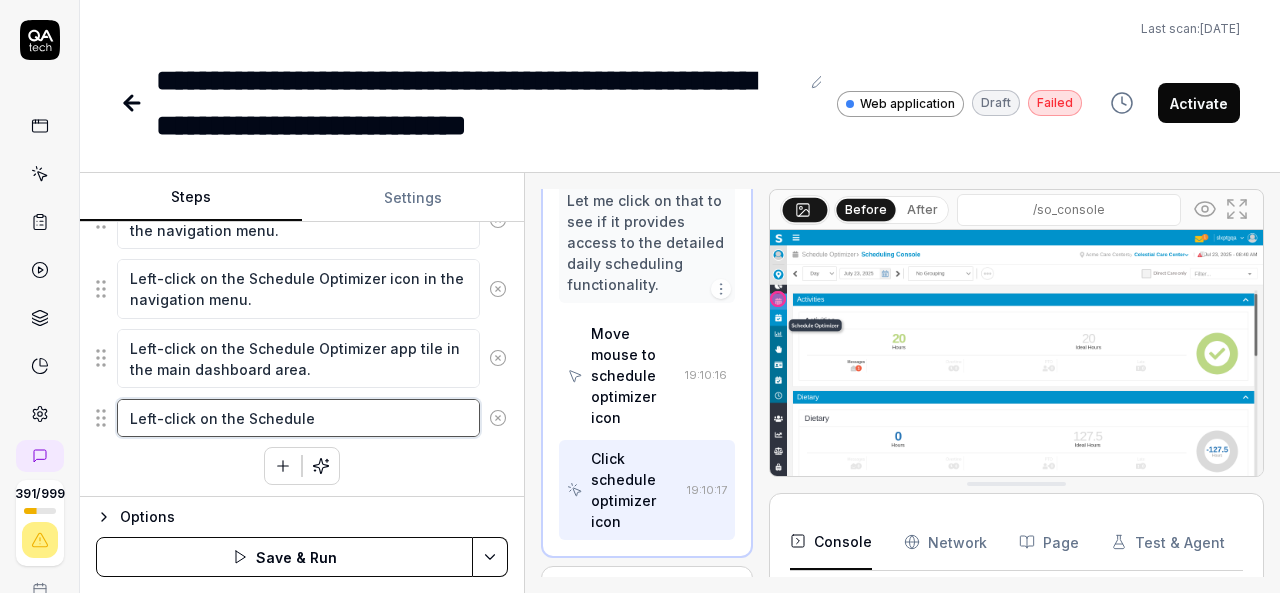 type on "*" 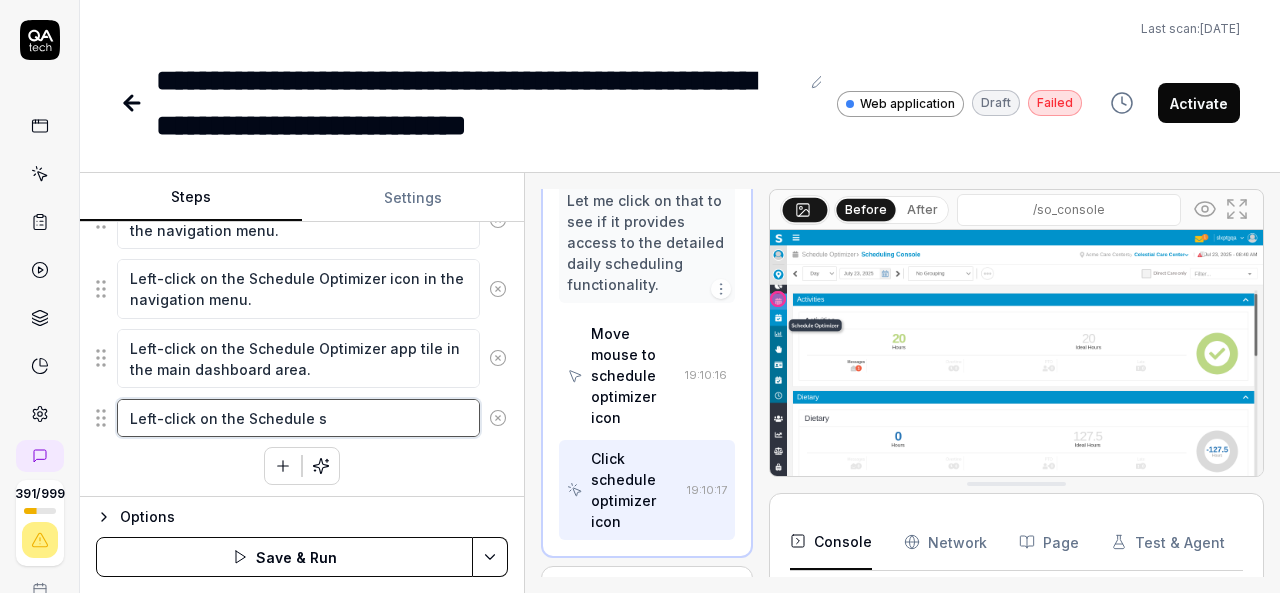 type on "*" 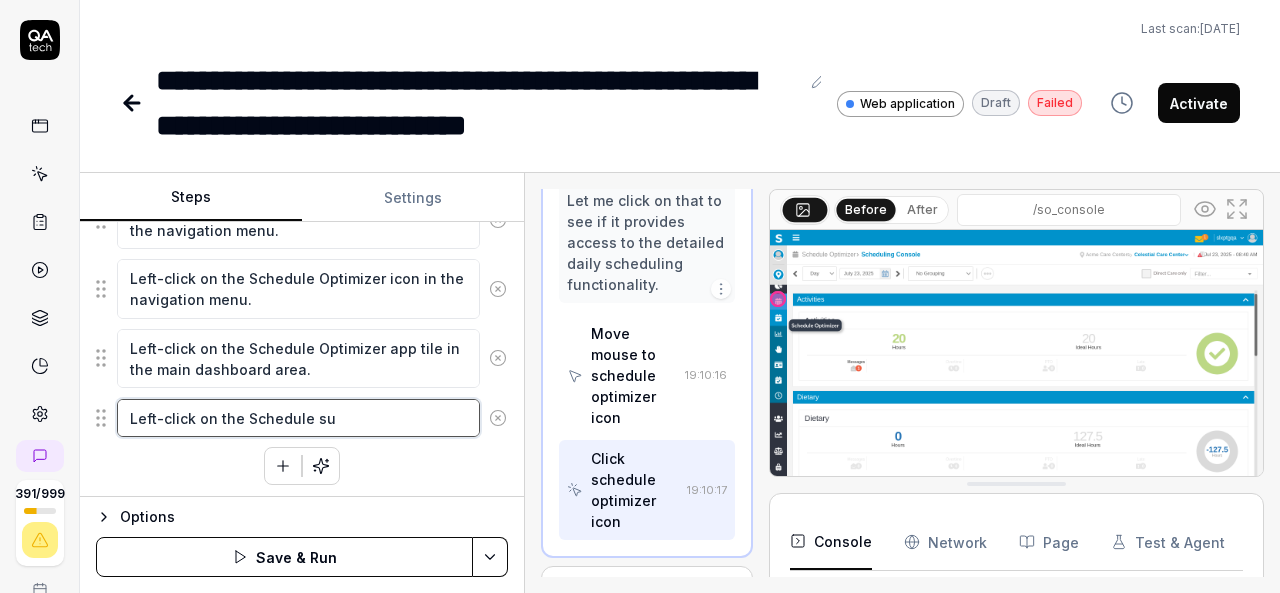 type on "*" 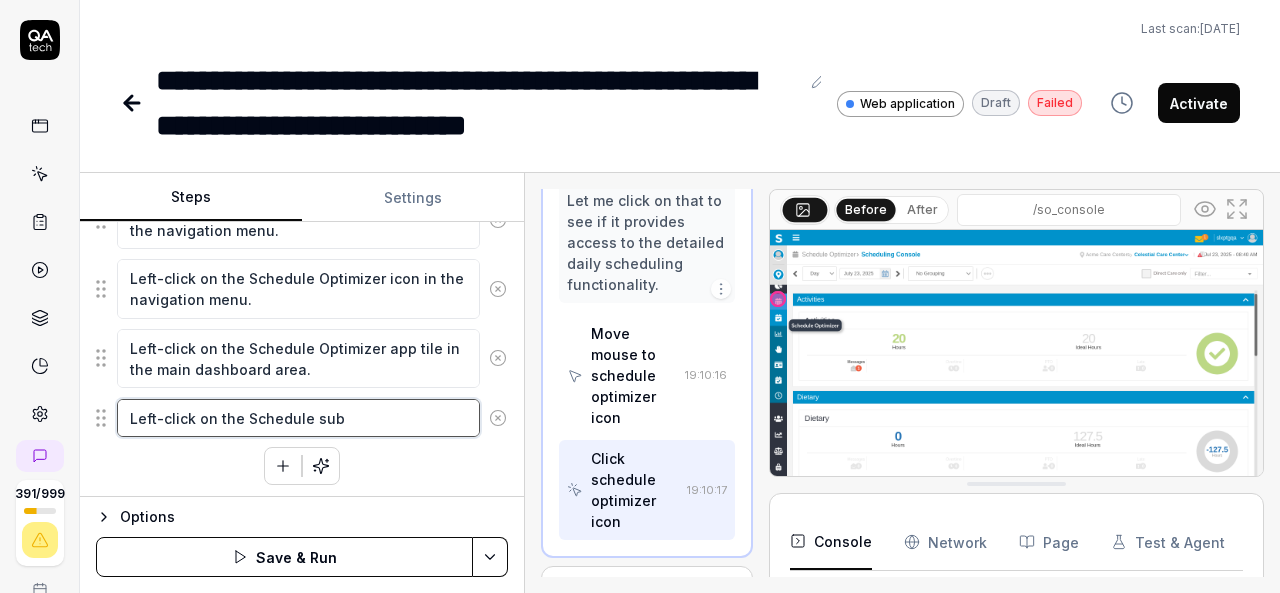 type on "*" 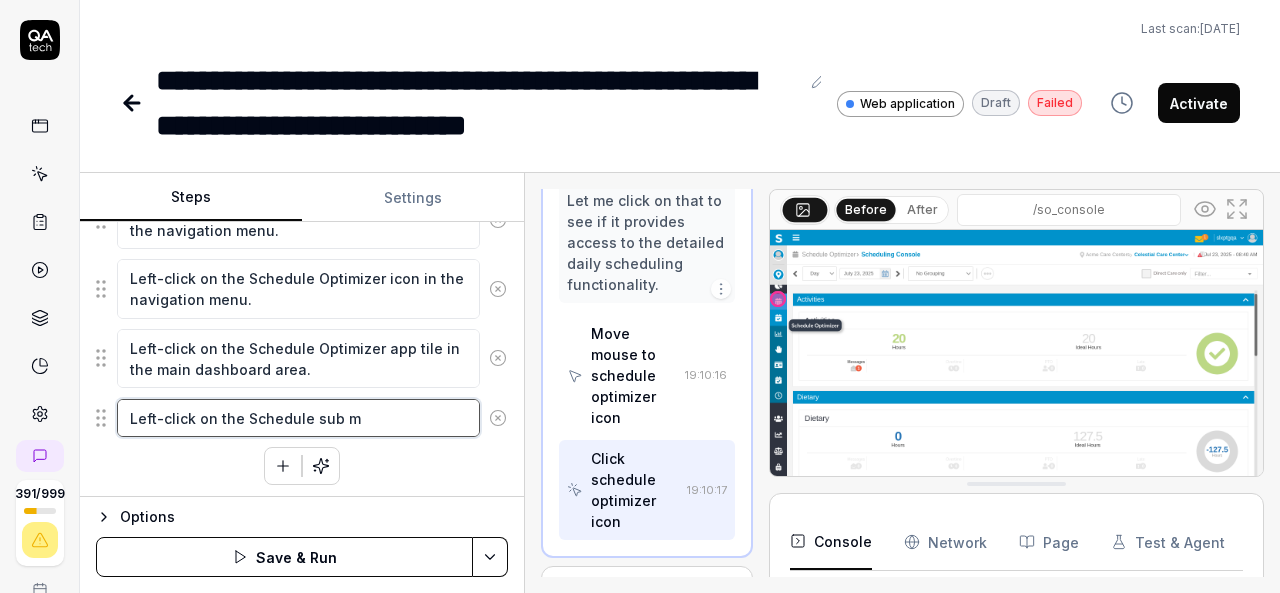 type on "*" 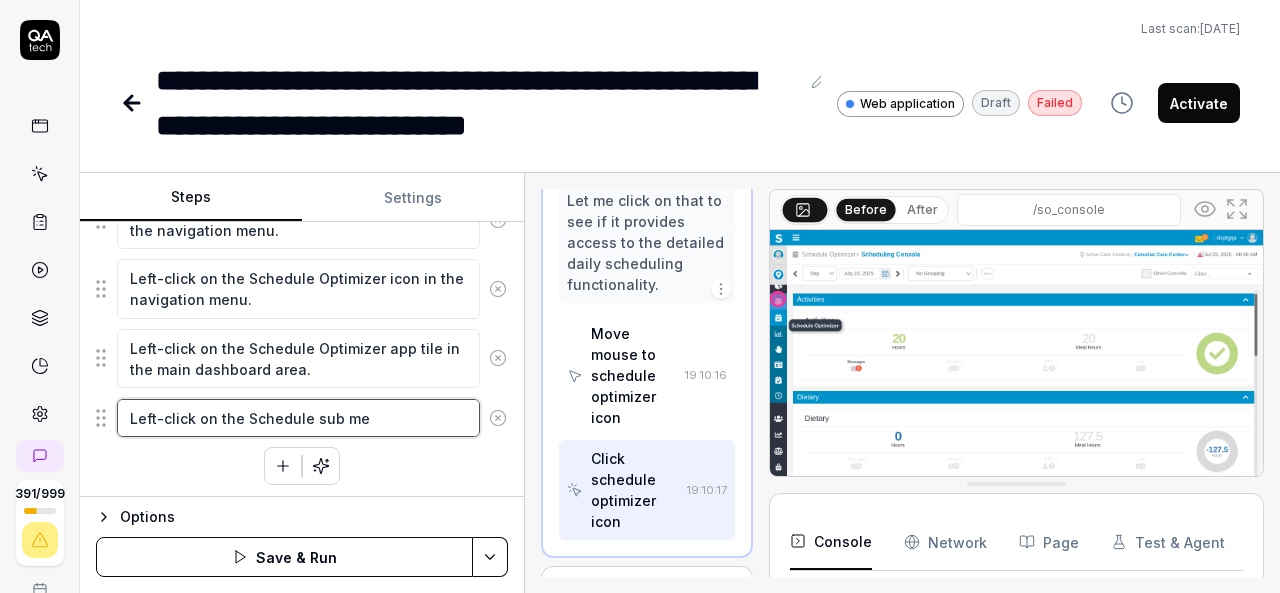 type on "*" 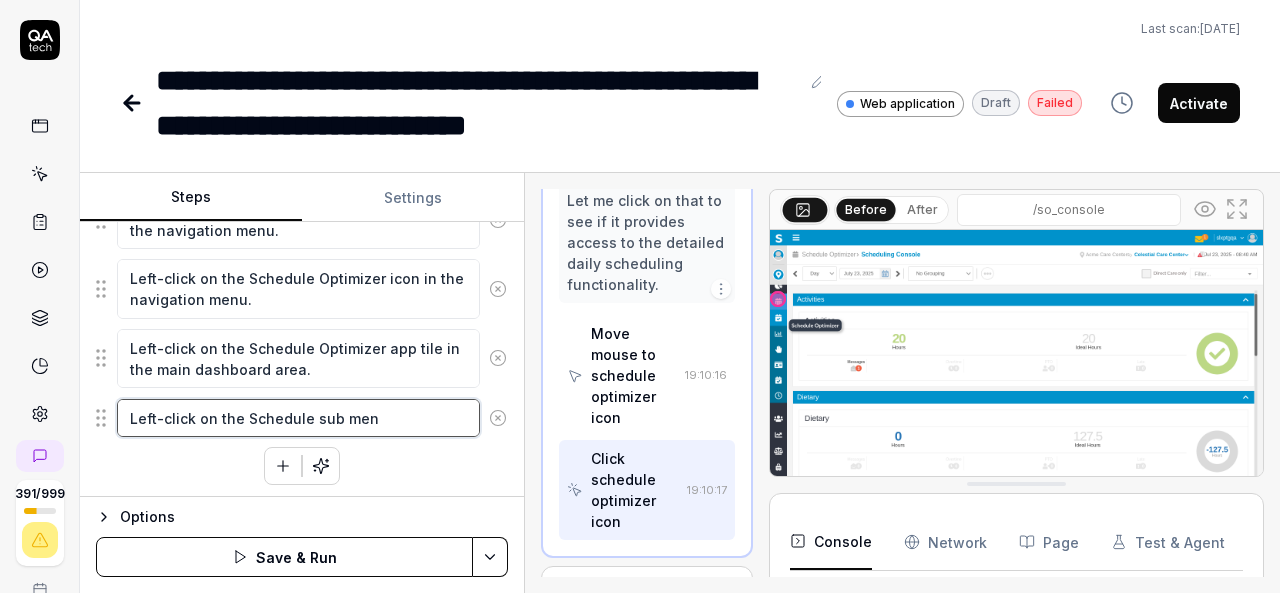 type on "*" 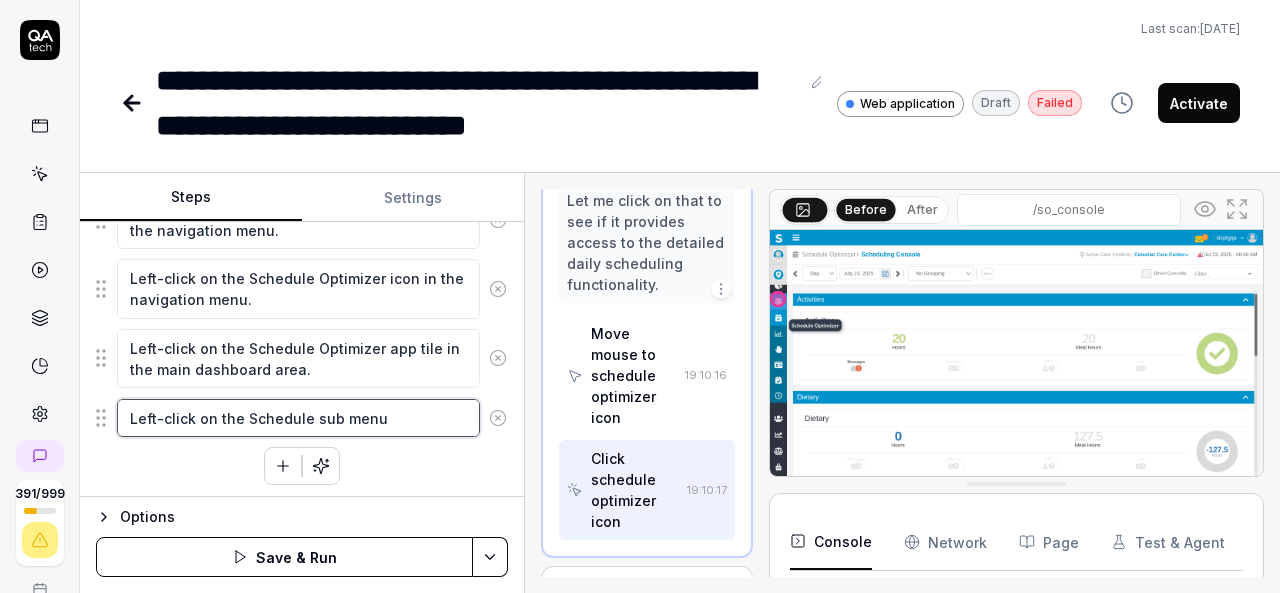 type on "*" 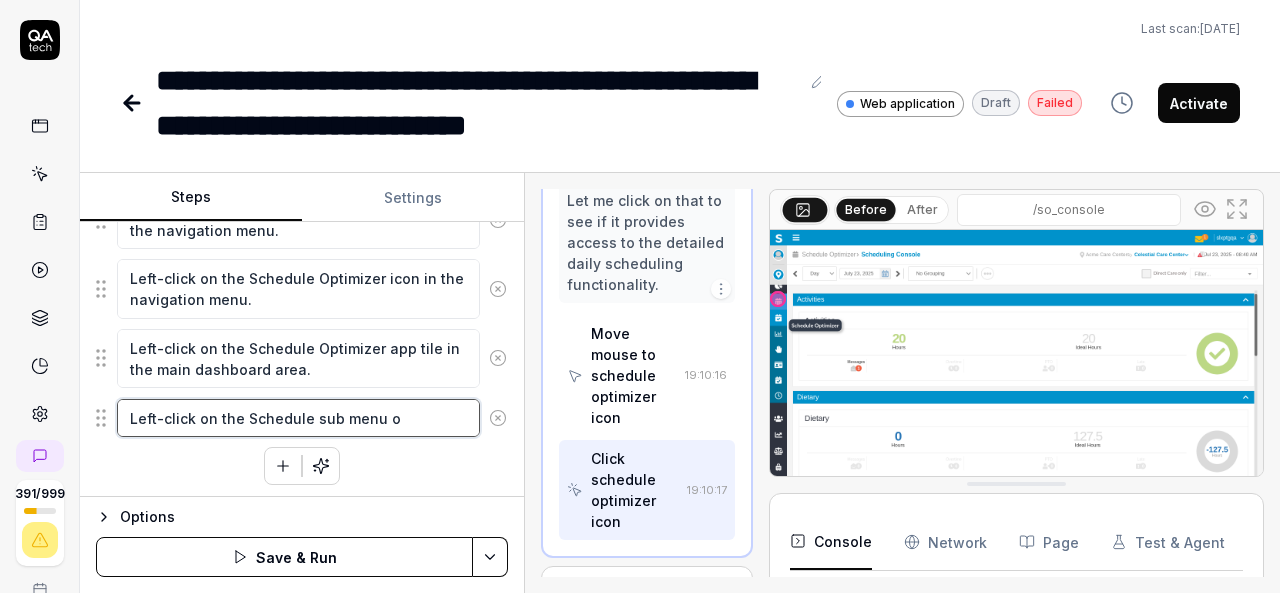 type on "*" 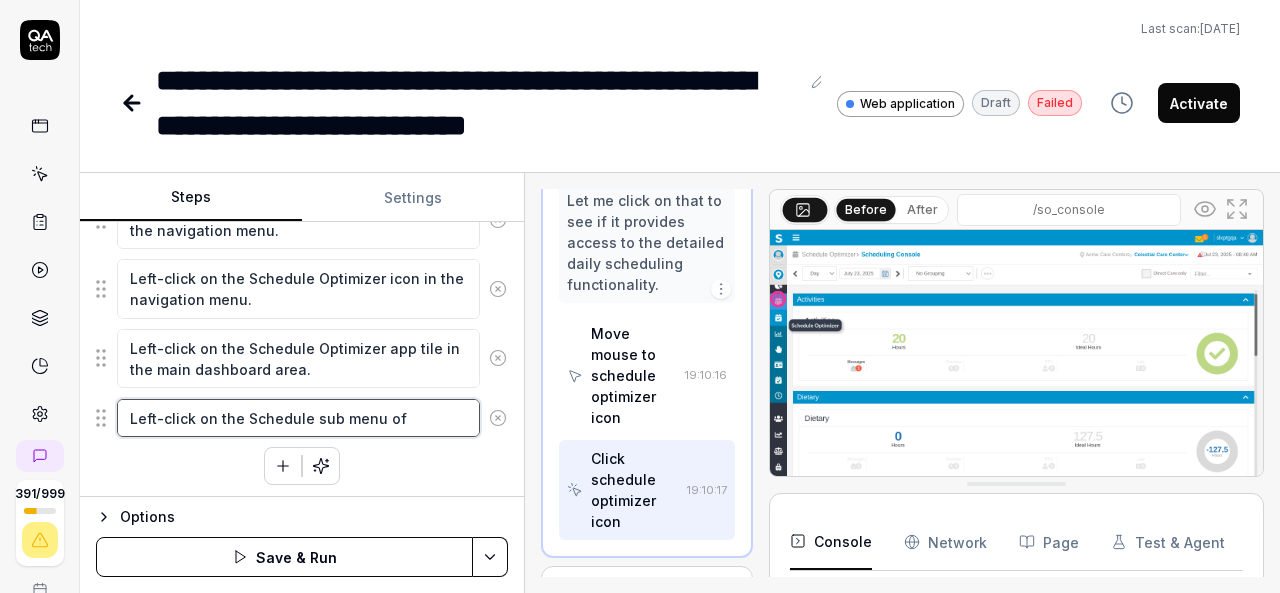 type on "*" 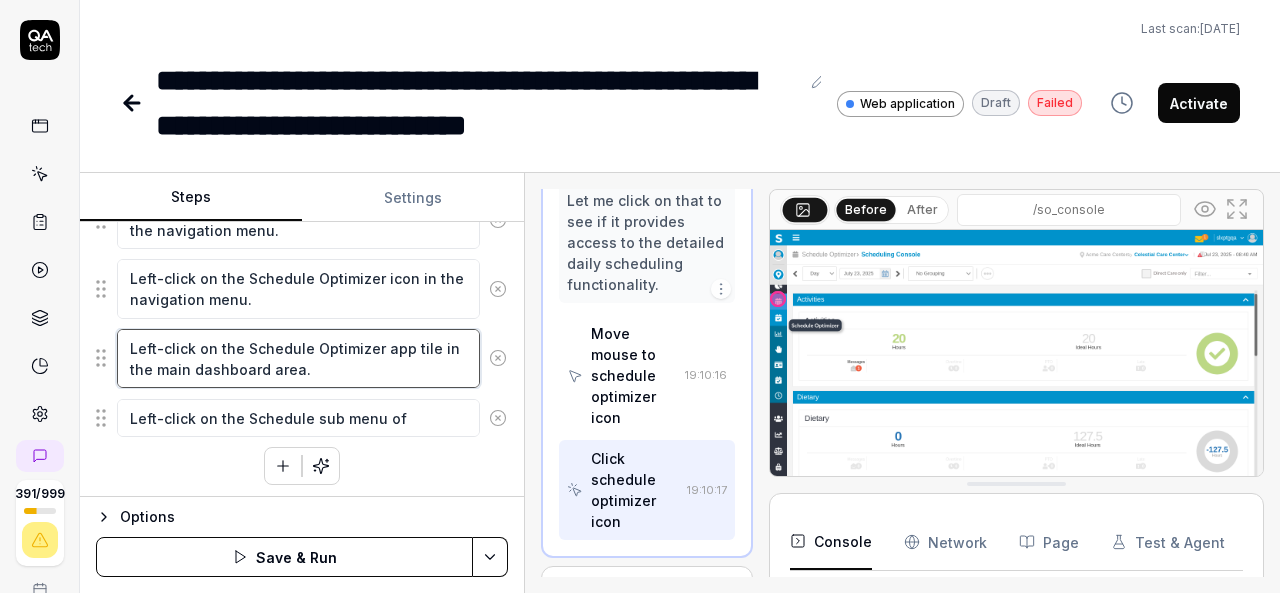 click on "Left-click on the Schedule Optimizer app tile in the main dashboard area." at bounding box center (298, 358) 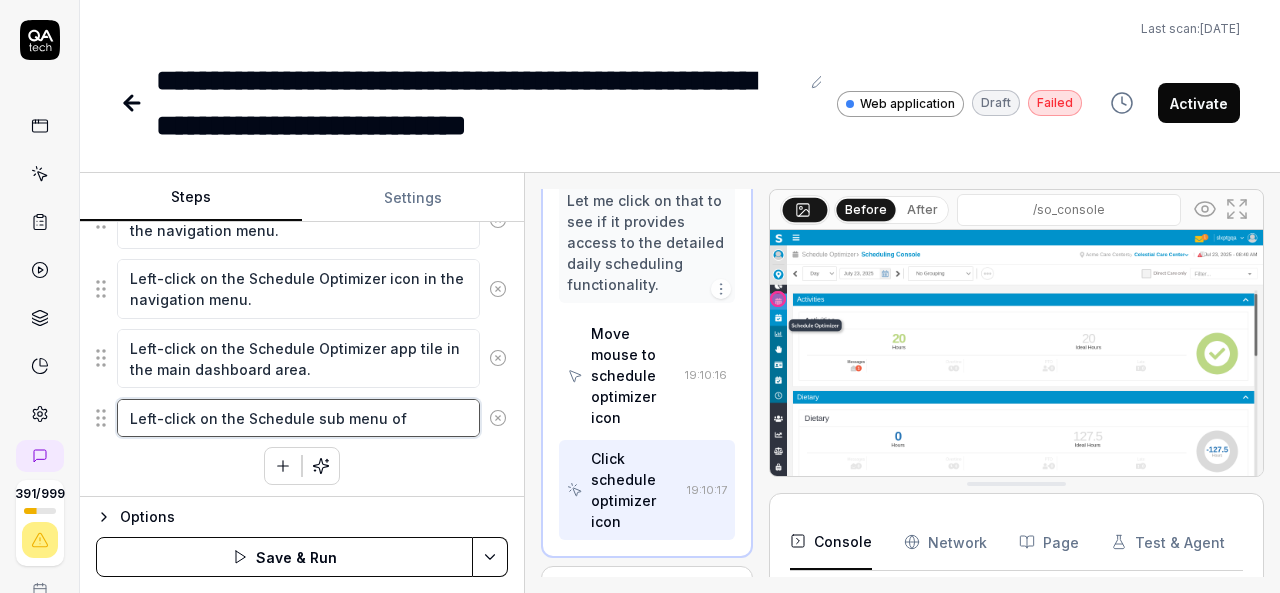 click on "Left-click on the Schedule sub menu of" at bounding box center (298, 418) 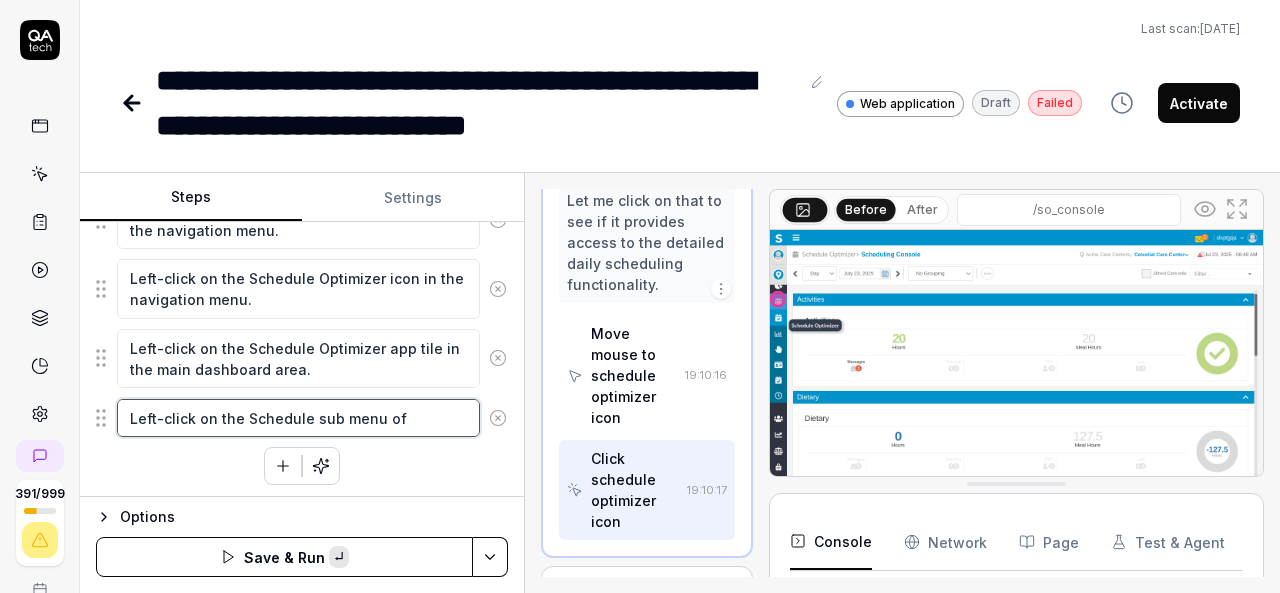 paste on "Schedule Optimizer" 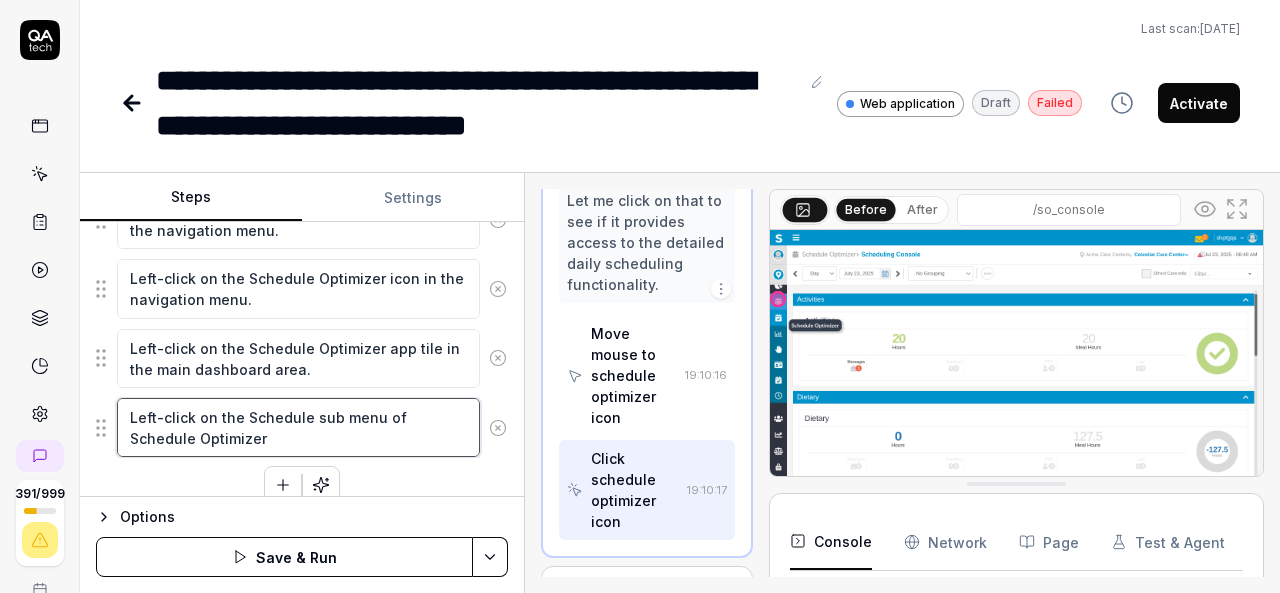 type on "Left-click on the Schedule sub menu of Schedule Optimizer" 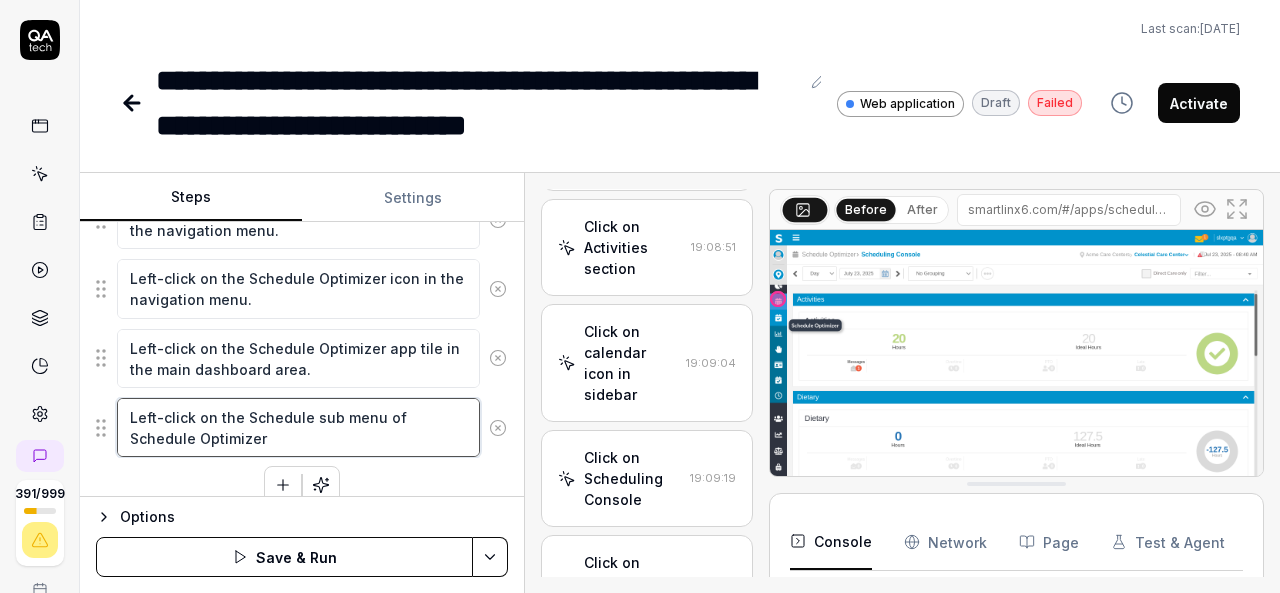 scroll, scrollTop: 2135, scrollLeft: 0, axis: vertical 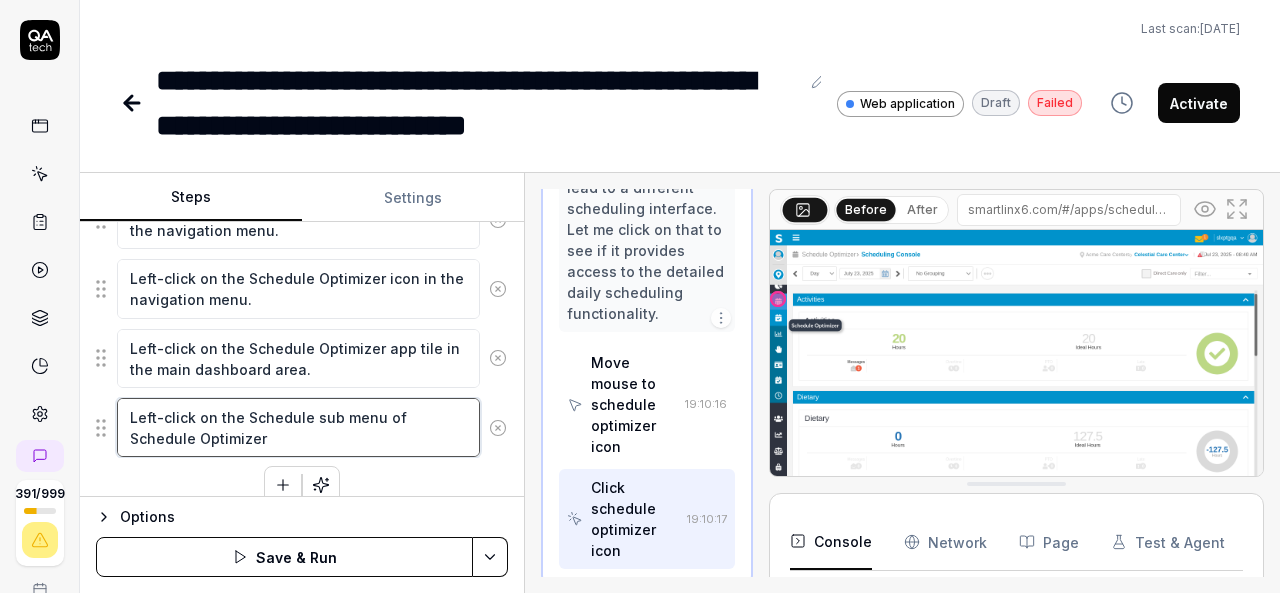 click on "Left-click on the Schedule sub menu of Schedule Optimizer" at bounding box center [298, 427] 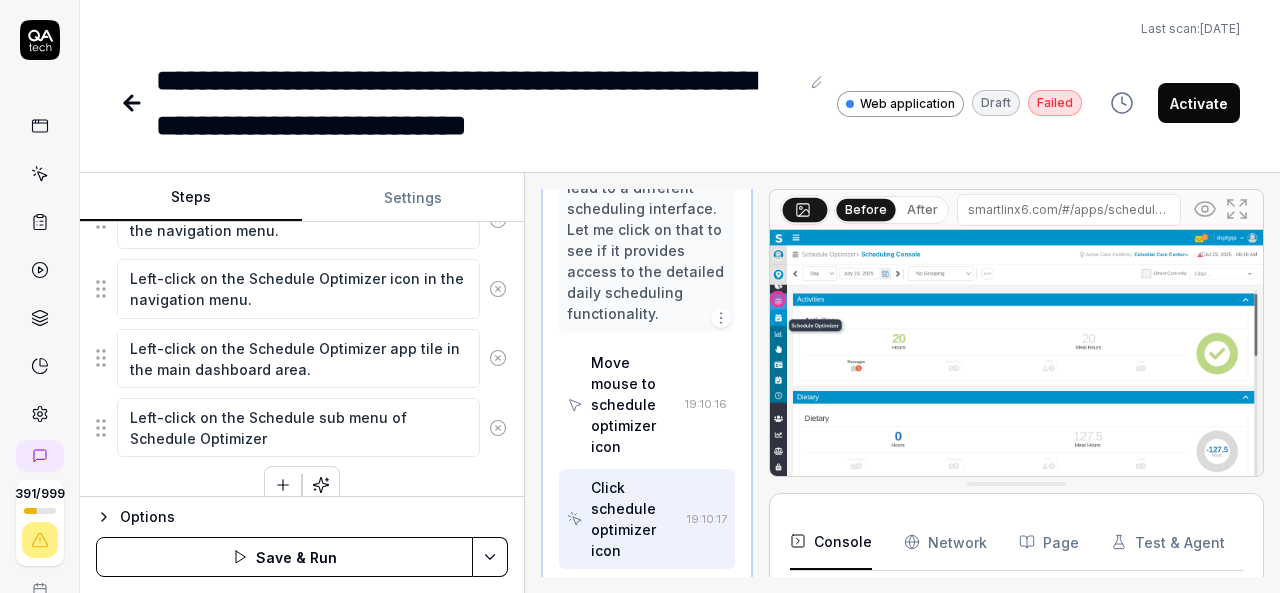 click 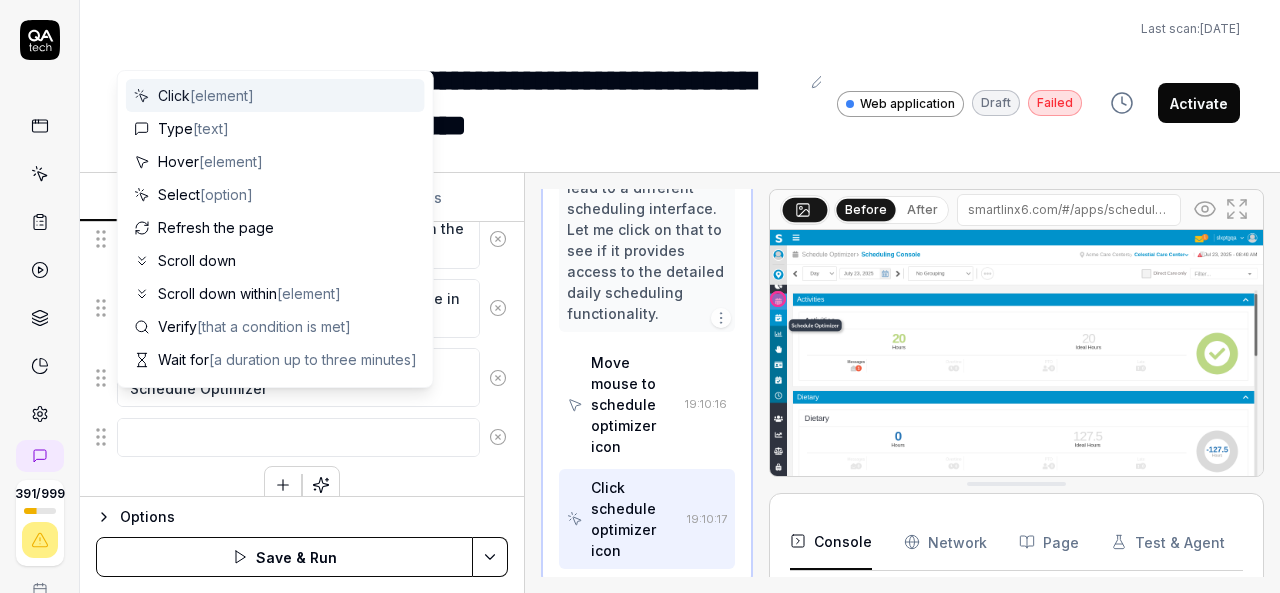 scroll, scrollTop: 363, scrollLeft: 0, axis: vertical 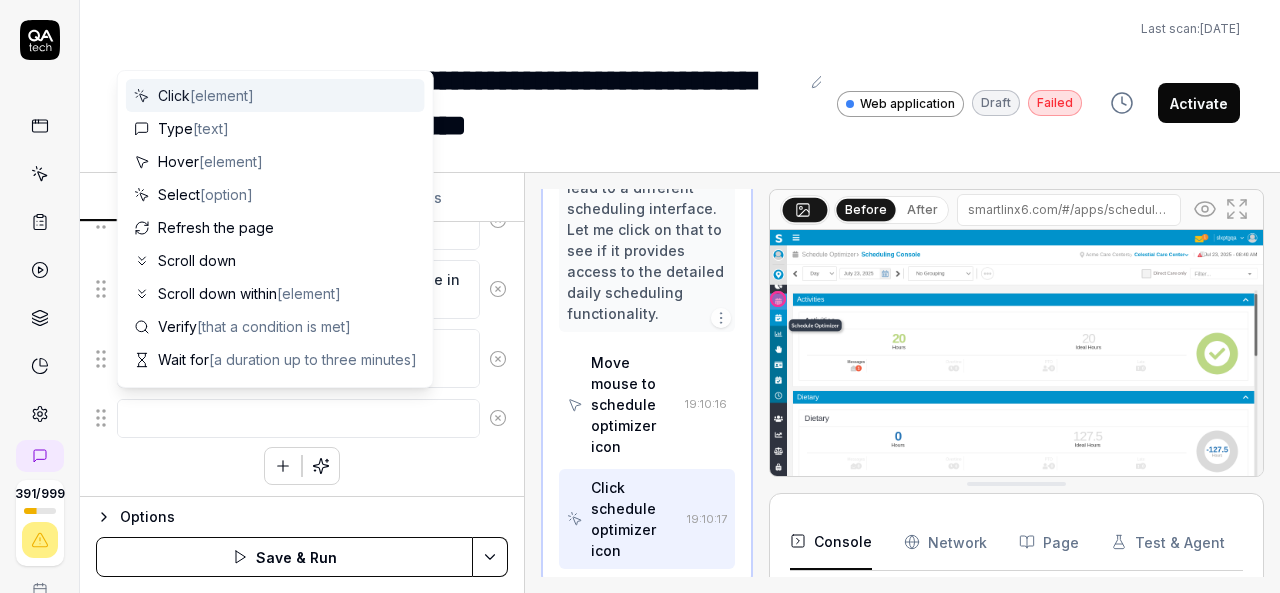 click at bounding box center (298, 418) 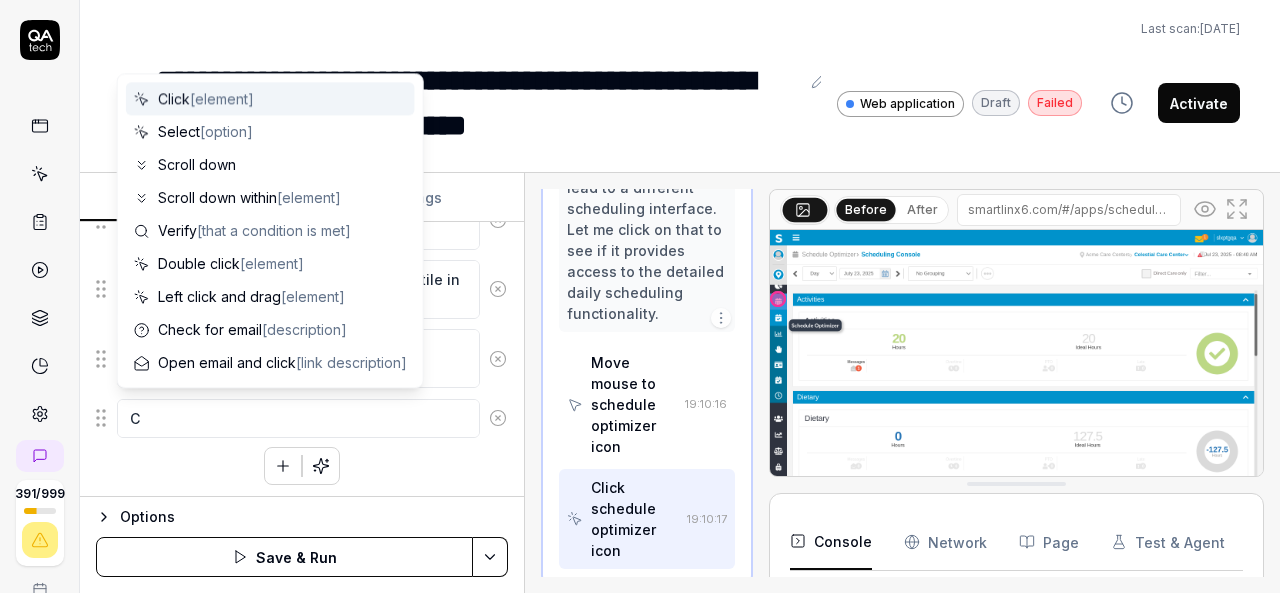 type on "*" 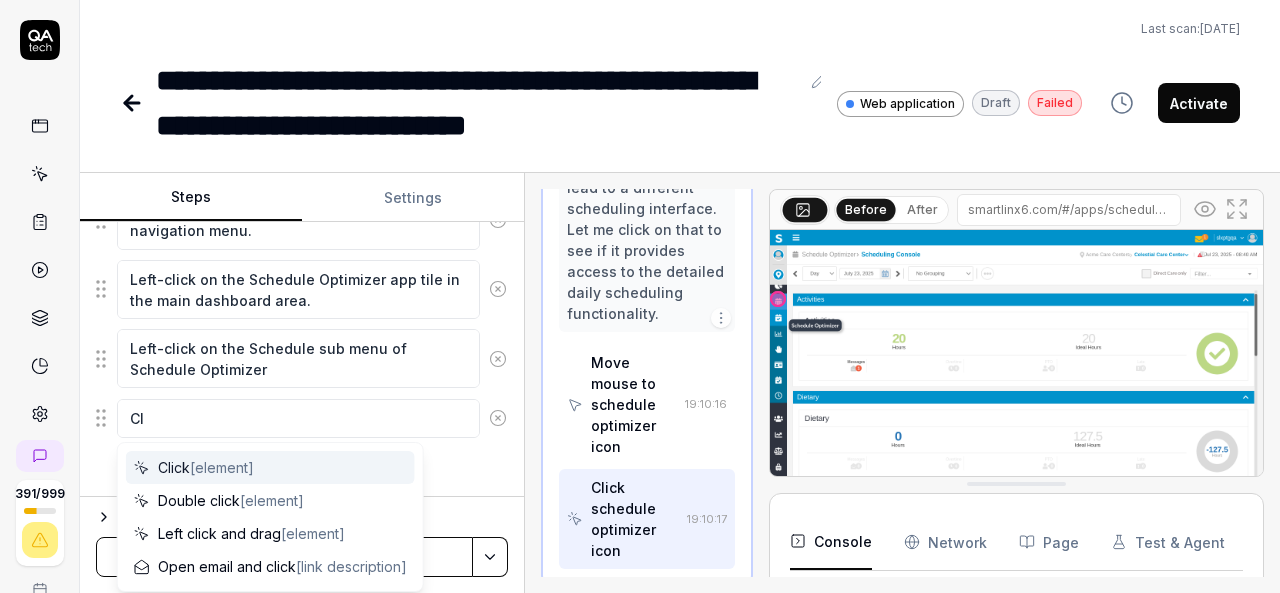 type on "*" 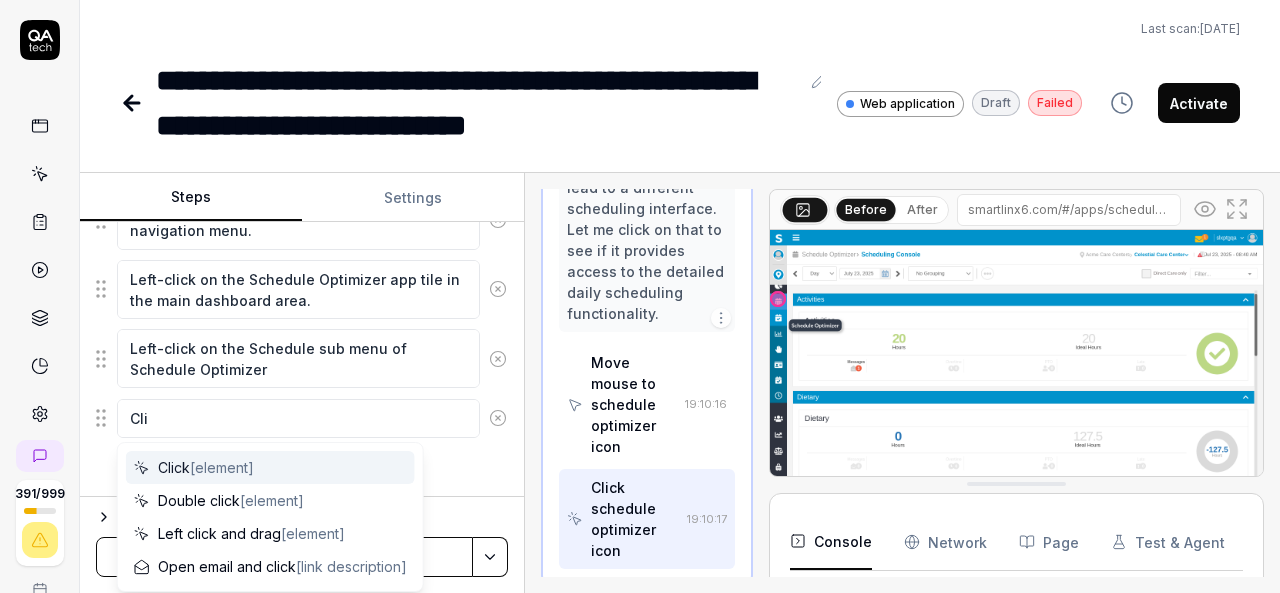 type on "*" 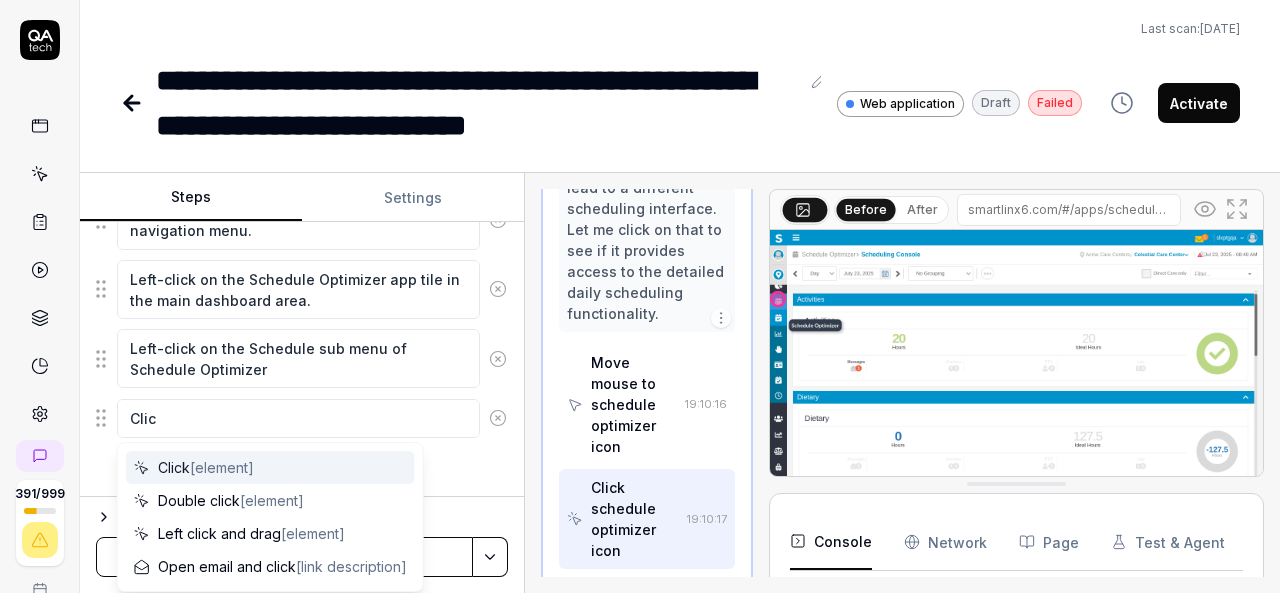 type on "*" 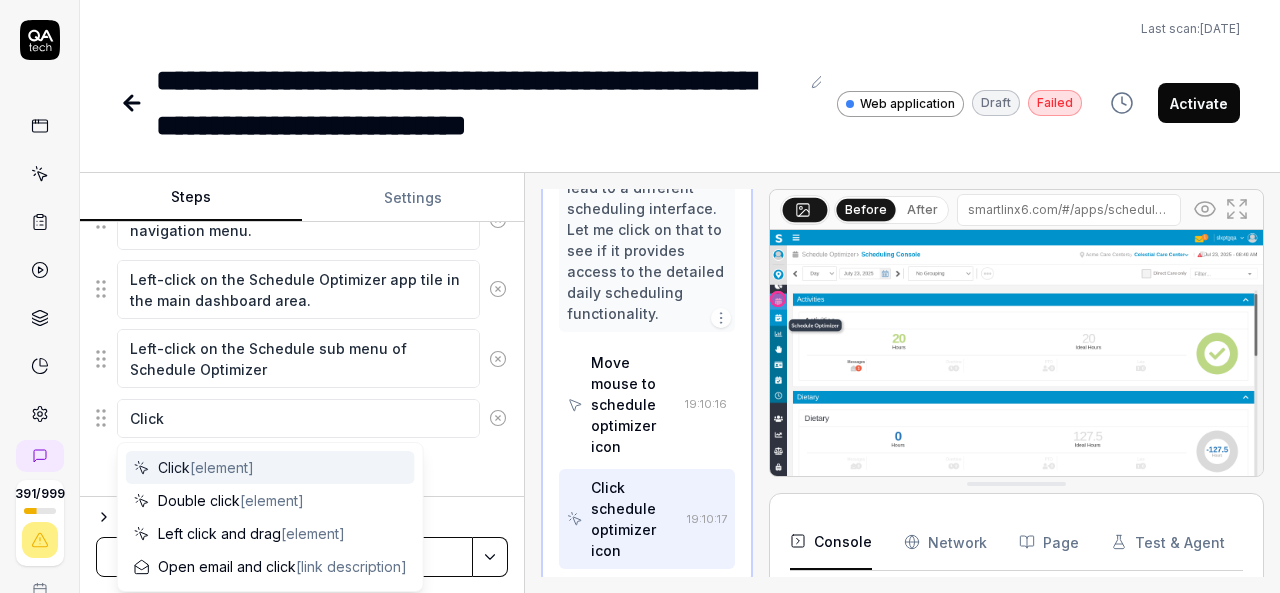 type on "*" 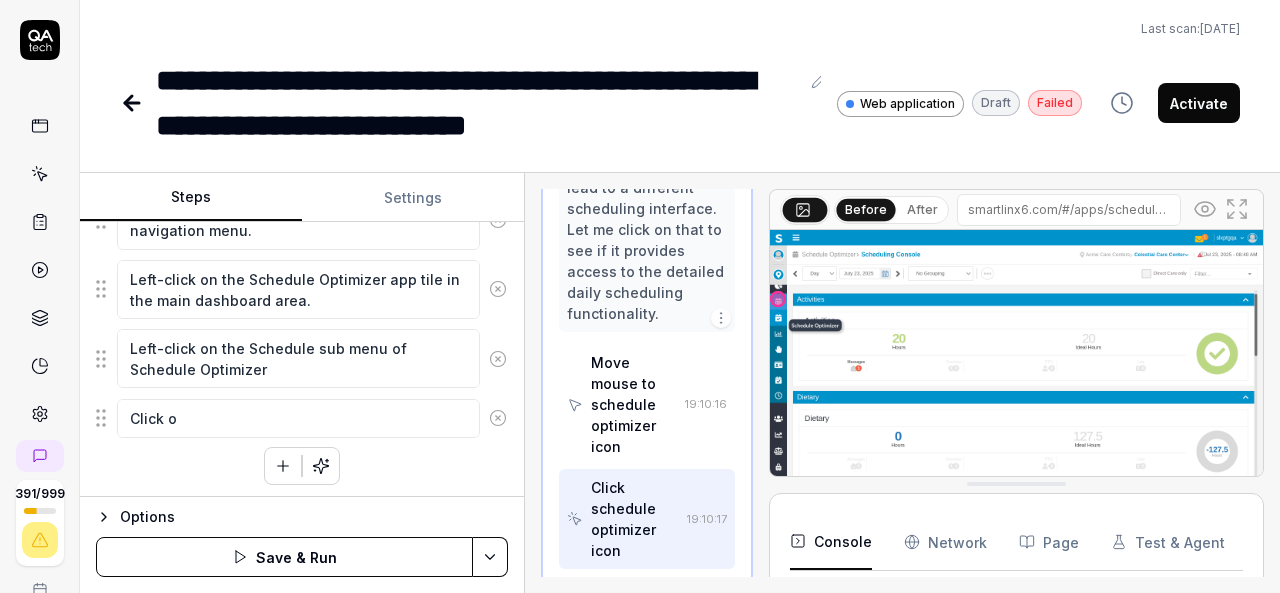 type on "*" 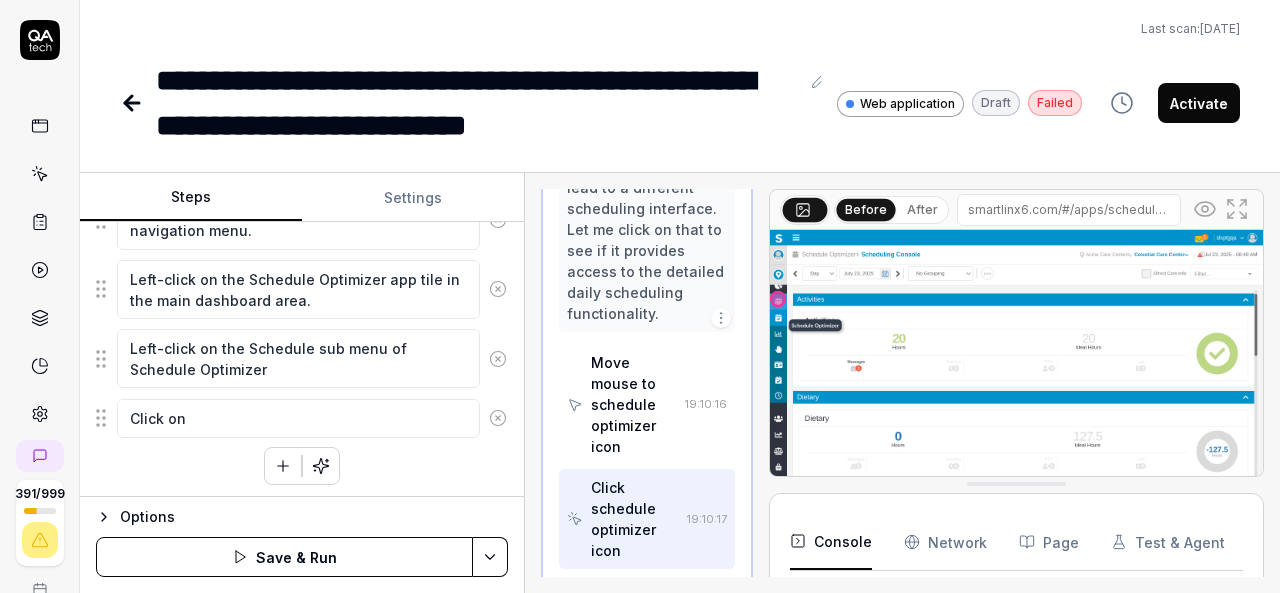 type on "*" 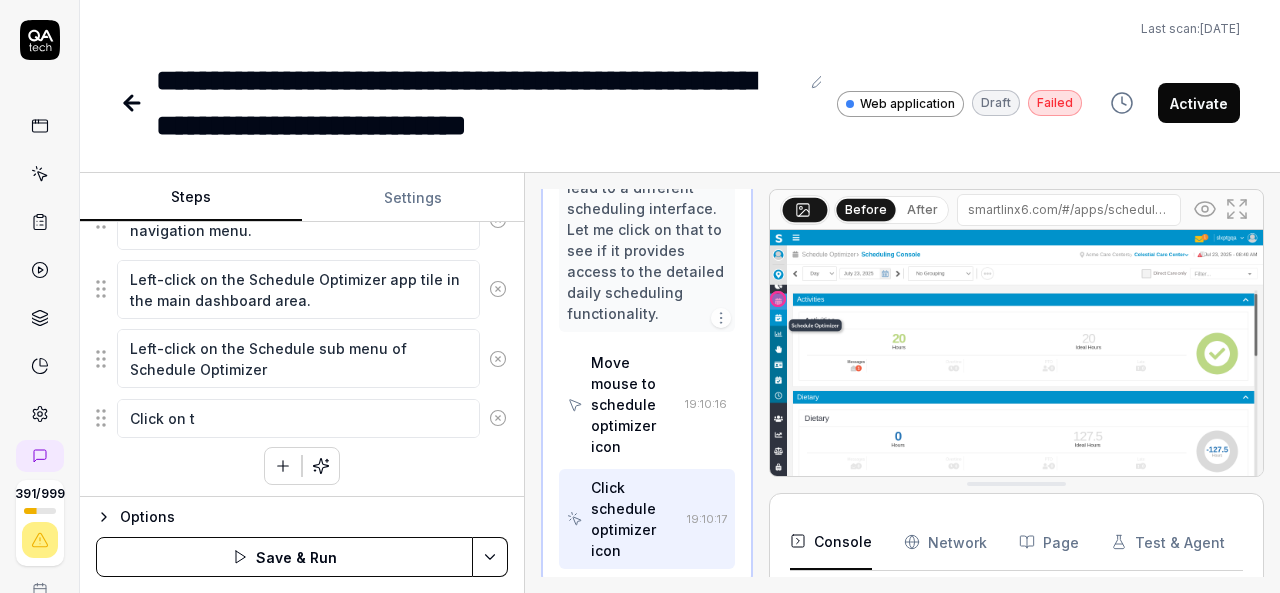 type on "*" 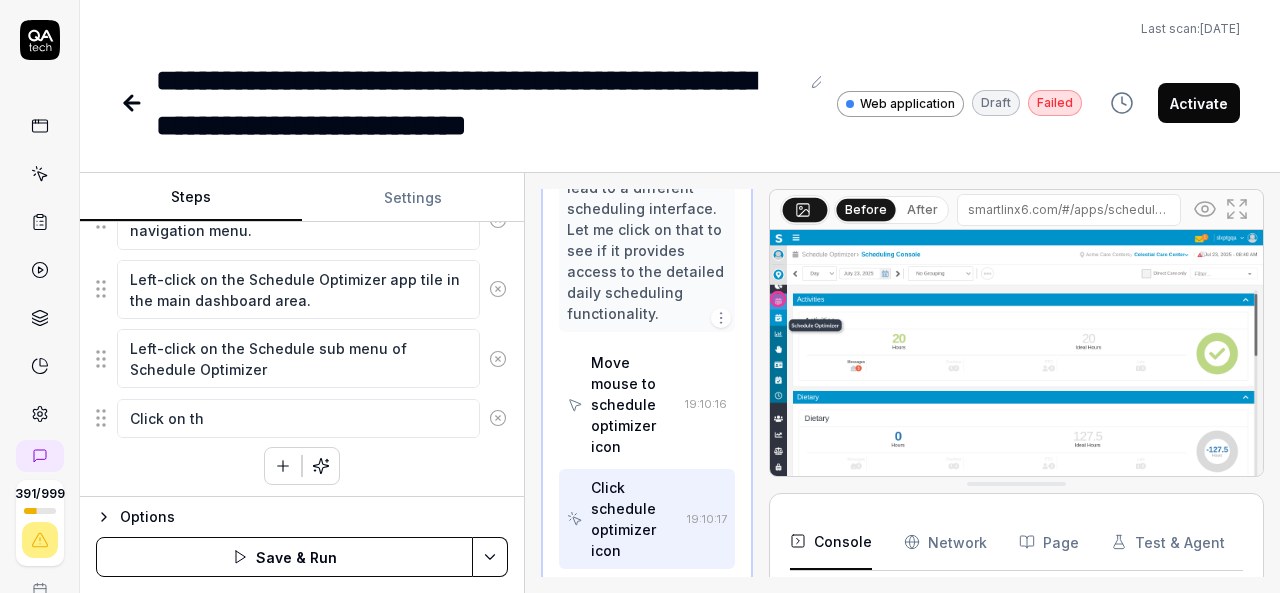 type on "*" 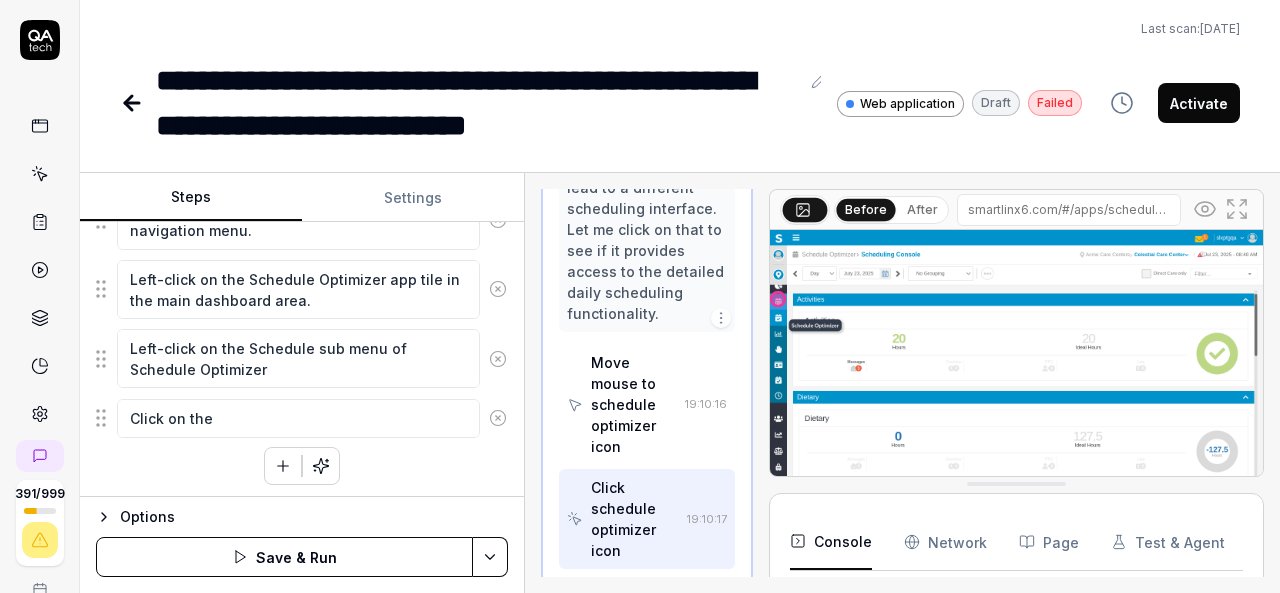 type on "*" 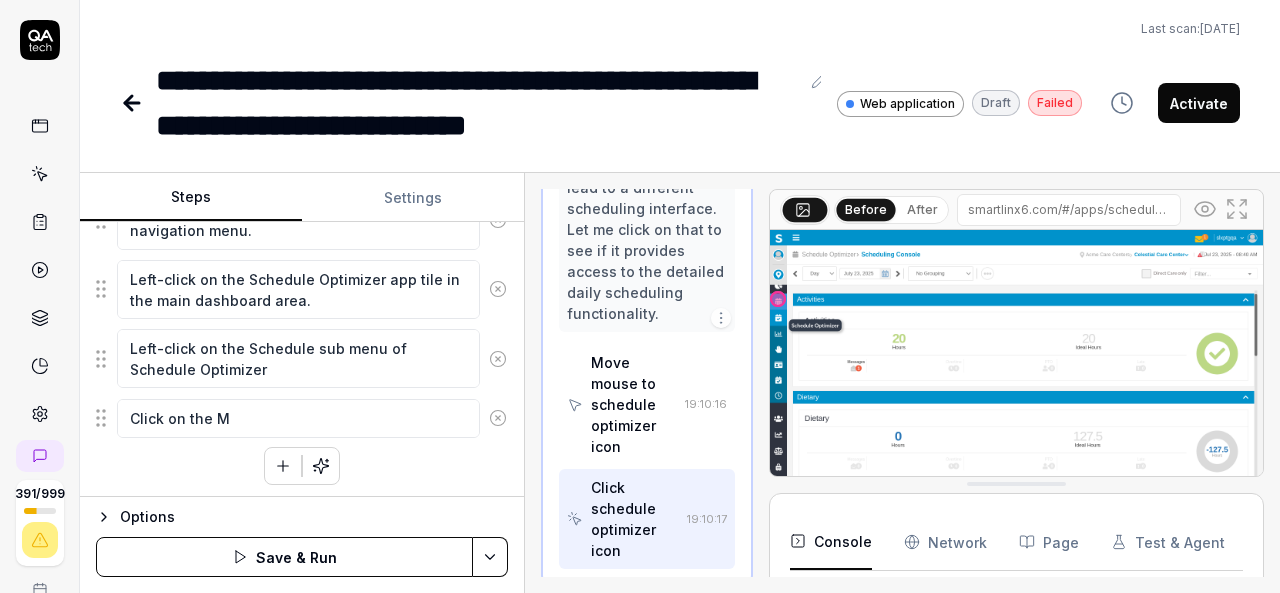 type on "*" 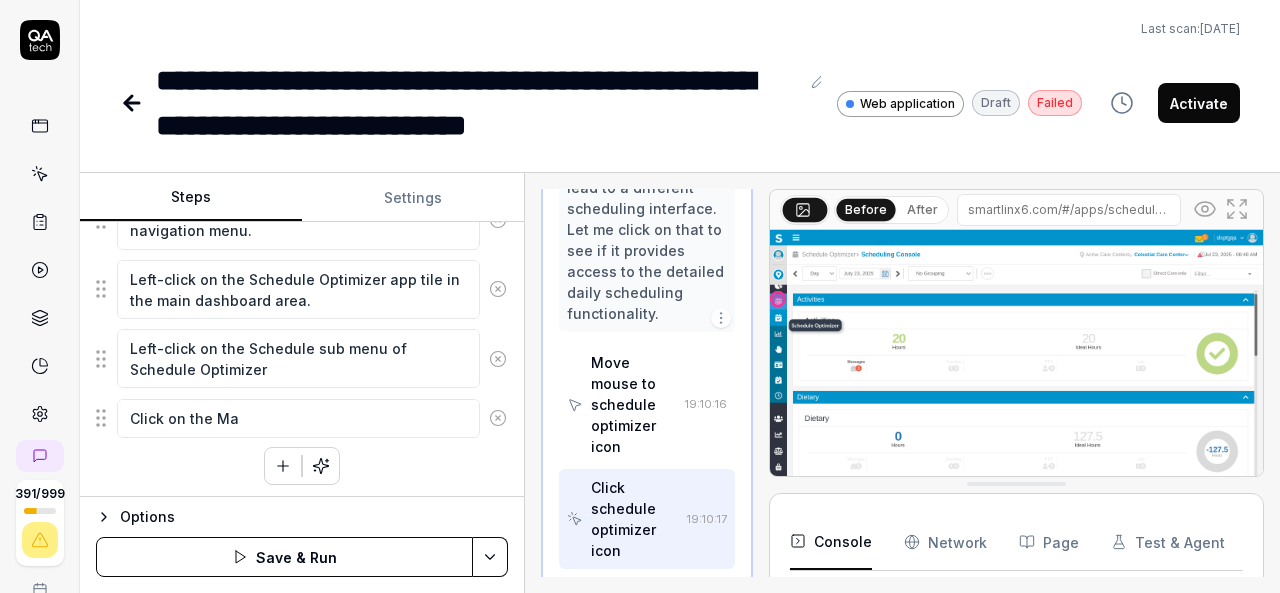 type on "*" 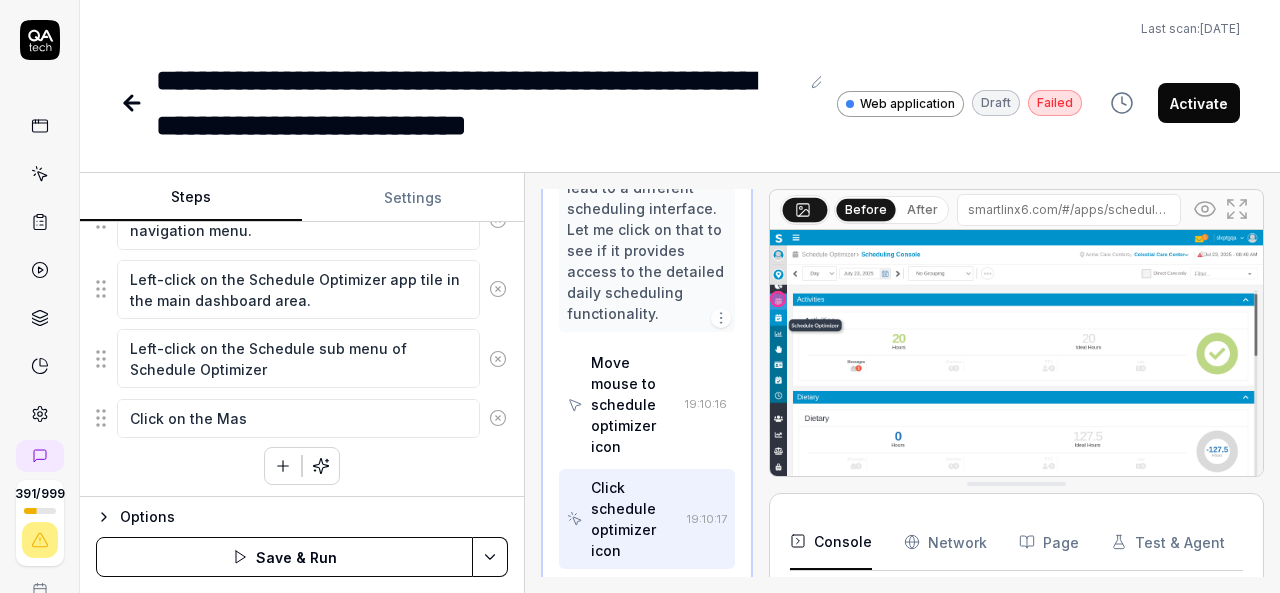 type on "*" 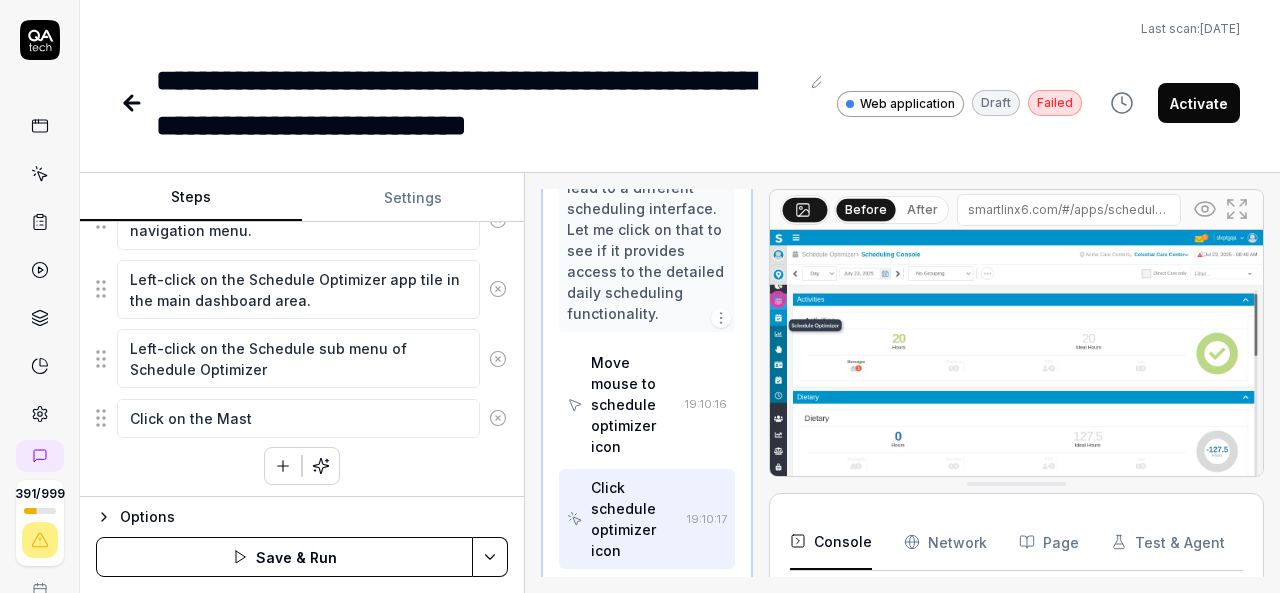 type on "*" 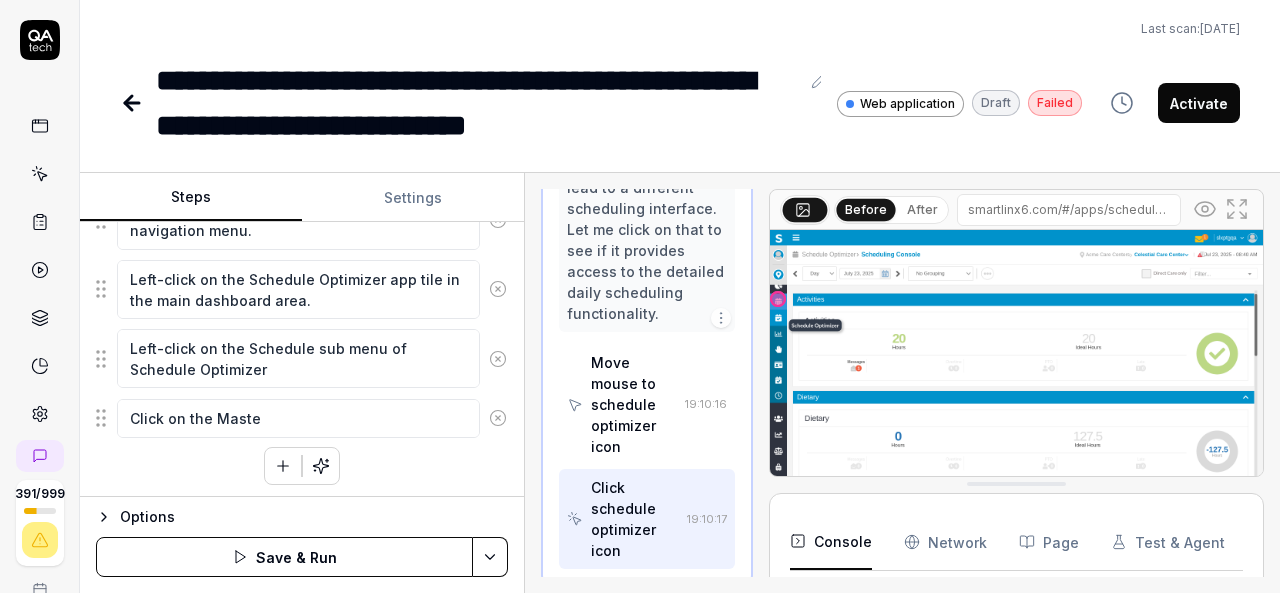 type 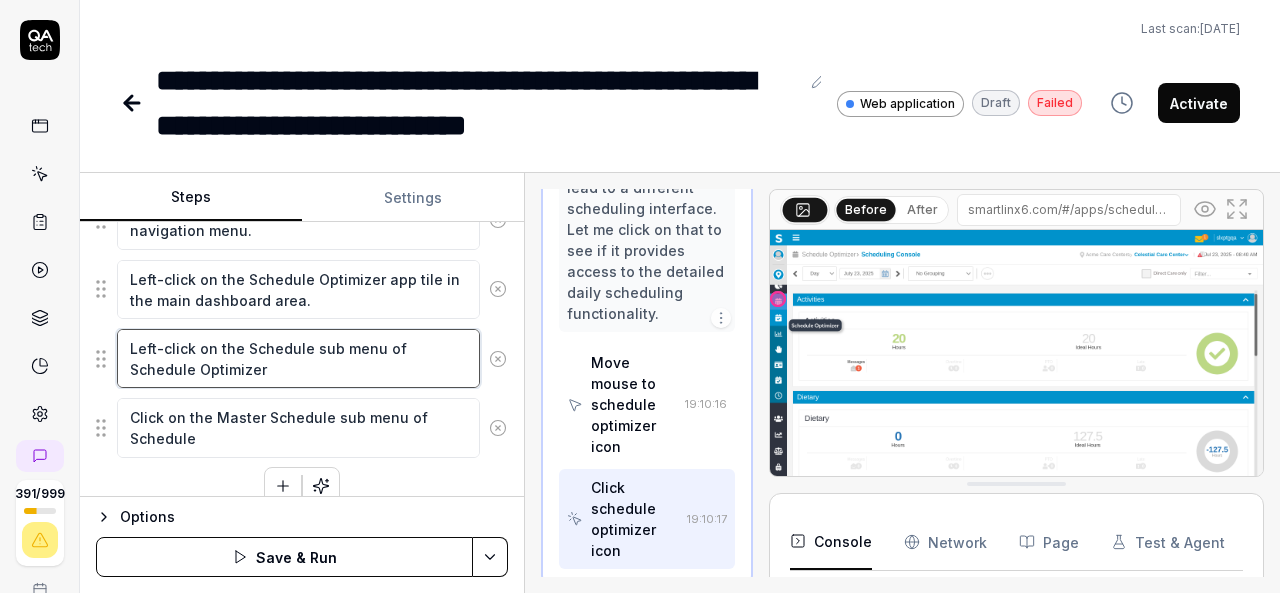 click on "Left-click on the Schedule sub menu of Schedule Optimizer" at bounding box center [298, 358] 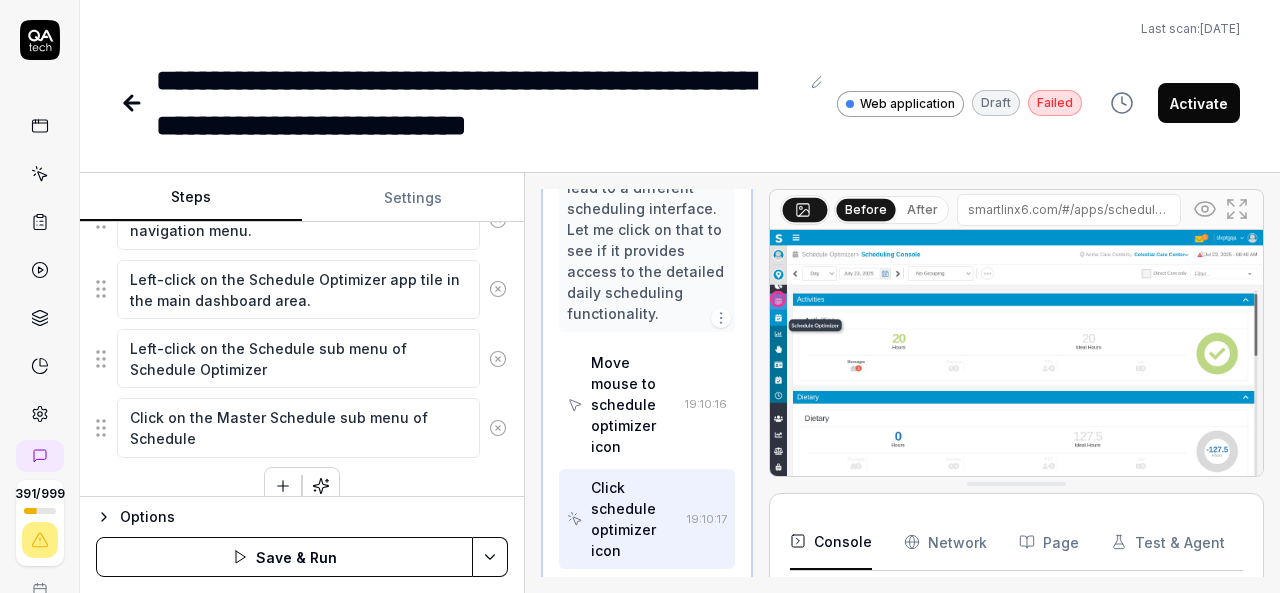 click 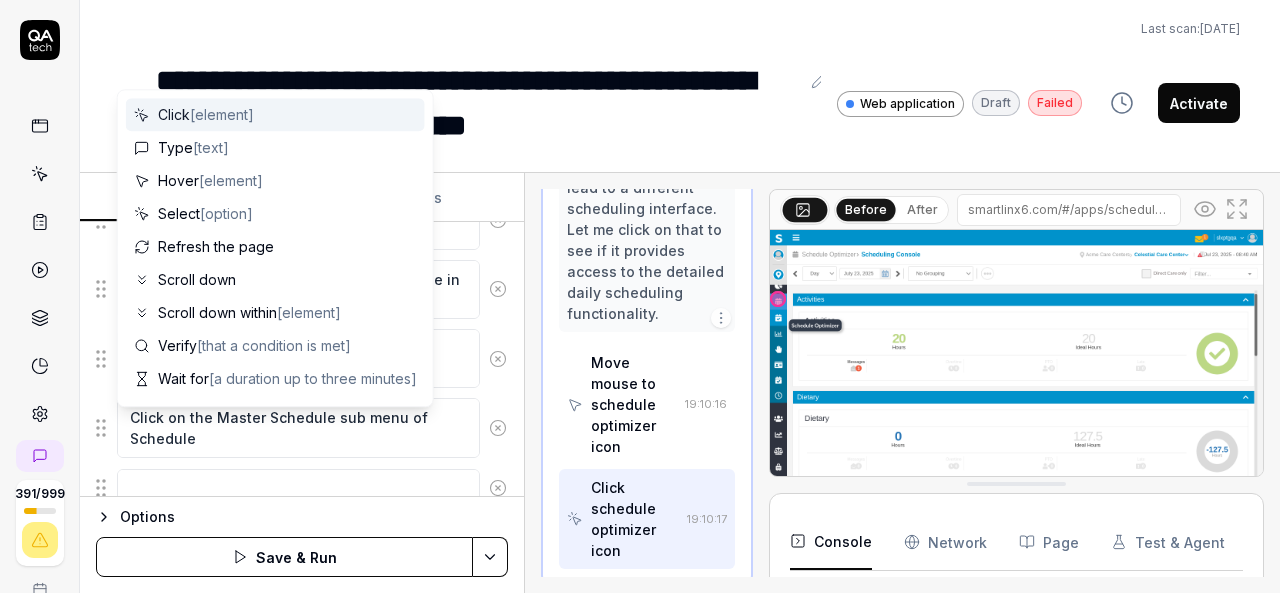 scroll, scrollTop: 412, scrollLeft: 0, axis: vertical 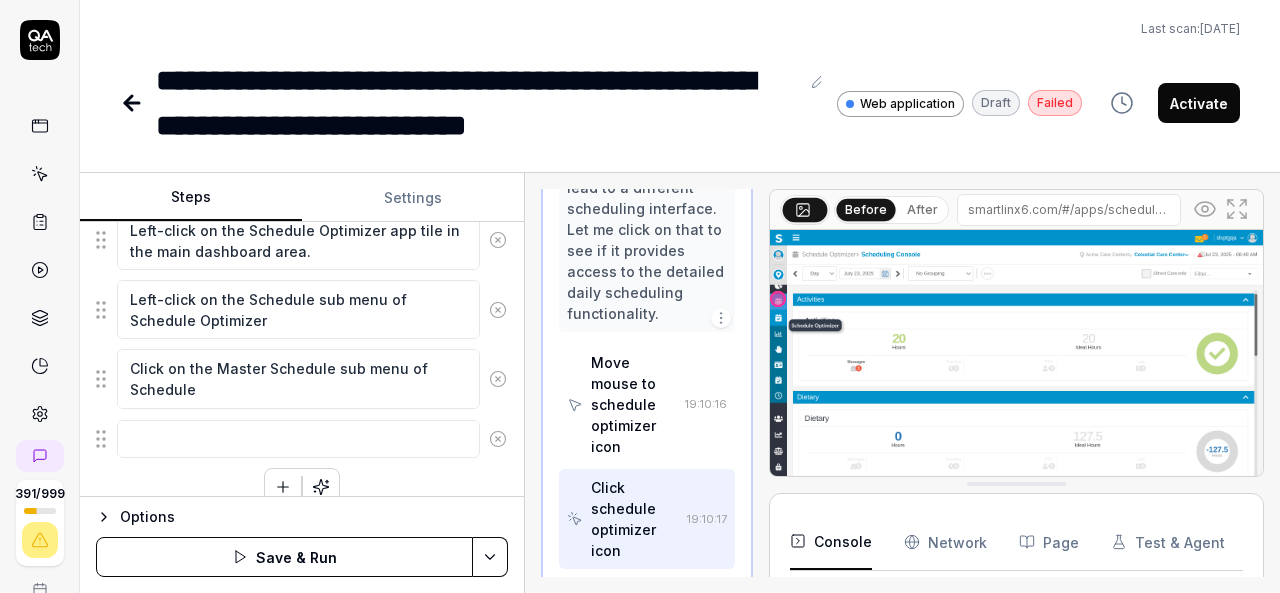 click on "Left-click on the hamburger menu icon to open the navigation menu. Left-click on the Schedule Optimizer icon in the navigation menu. Left-click on the Schedule Optimizer app tile in the main dashboard area. Left-click on the Schedule sub menu of Schedule Optimizer Click on the Master Schedule sub menu of Schedule
To pick up a draggable item, press the space bar.
While dragging, use the arrow keys to move the item.
Press space again to drop the item in its new position, or press escape to cancel." at bounding box center [302, 288] 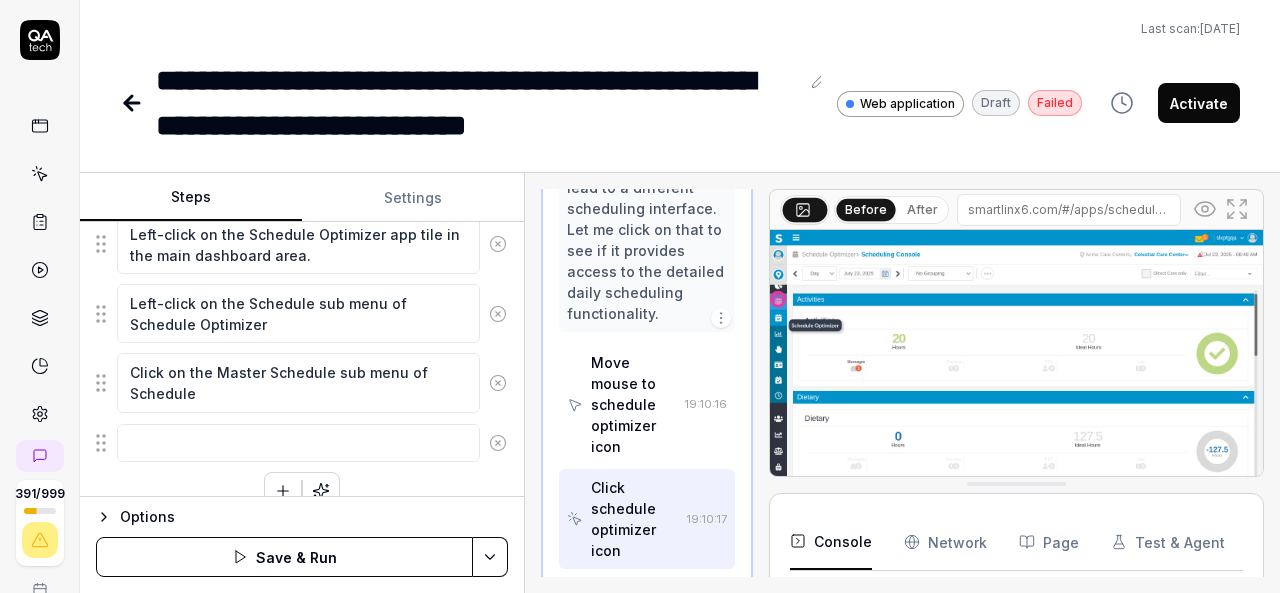 scroll, scrollTop: 432, scrollLeft: 0, axis: vertical 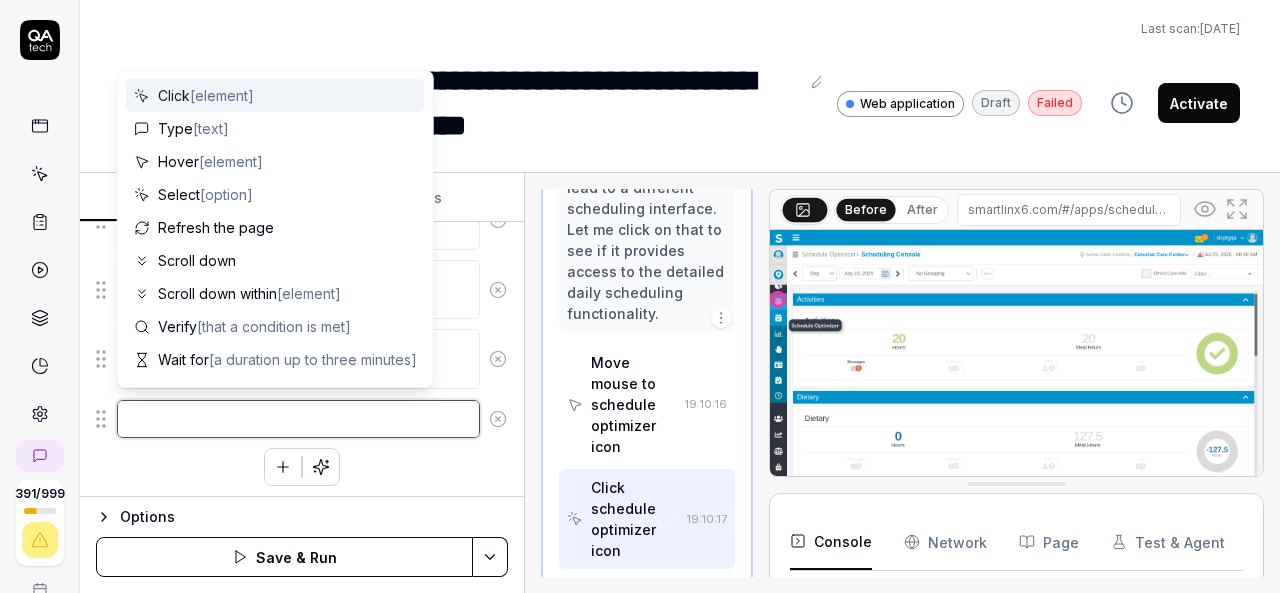 click at bounding box center (298, 419) 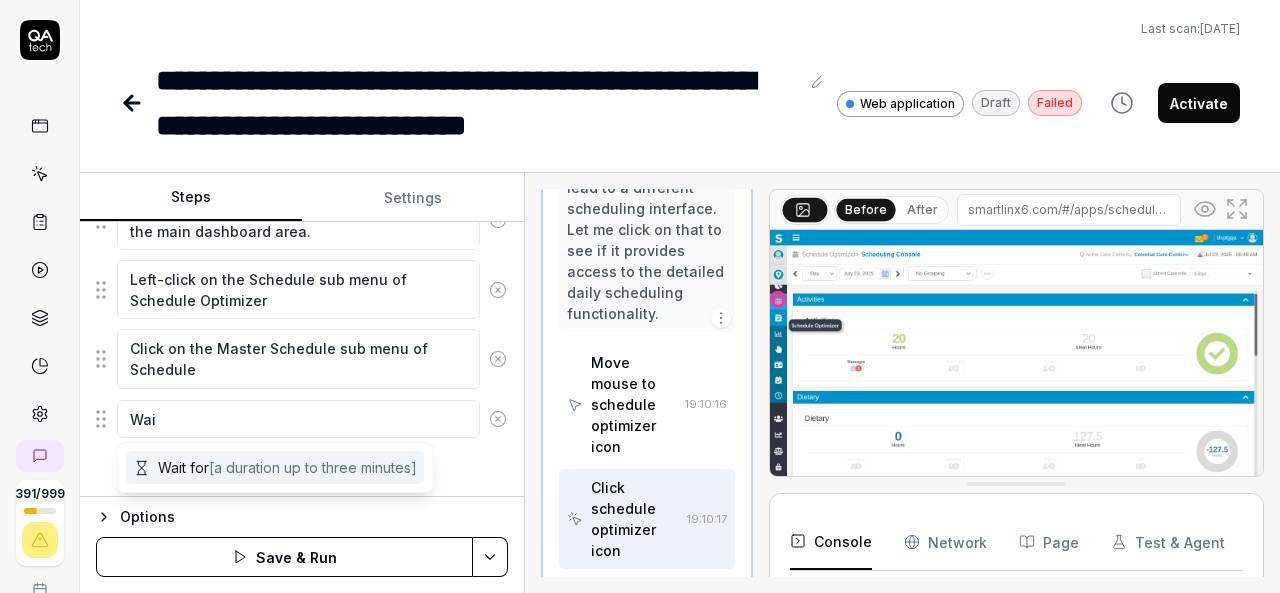 click on "Wait for  [a duration up to three minutes]" at bounding box center (287, 467) 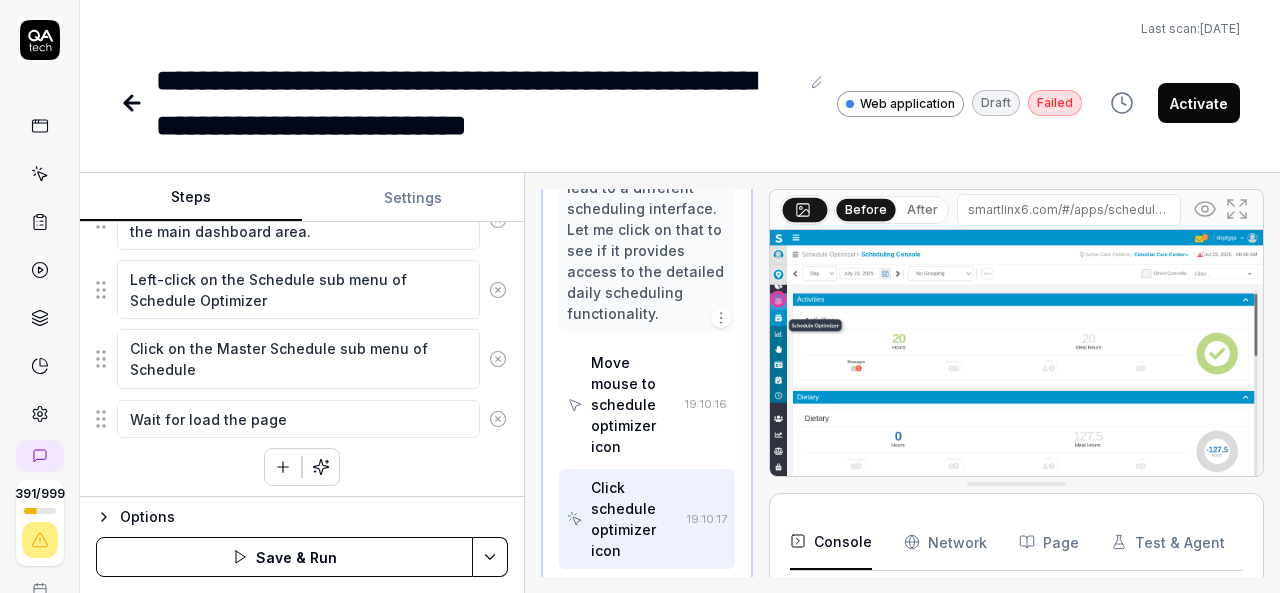 click 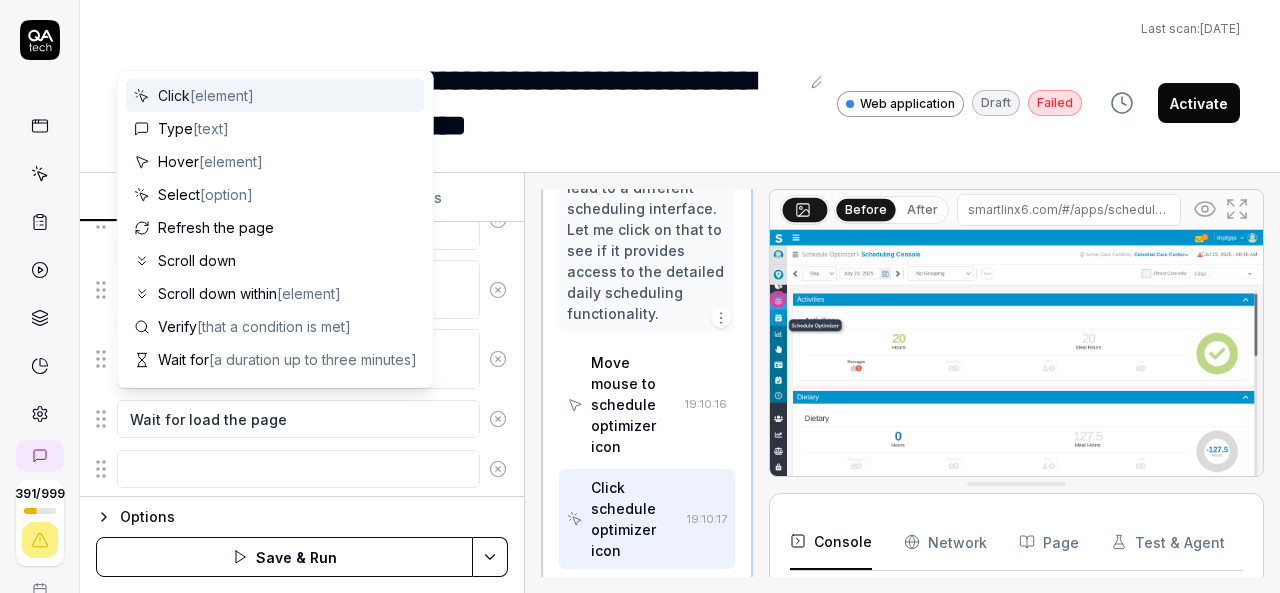 scroll, scrollTop: 481, scrollLeft: 0, axis: vertical 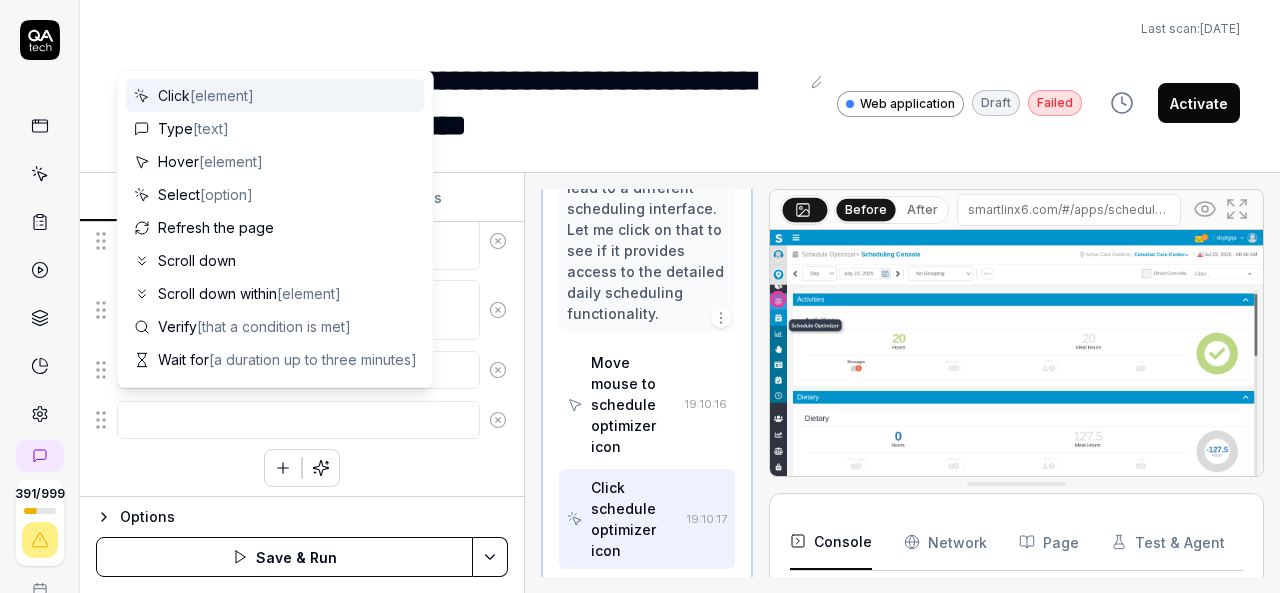 click at bounding box center (298, 420) 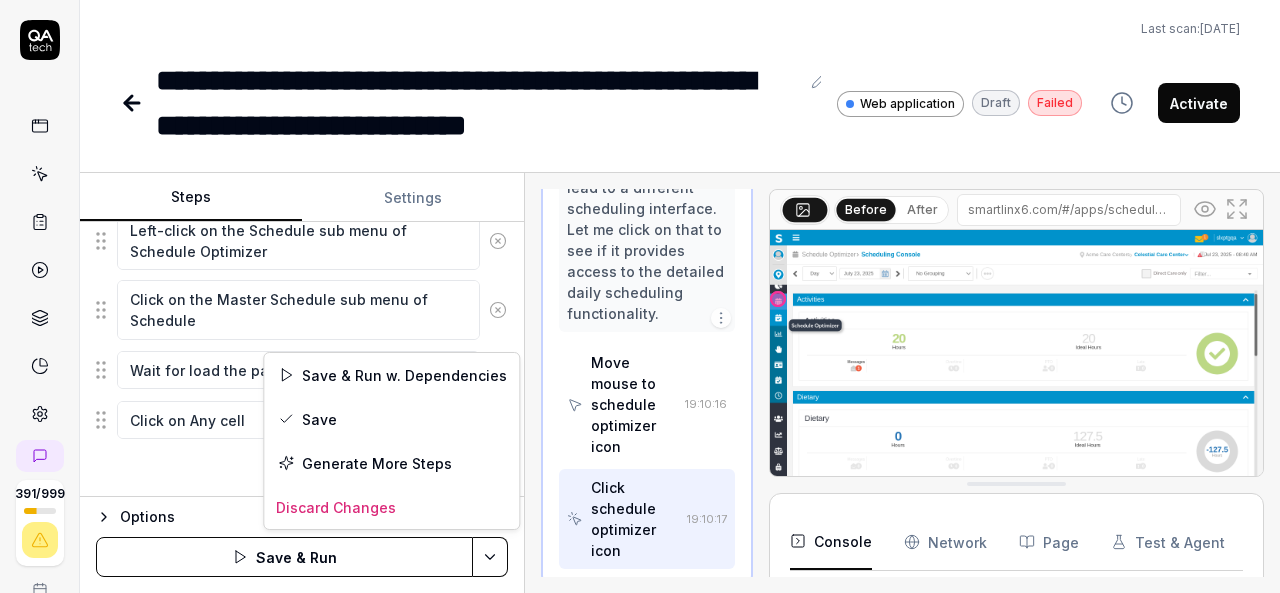 click on "**********" at bounding box center (640, 296) 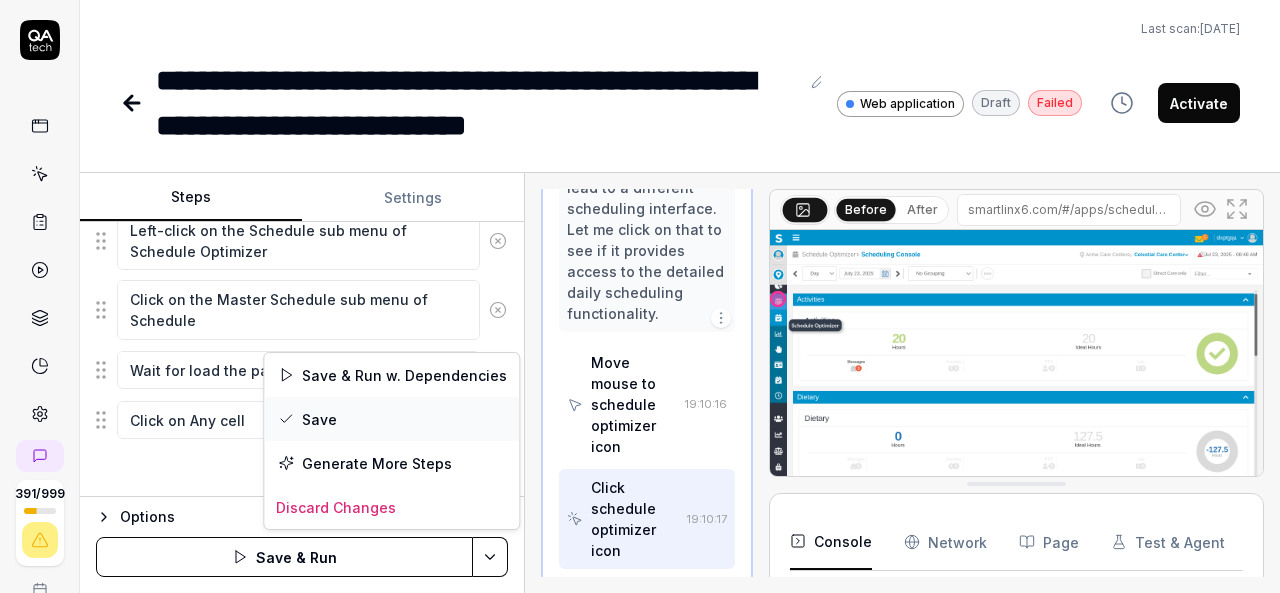 click on "Save" at bounding box center [391, 419] 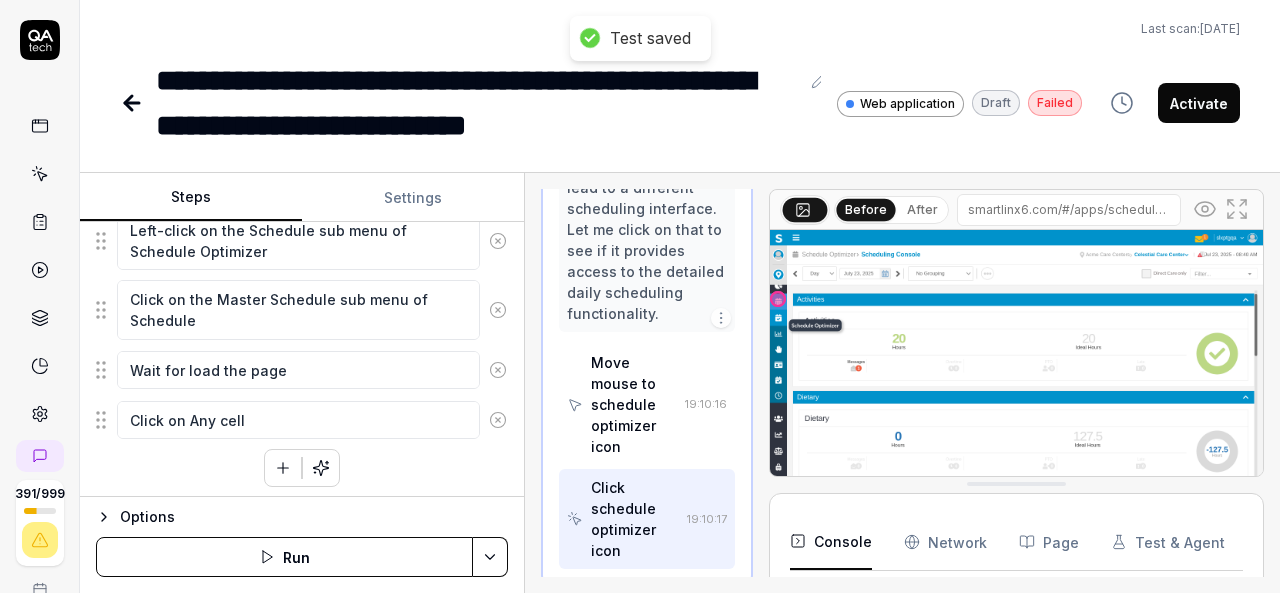 click on "Run" at bounding box center [284, 557] 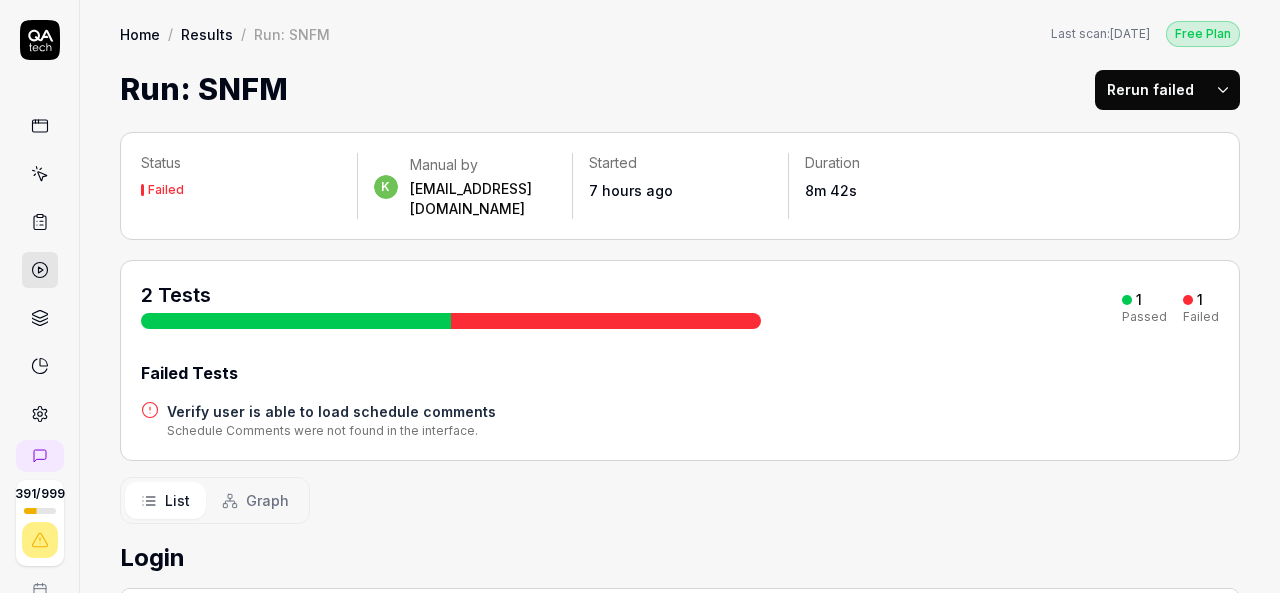 scroll, scrollTop: 0, scrollLeft: 0, axis: both 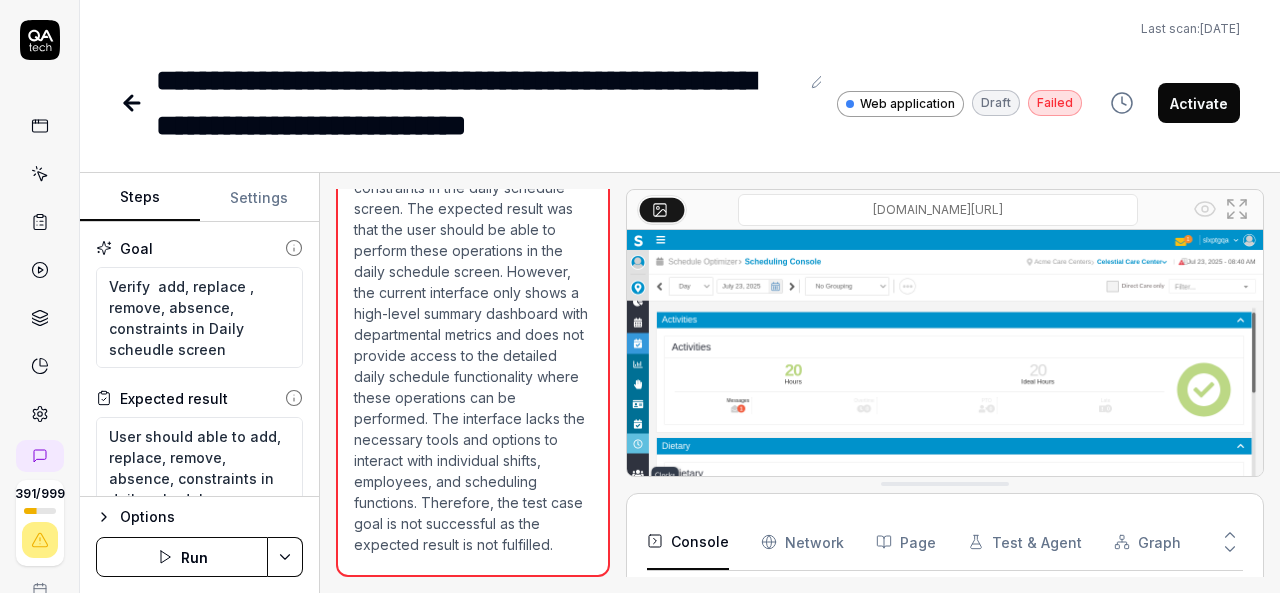 click on "Run" at bounding box center [182, 557] 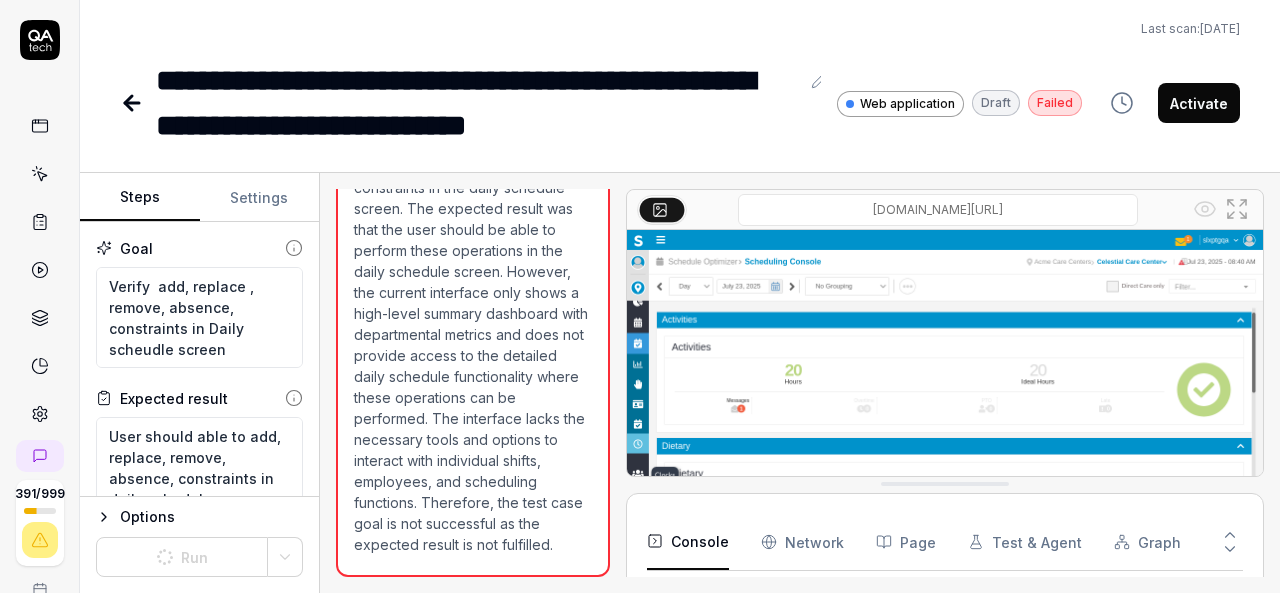 type on "*" 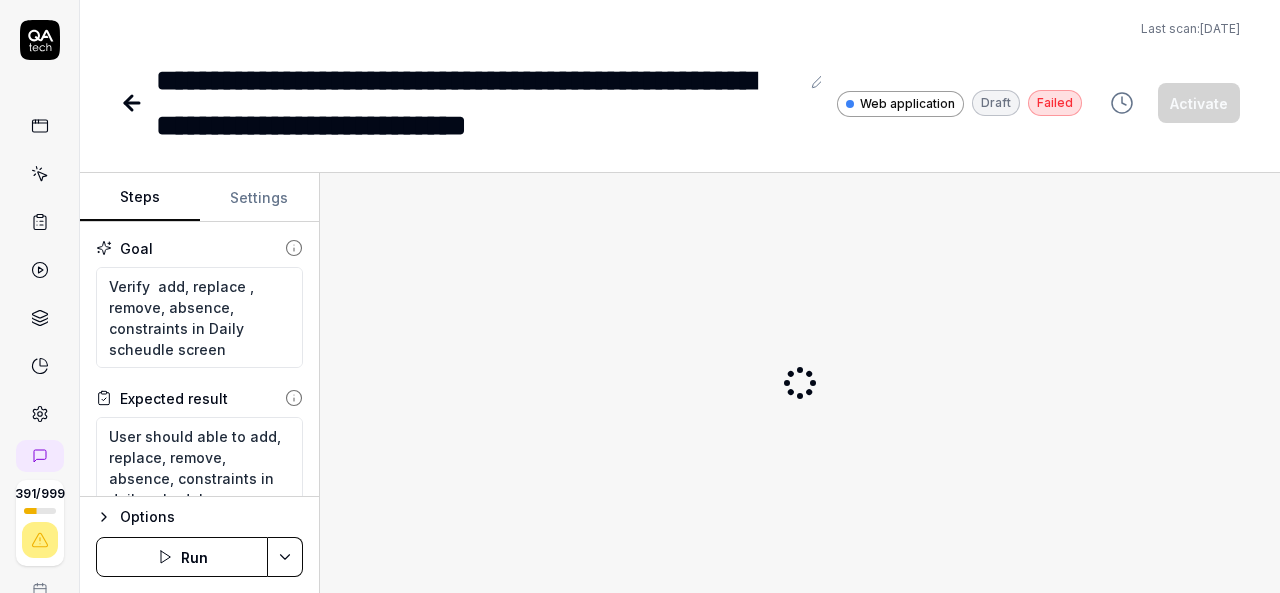 scroll, scrollTop: 0, scrollLeft: 0, axis: both 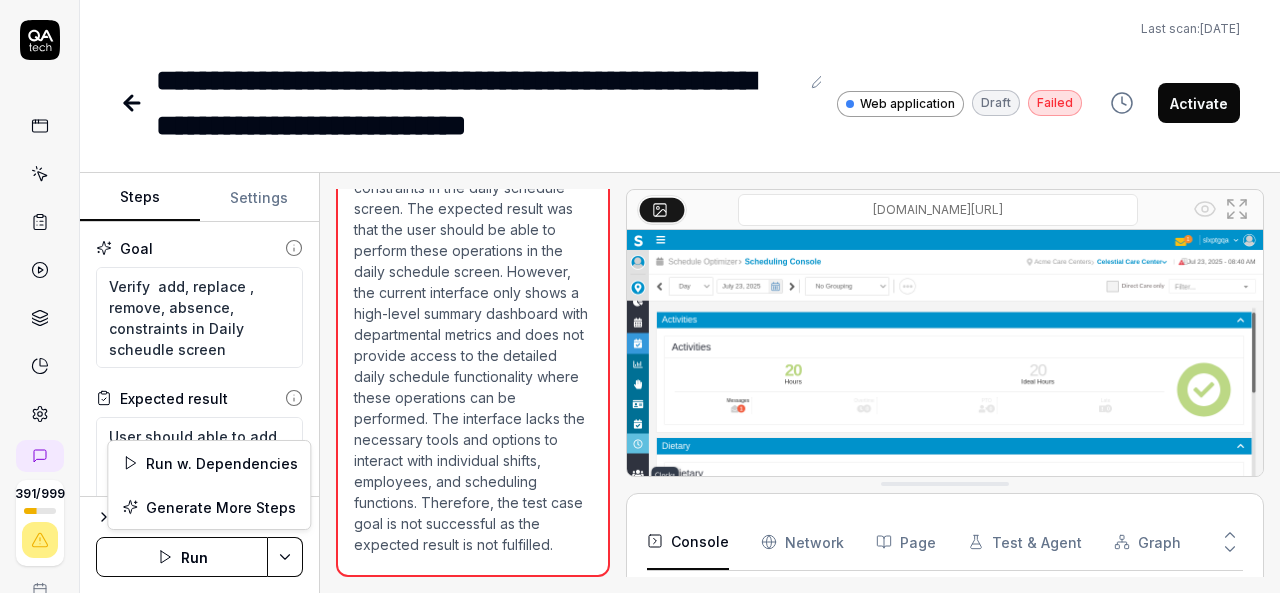click on "**********" at bounding box center [640, 296] 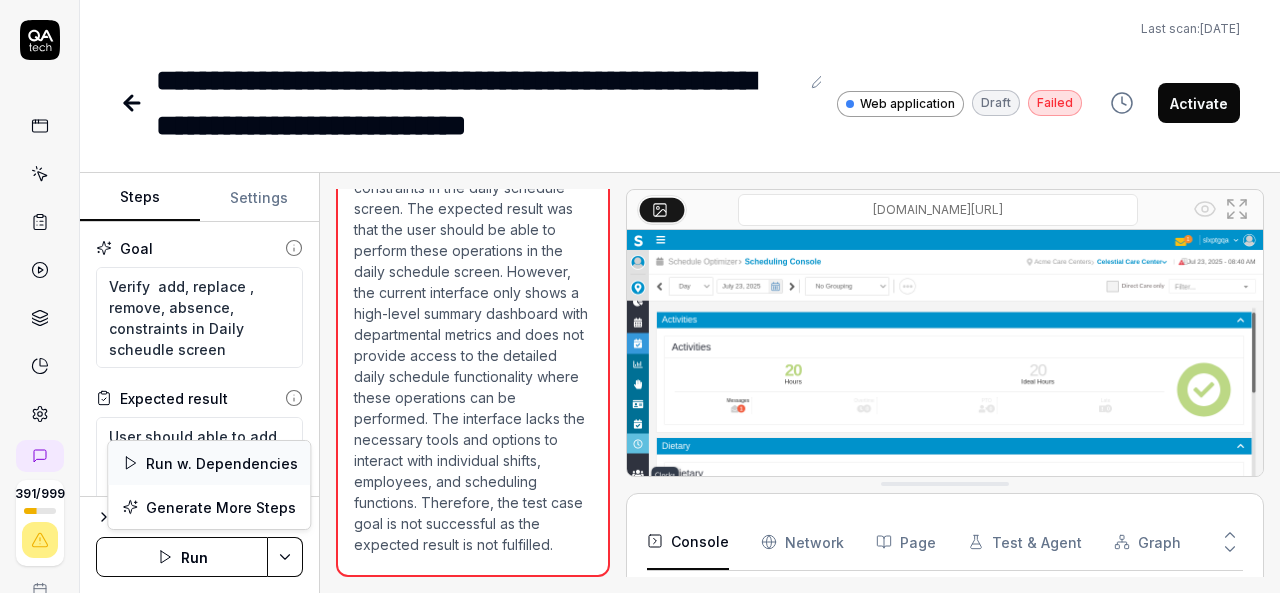 click on "Run w. Dependencies" at bounding box center (209, 463) 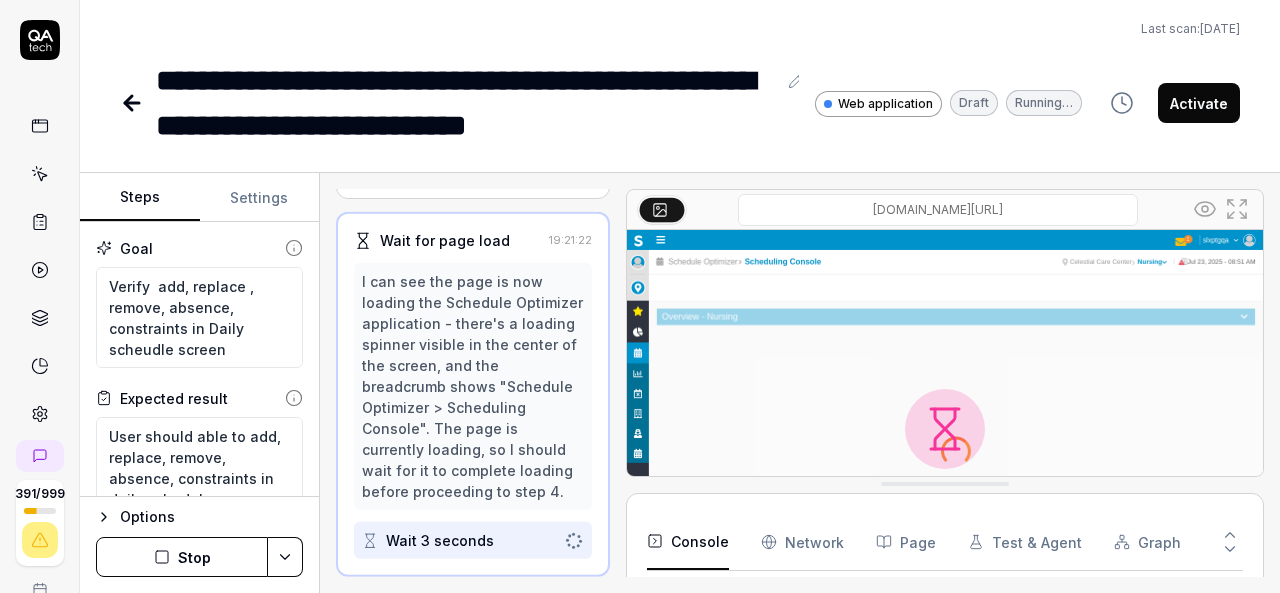 scroll, scrollTop: 462, scrollLeft: 0, axis: vertical 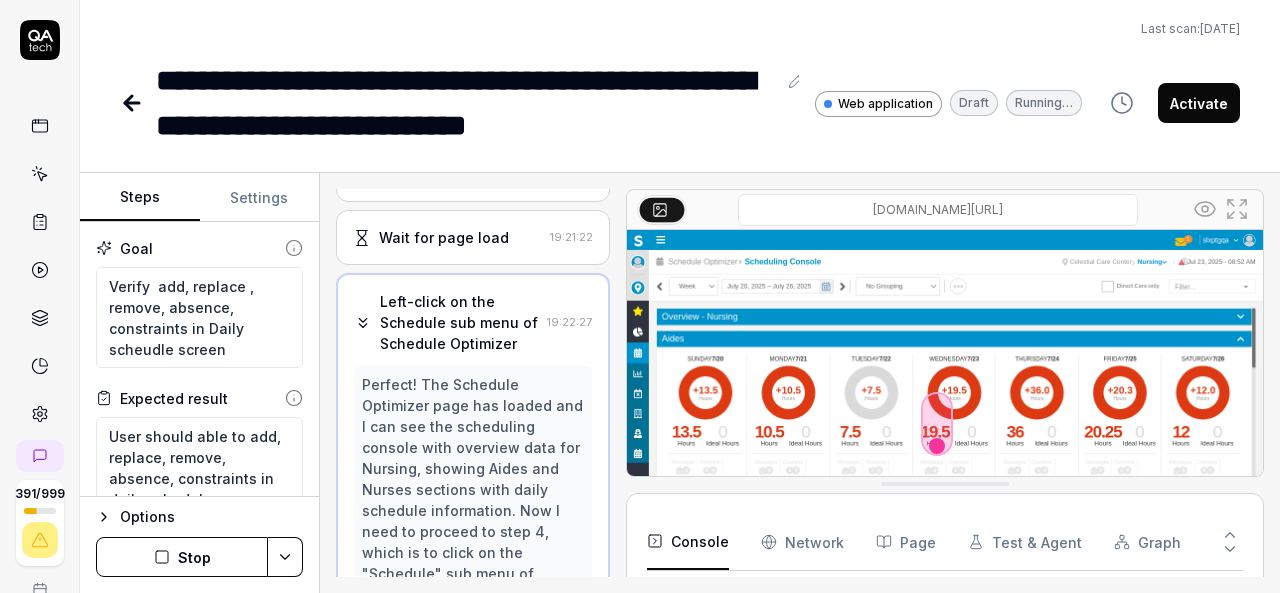 click on "Left-click on the Schedule sub menu of Schedule Optimizer" at bounding box center (459, 322) 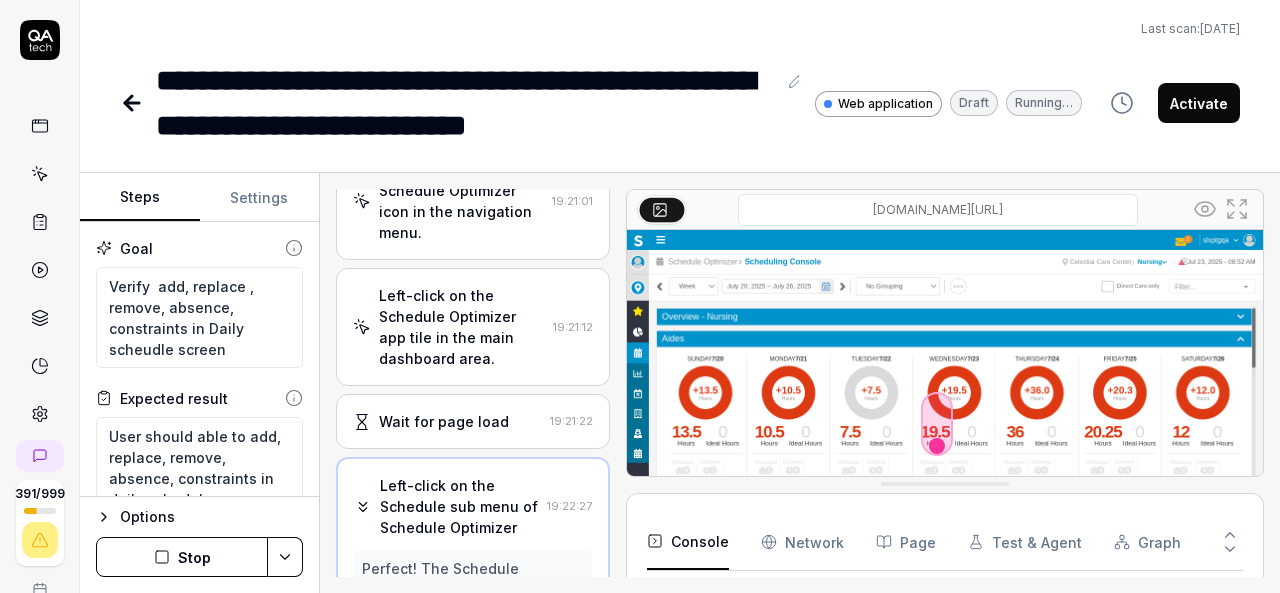 click on "Left-click on the Schedule Optimizer app tile in the main dashboard area." at bounding box center (462, 327) 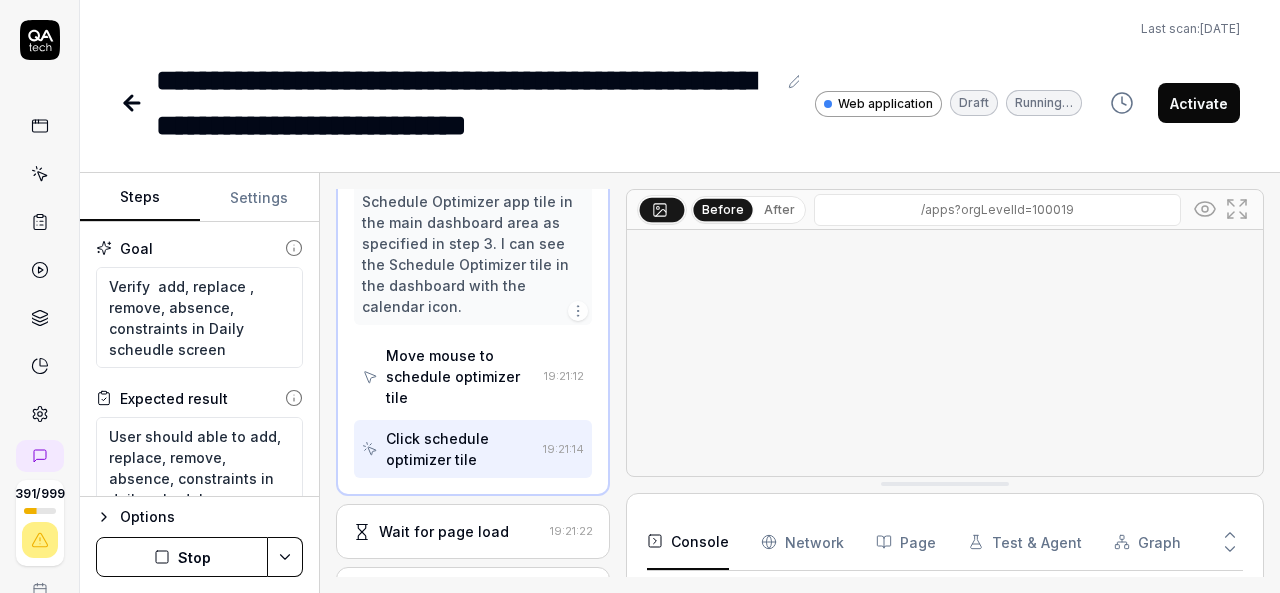 scroll, scrollTop: 713, scrollLeft: 0, axis: vertical 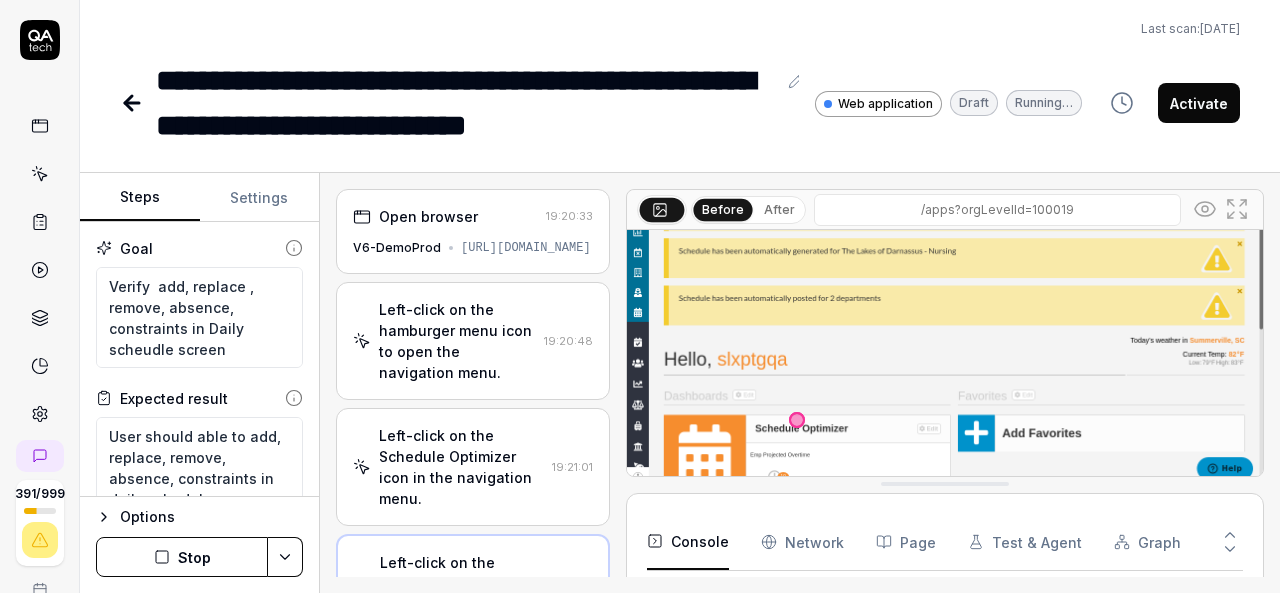 click on "Left-click on the hamburger menu icon to open the navigation menu." at bounding box center (457, 341) 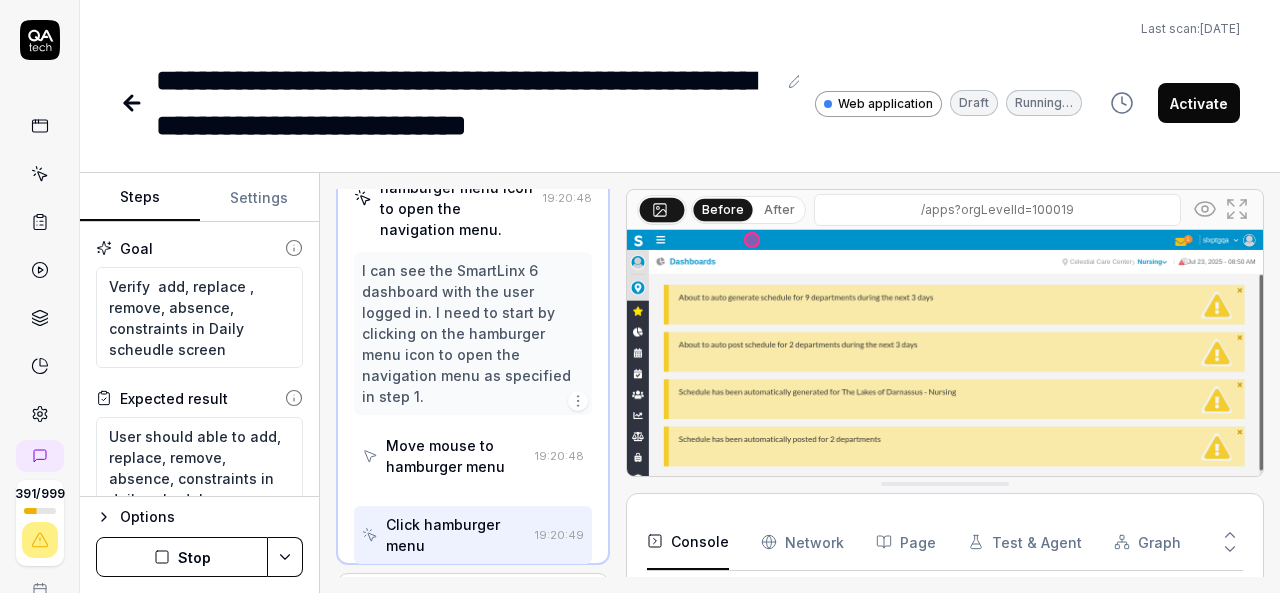 scroll, scrollTop: 148, scrollLeft: 0, axis: vertical 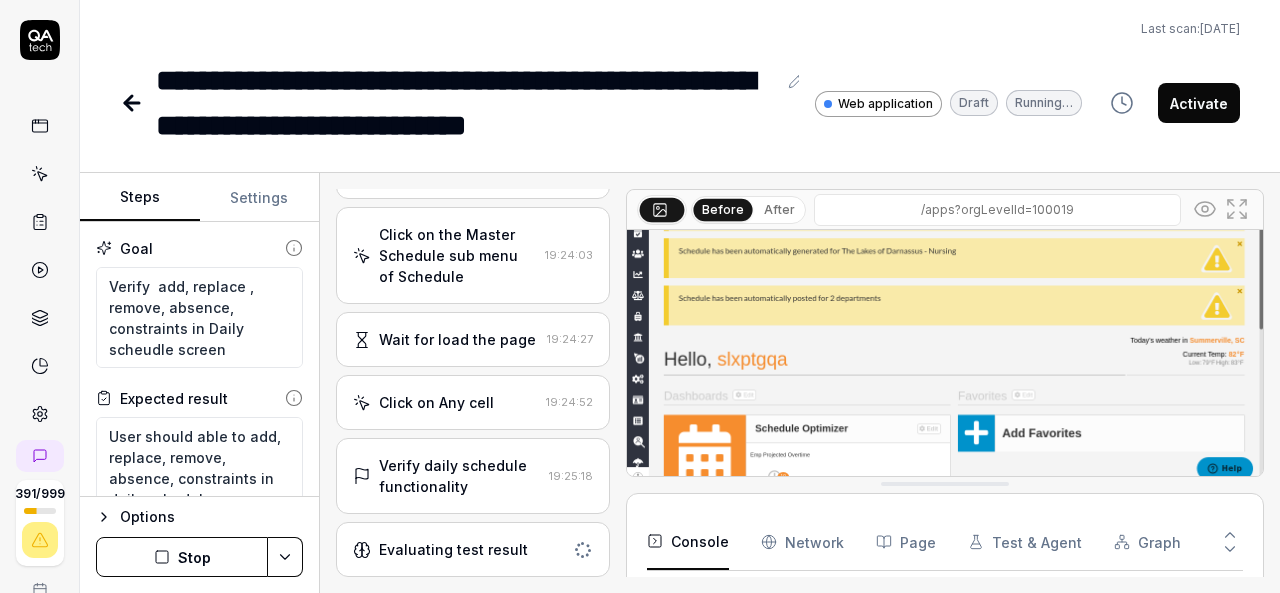 click on "Click on Any cell" at bounding box center (436, 402) 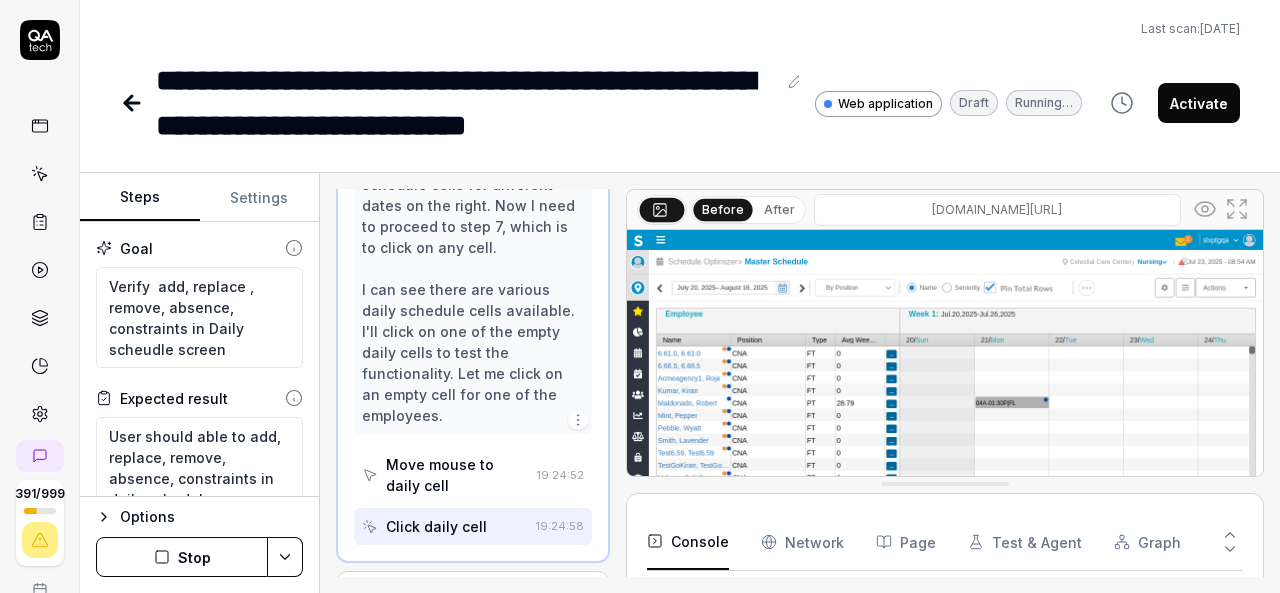 scroll, scrollTop: 1068, scrollLeft: 0, axis: vertical 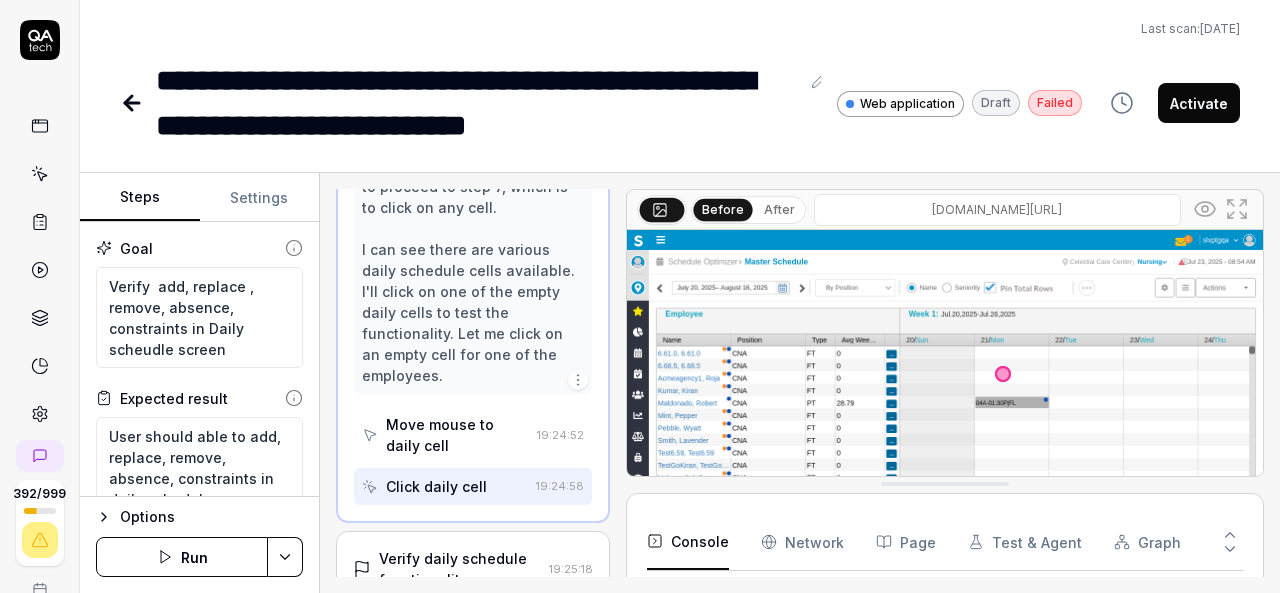 type on "*" 